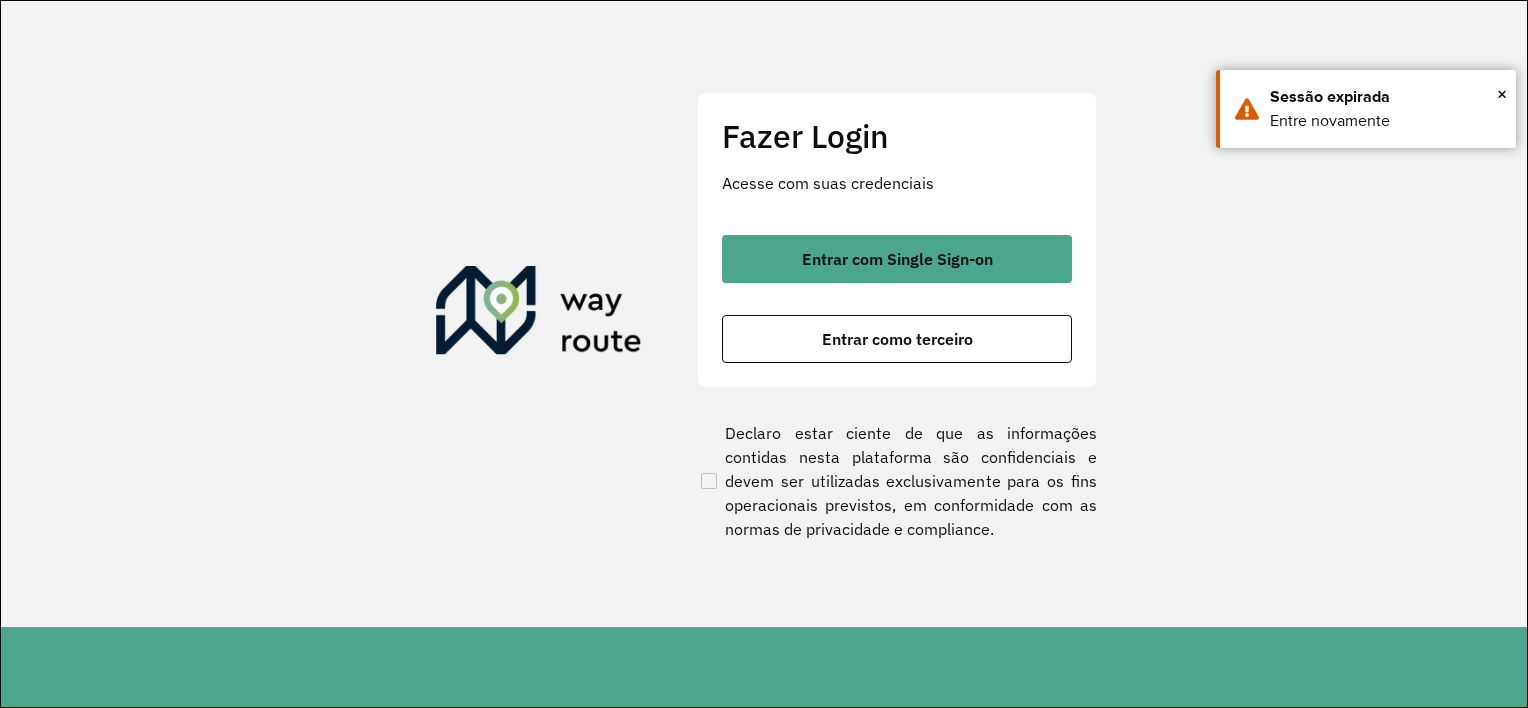 scroll, scrollTop: 0, scrollLeft: 0, axis: both 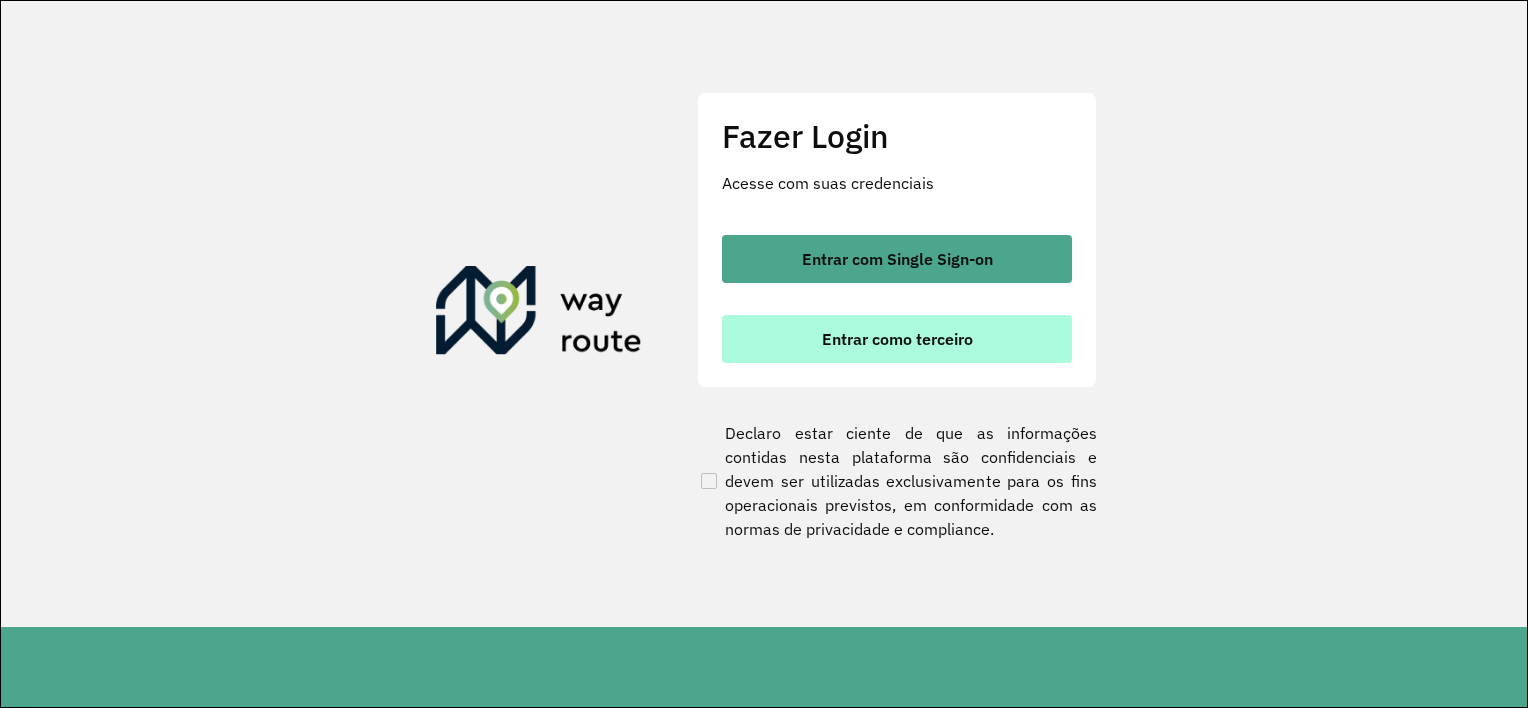 click on "Entrar como terceiro" at bounding box center (897, 339) 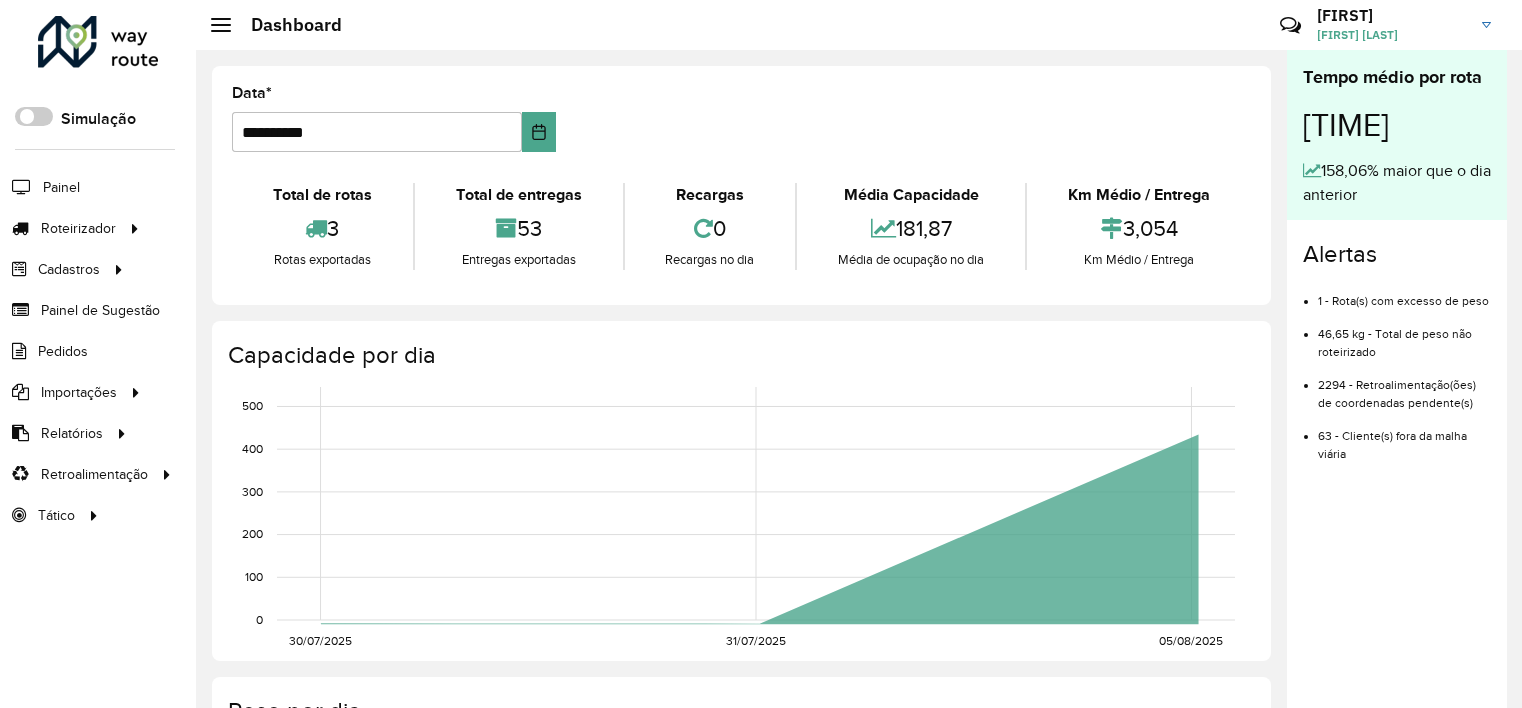 scroll, scrollTop: 0, scrollLeft: 0, axis: both 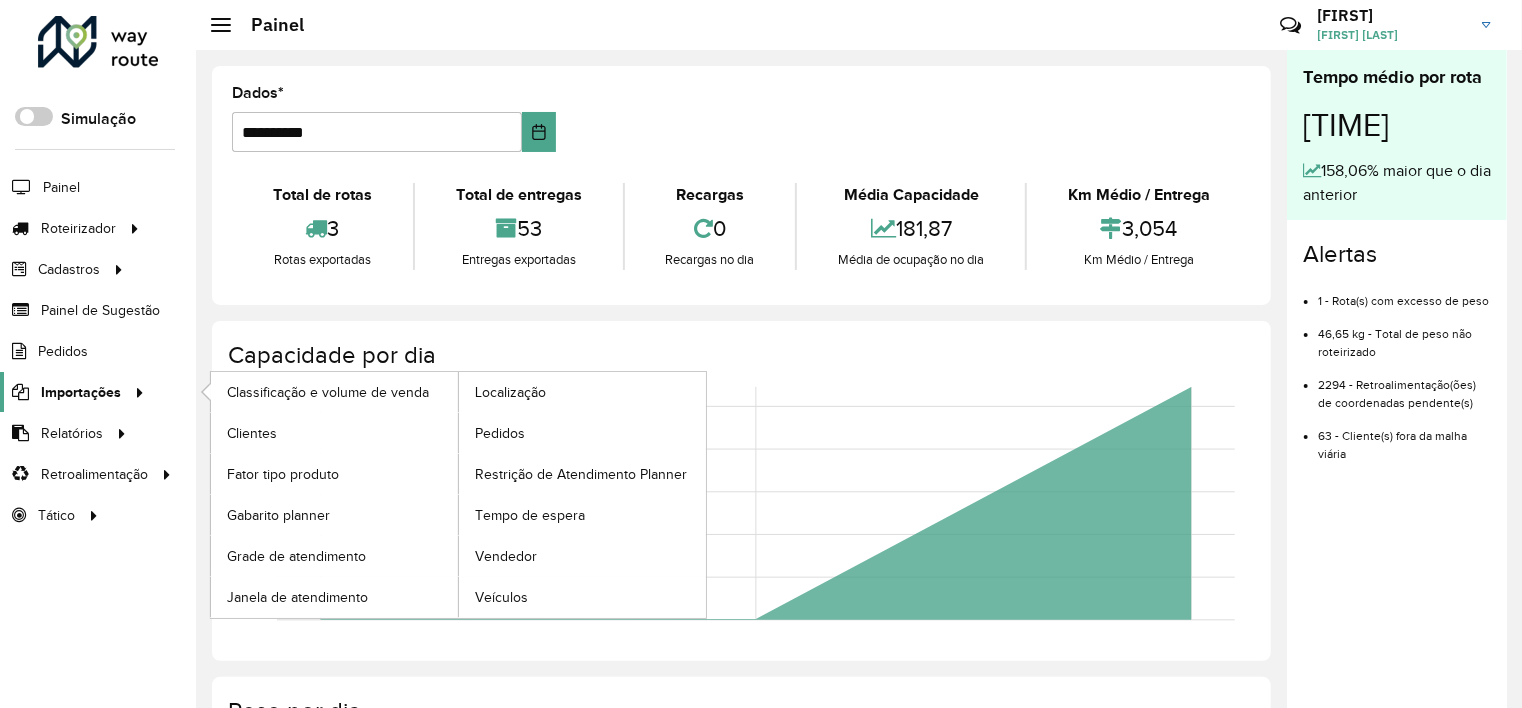 click 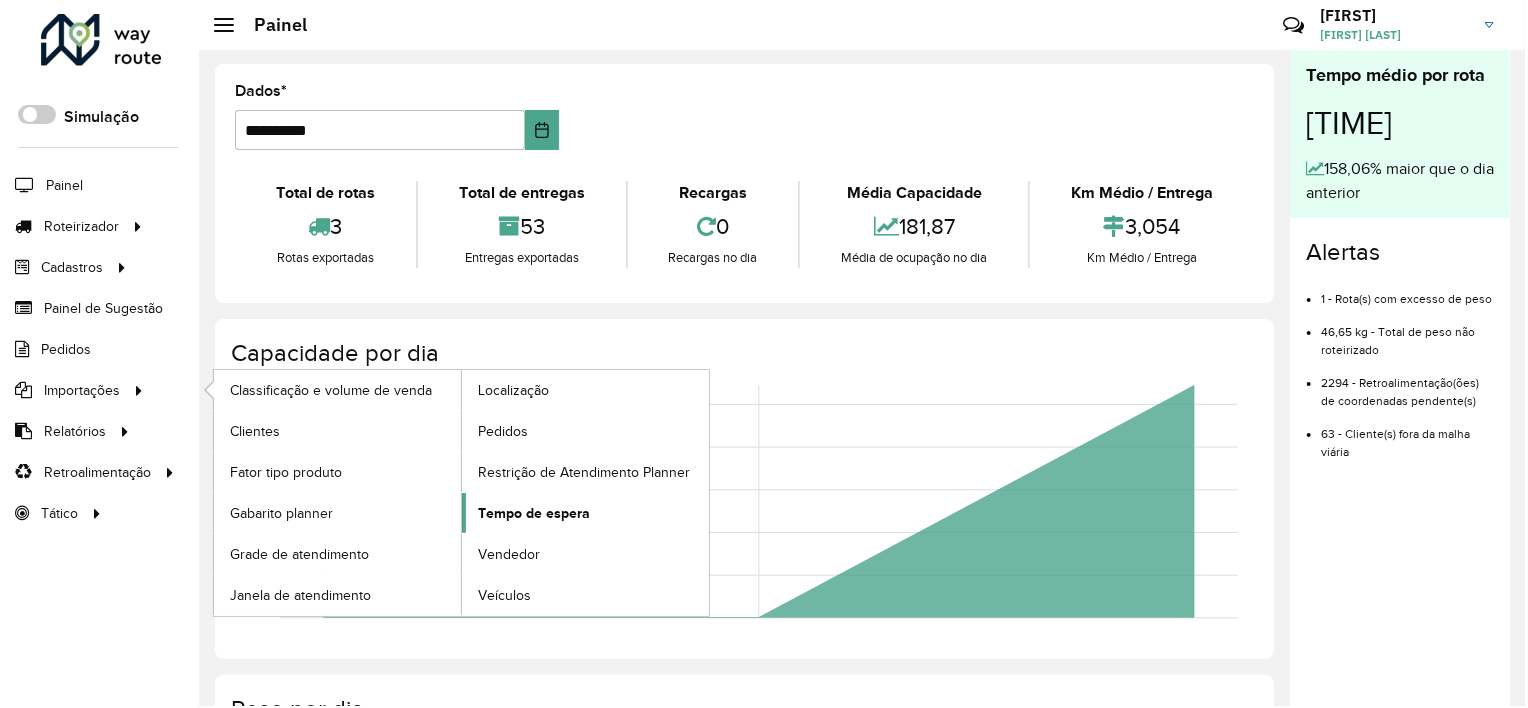 scroll, scrollTop: 0, scrollLeft: 0, axis: both 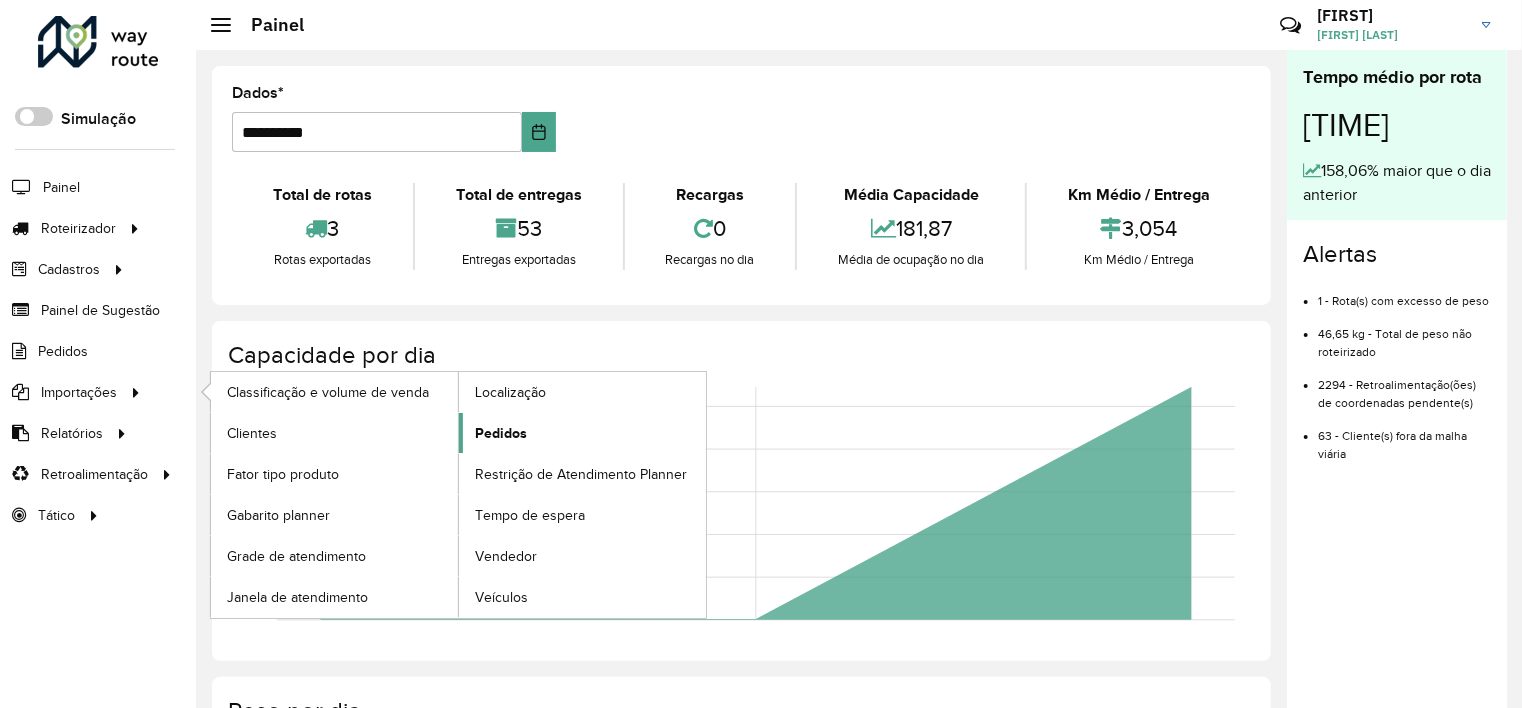 click on "Pedidos" 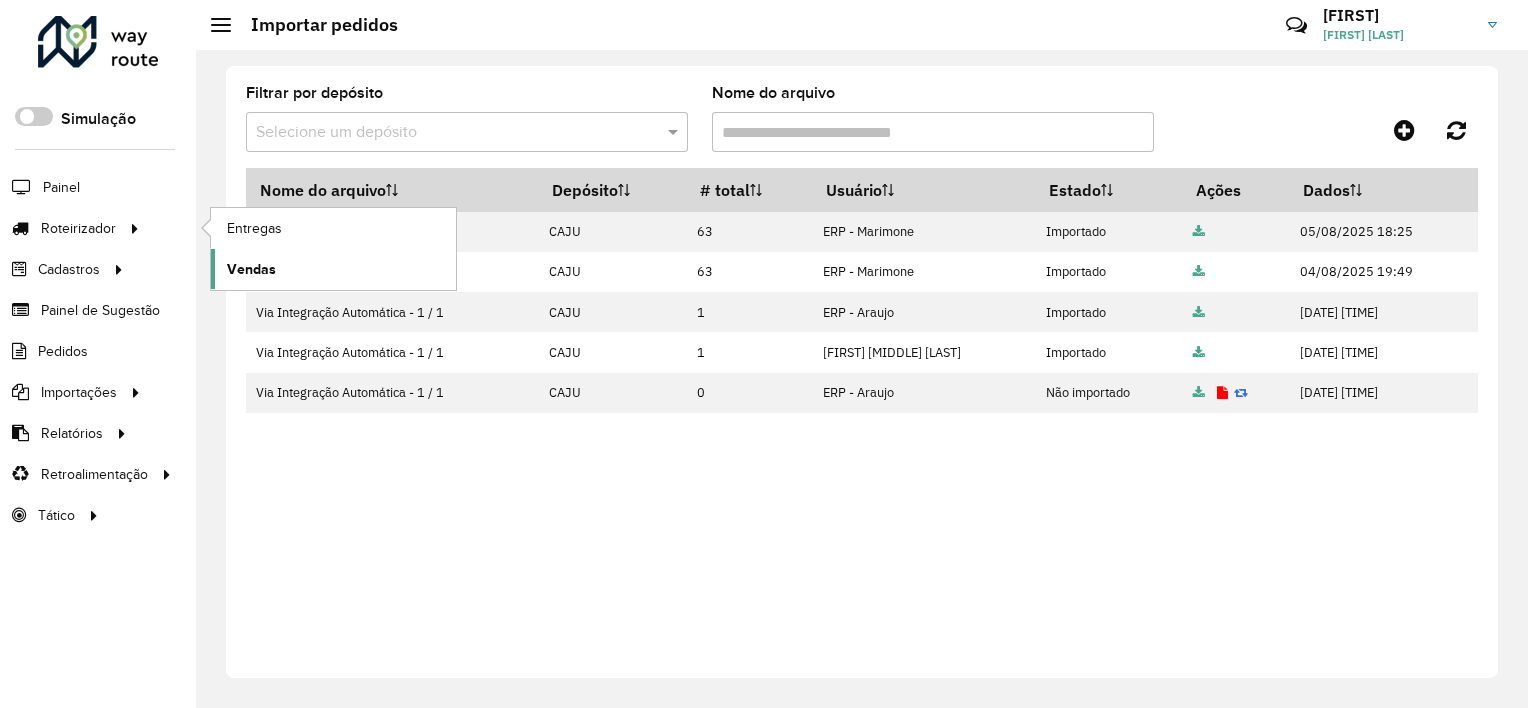 click on "Vendas" 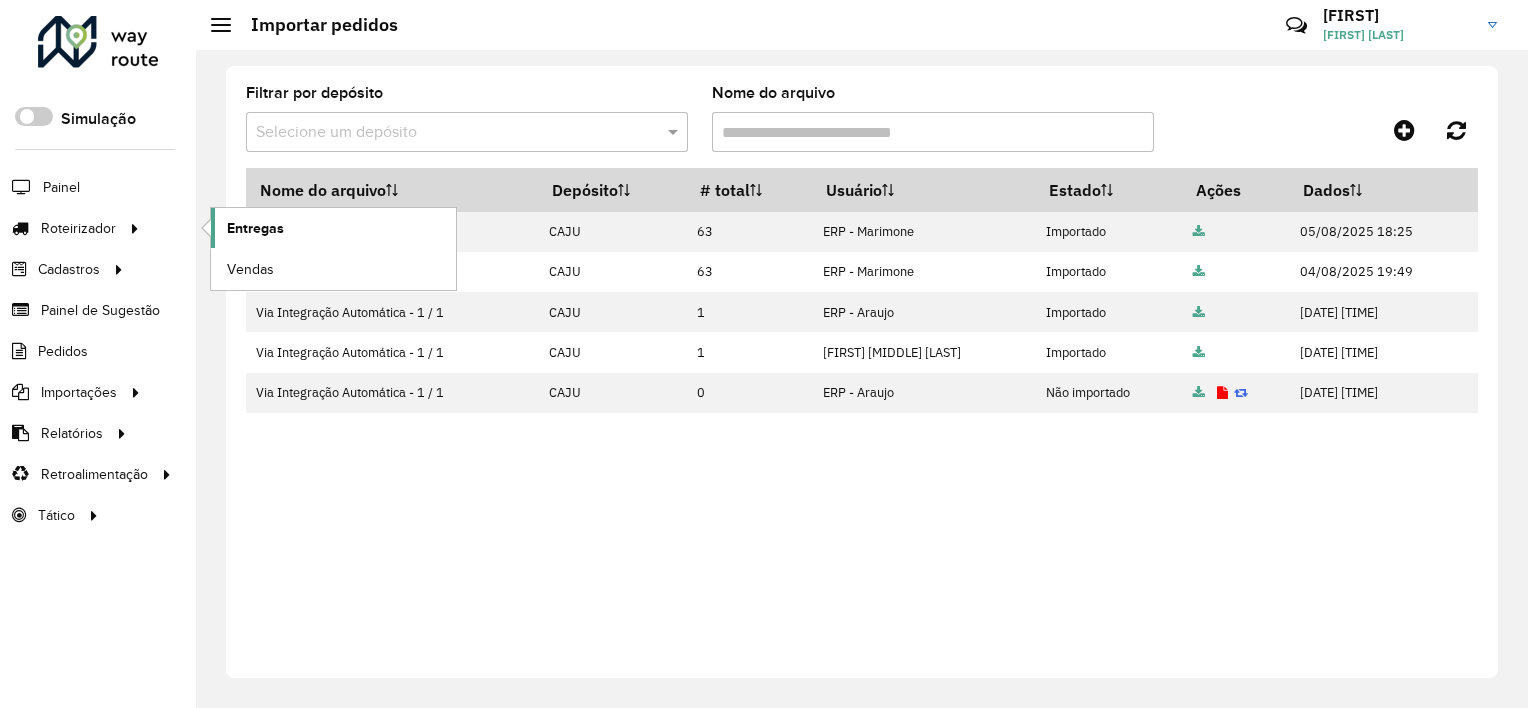click on "Entregas" 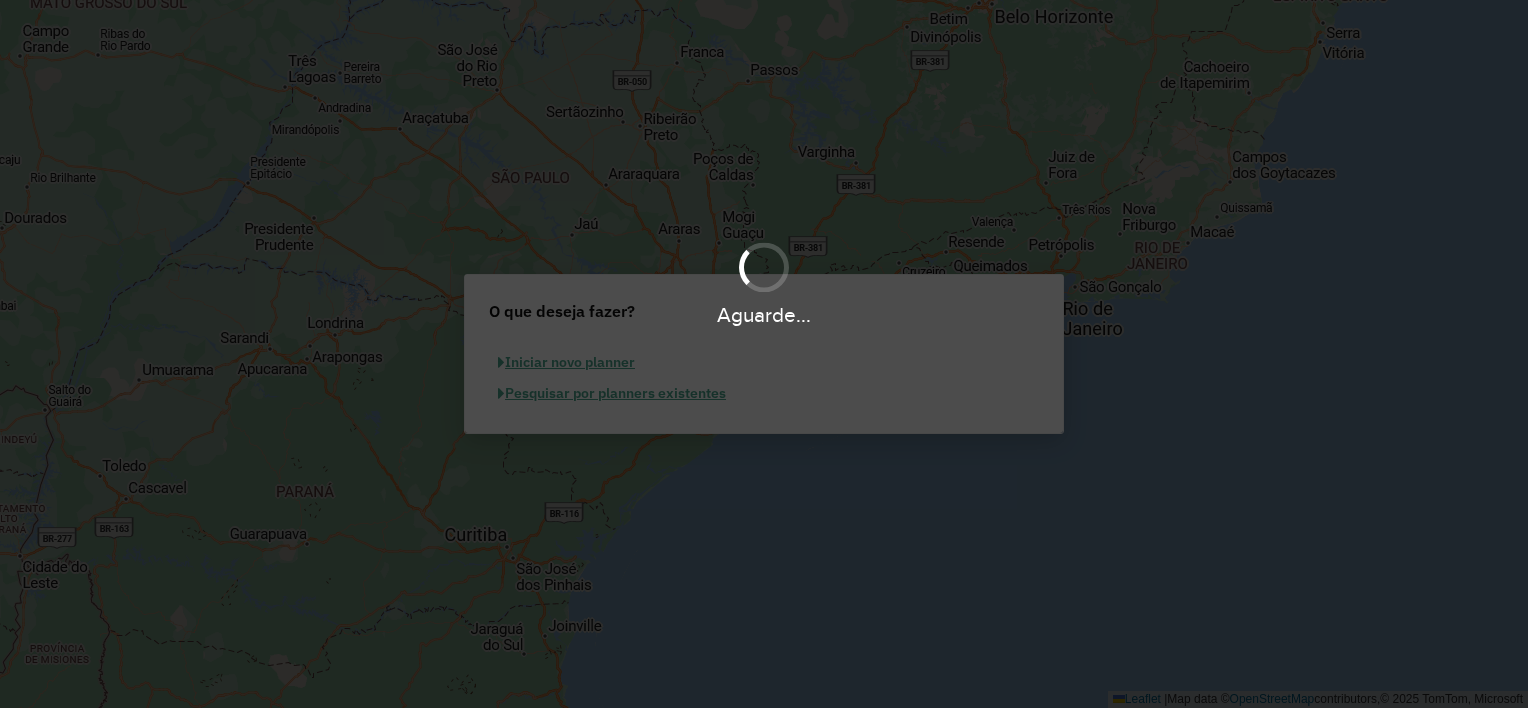scroll, scrollTop: 0, scrollLeft: 0, axis: both 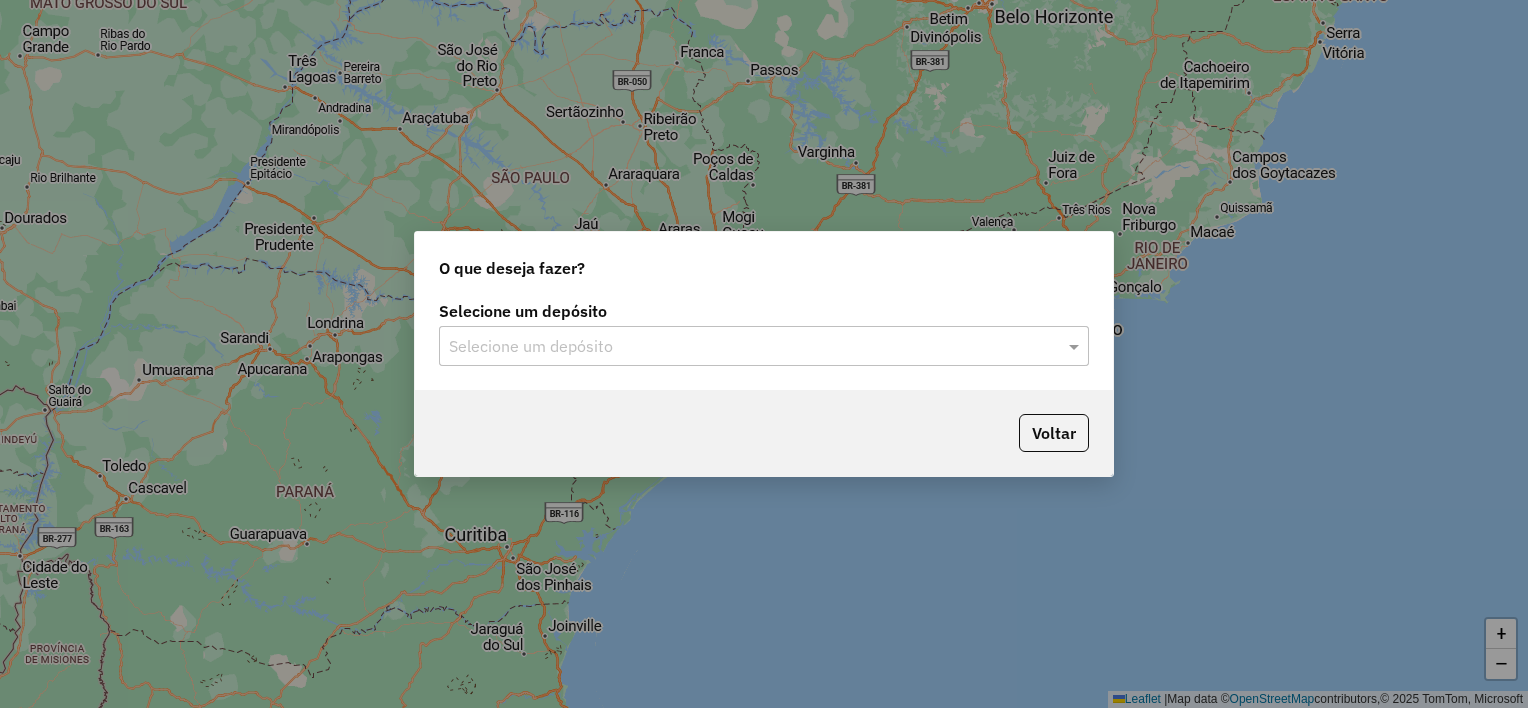 click 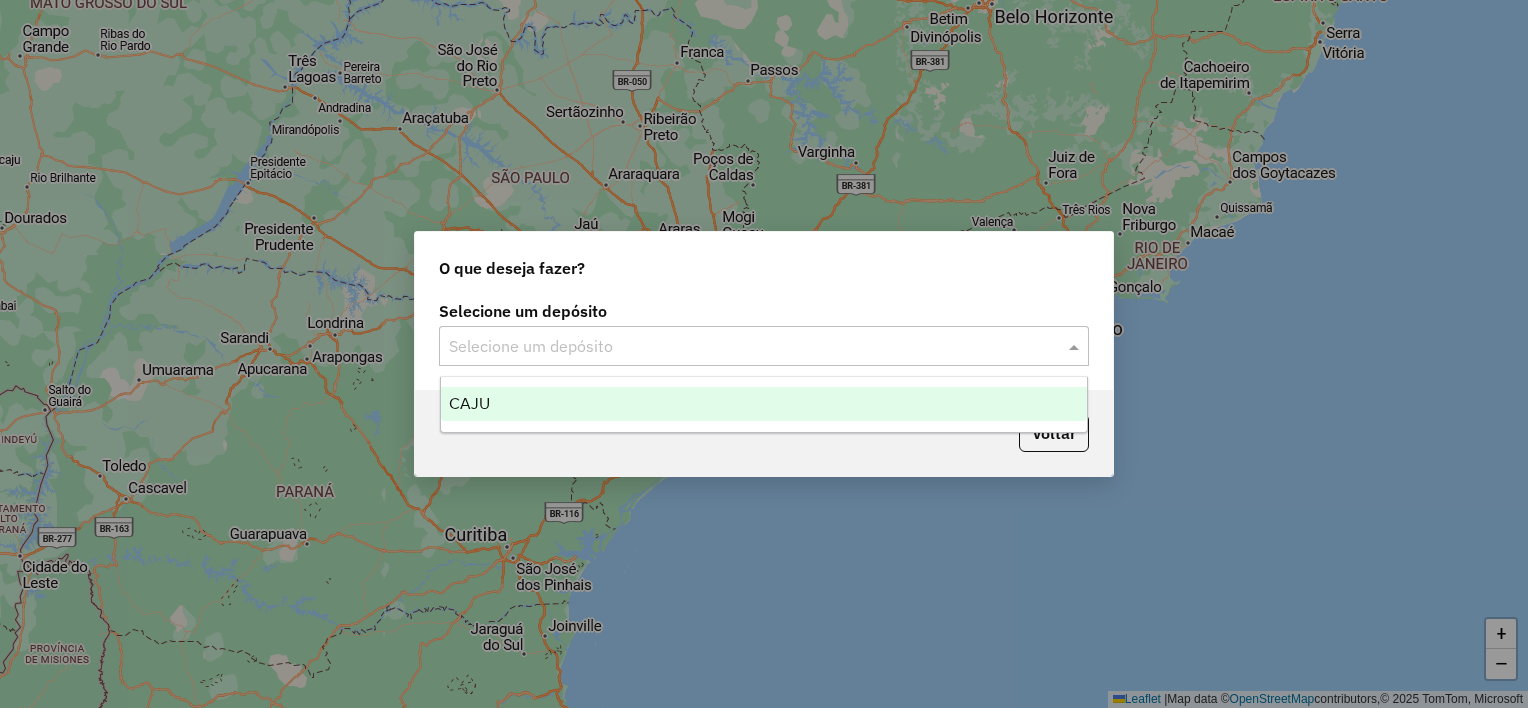 click on "CAJU" at bounding box center (764, 404) 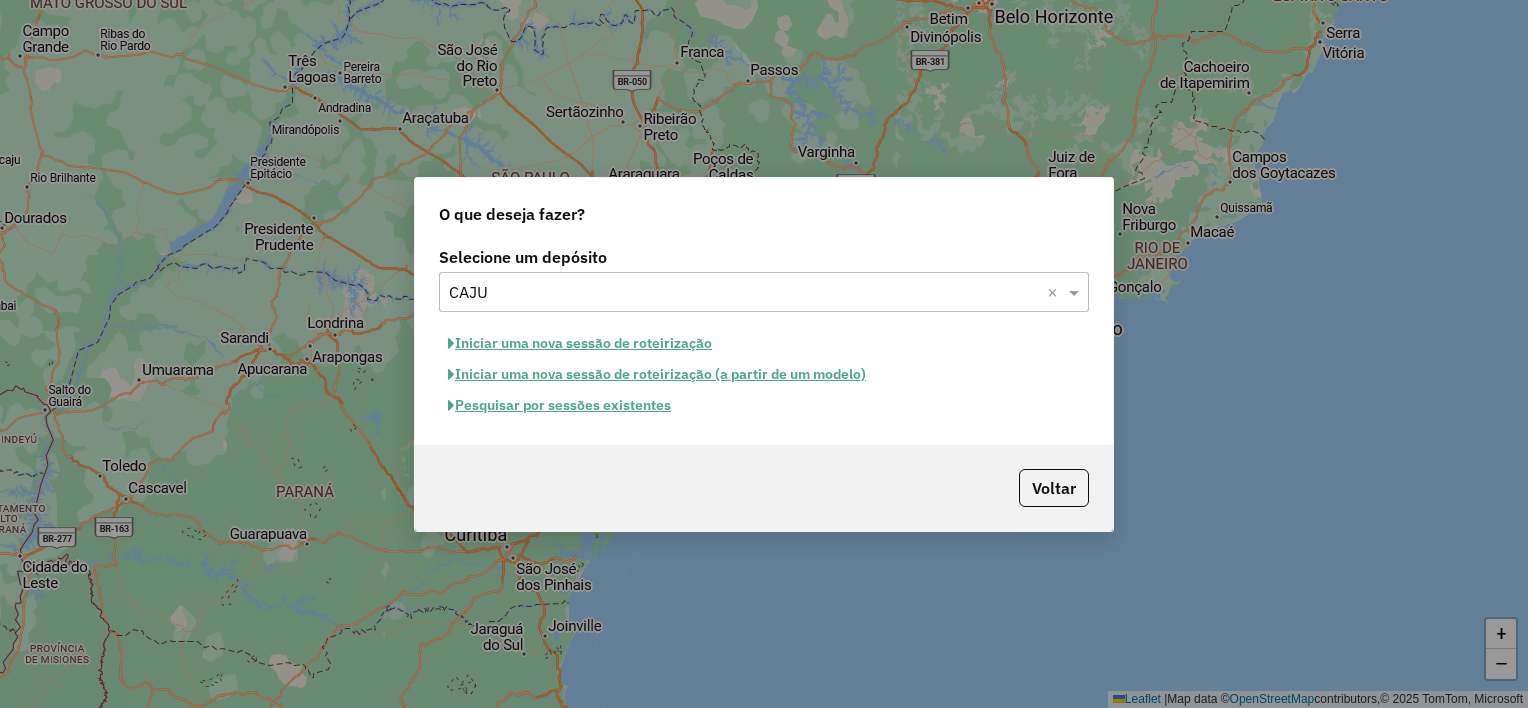 click on "Iniciar uma nova sessão de roteirização" 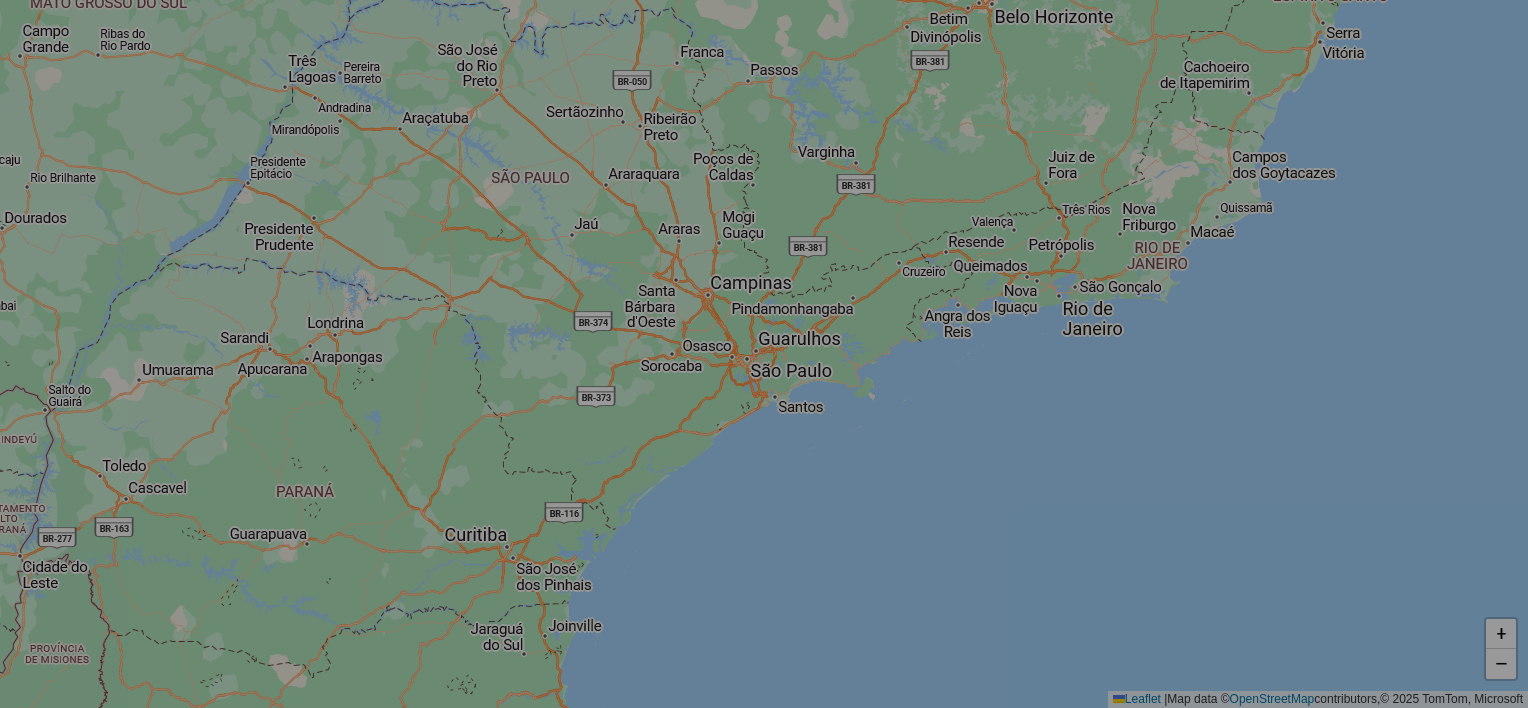 select on "*" 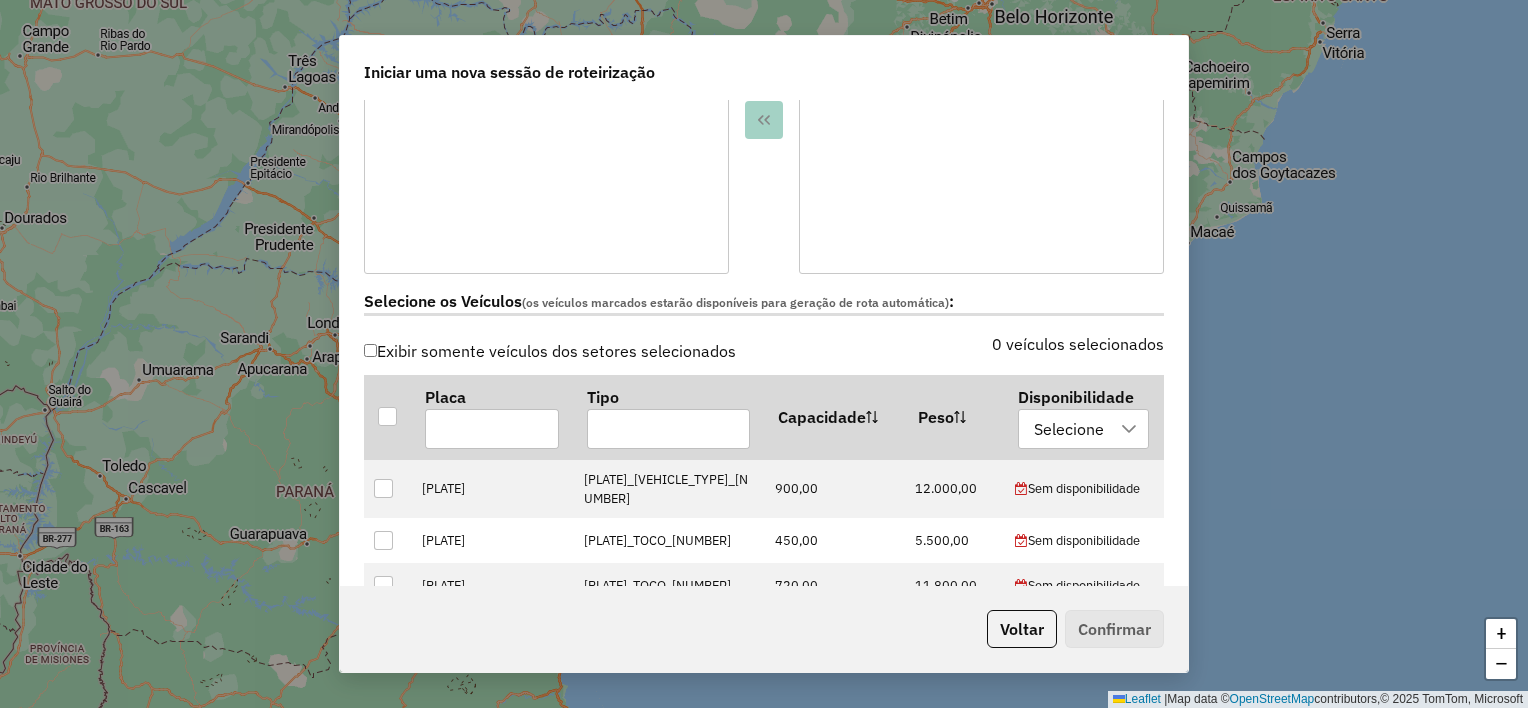 scroll, scrollTop: 500, scrollLeft: 0, axis: vertical 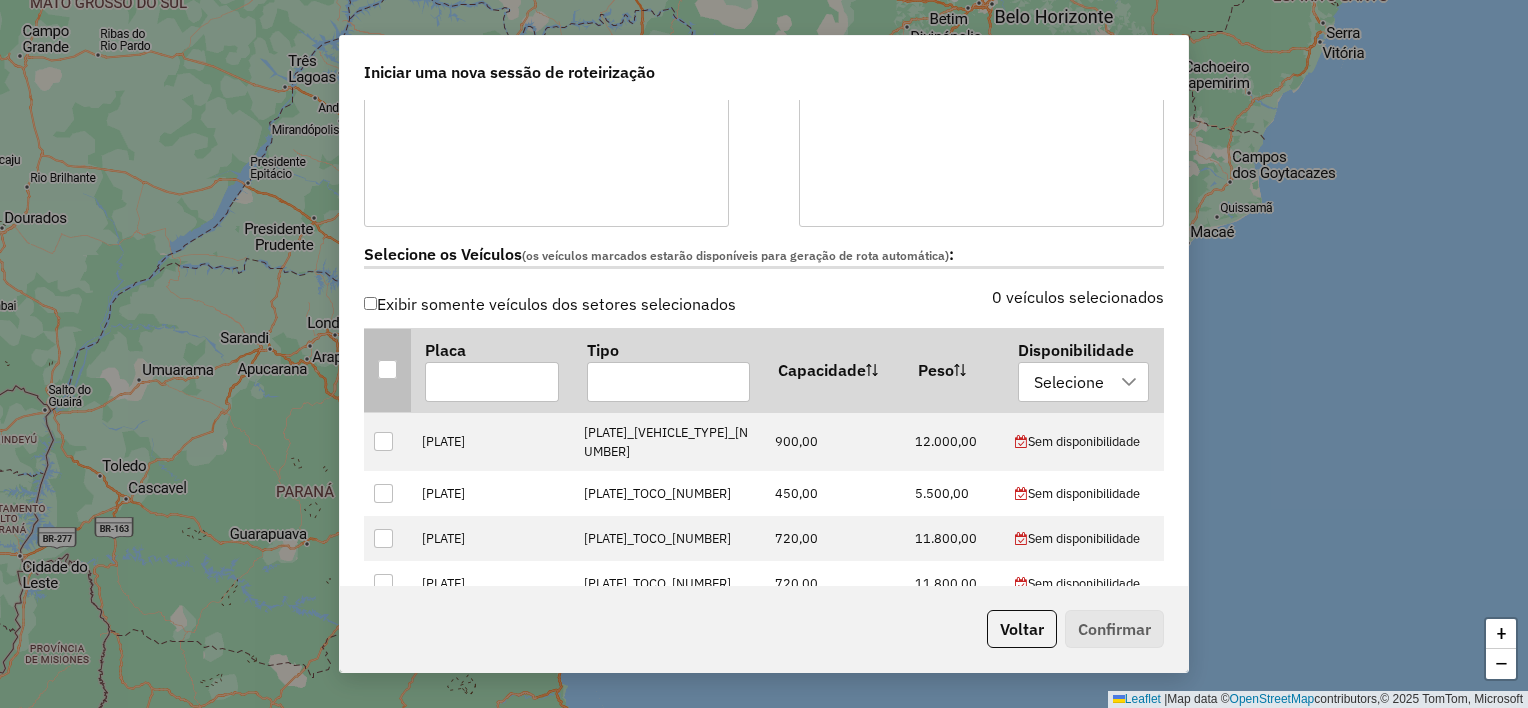 click at bounding box center (387, 369) 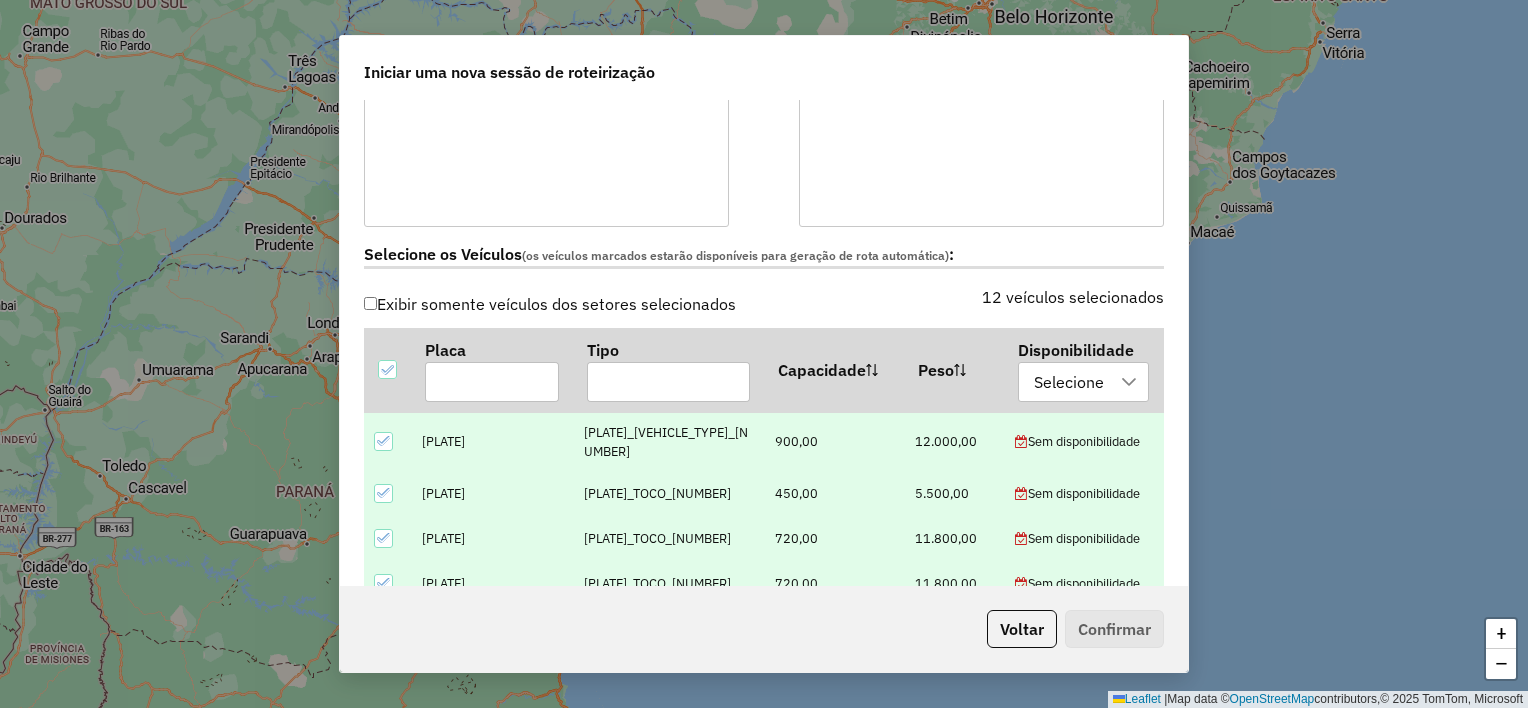 scroll, scrollTop: 0, scrollLeft: 0, axis: both 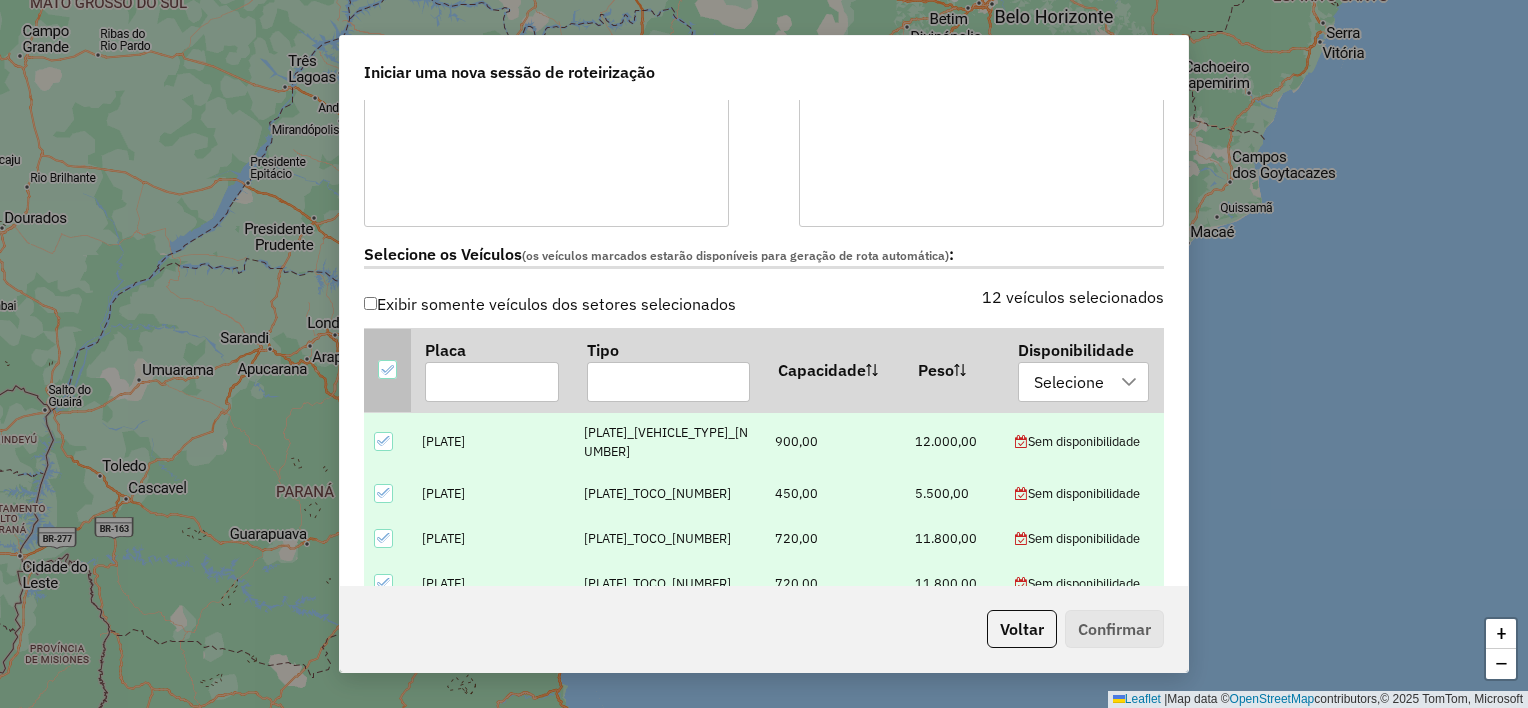 click at bounding box center [387, 369] 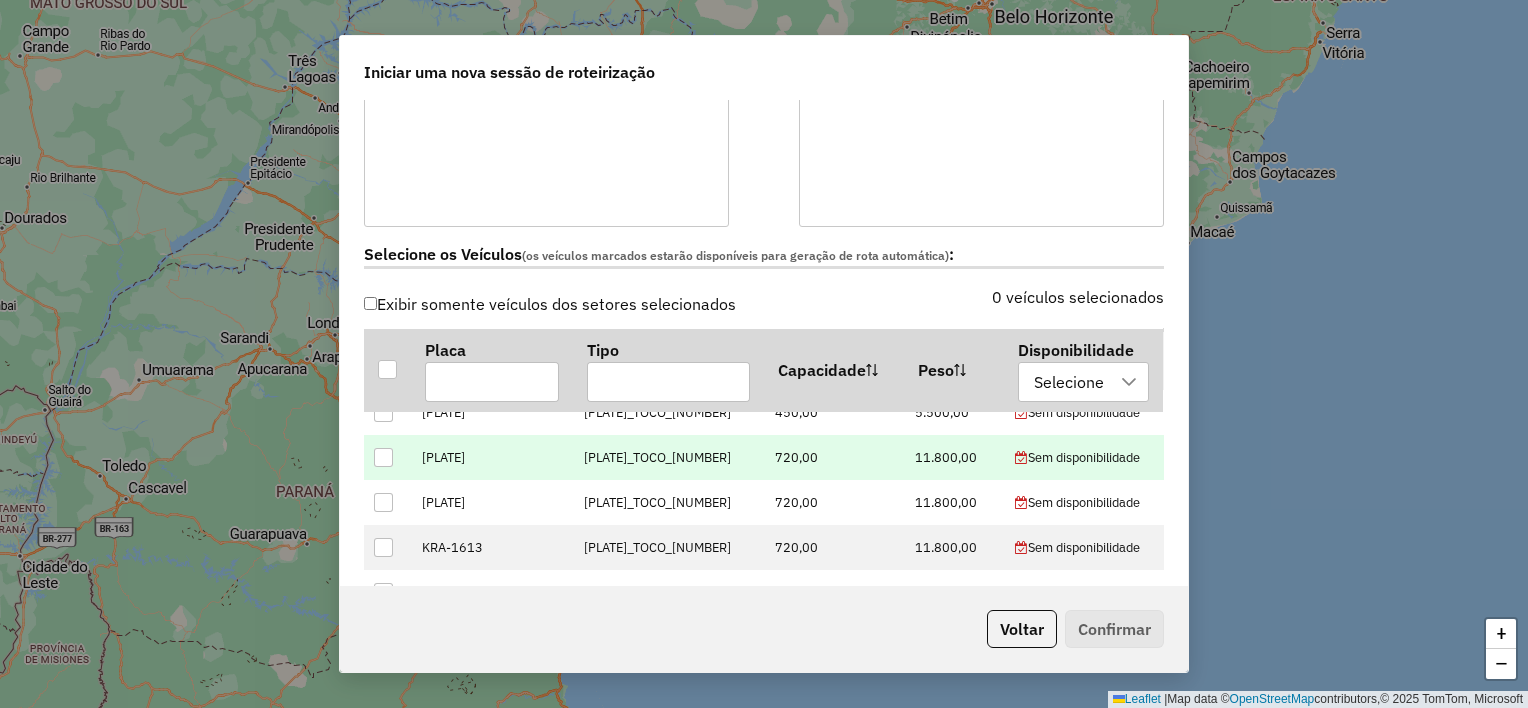 scroll, scrollTop: 100, scrollLeft: 0, axis: vertical 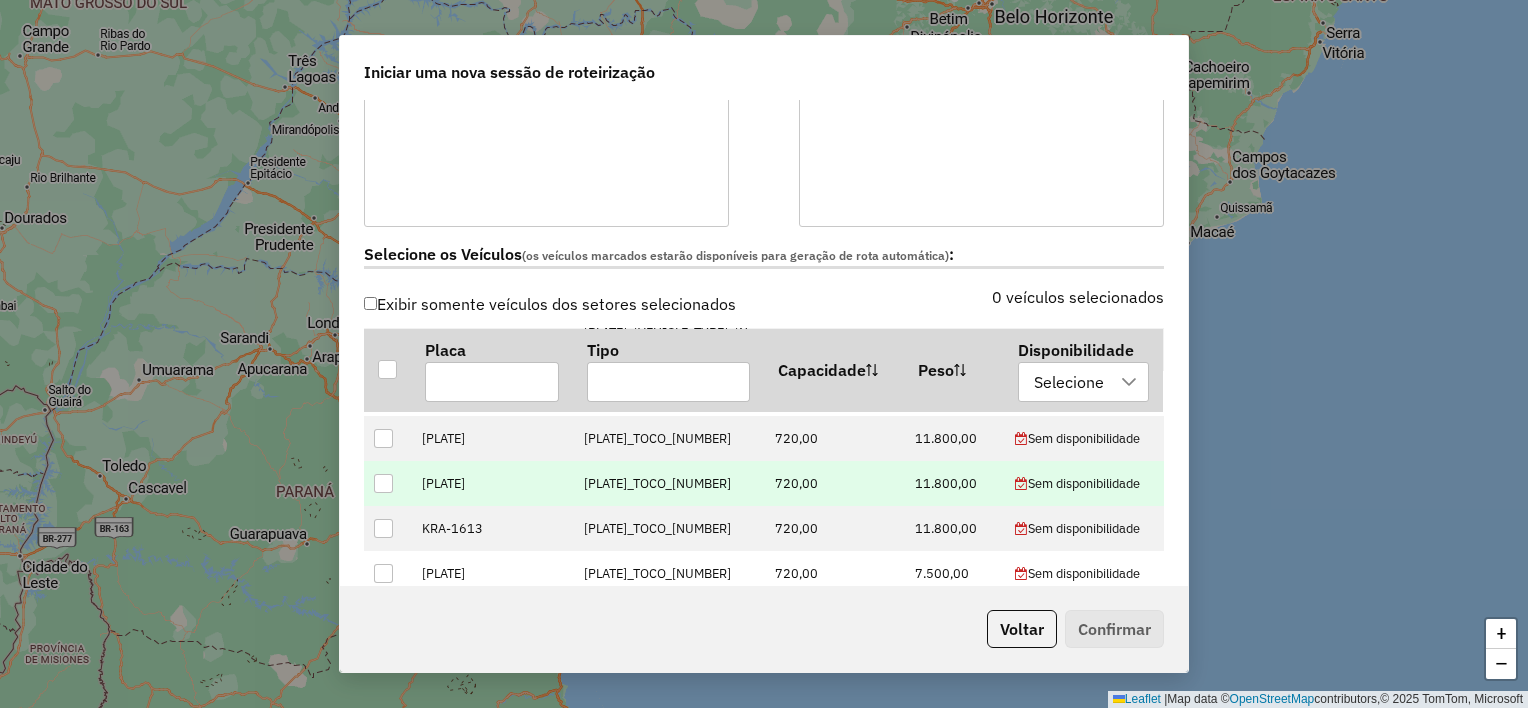 click at bounding box center (383, 483) 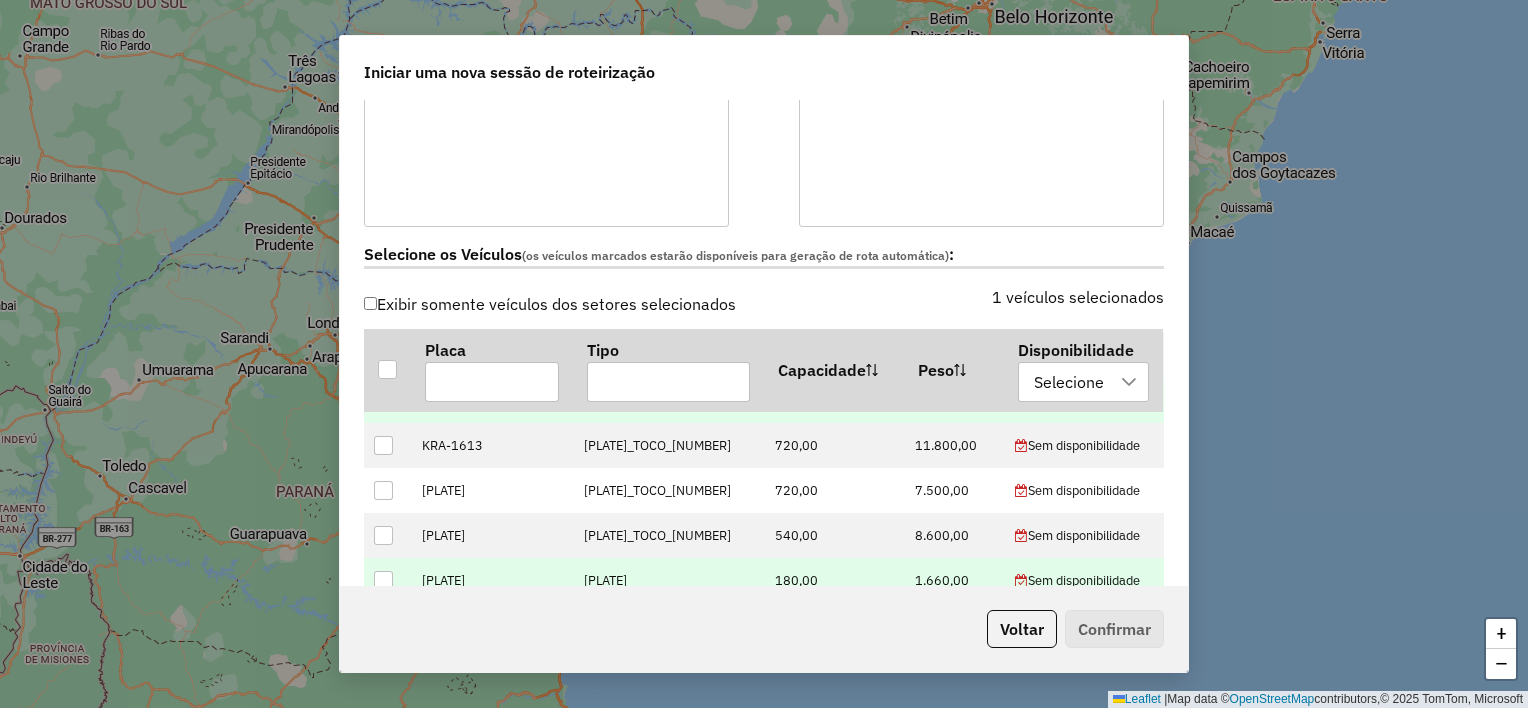 scroll, scrollTop: 200, scrollLeft: 0, axis: vertical 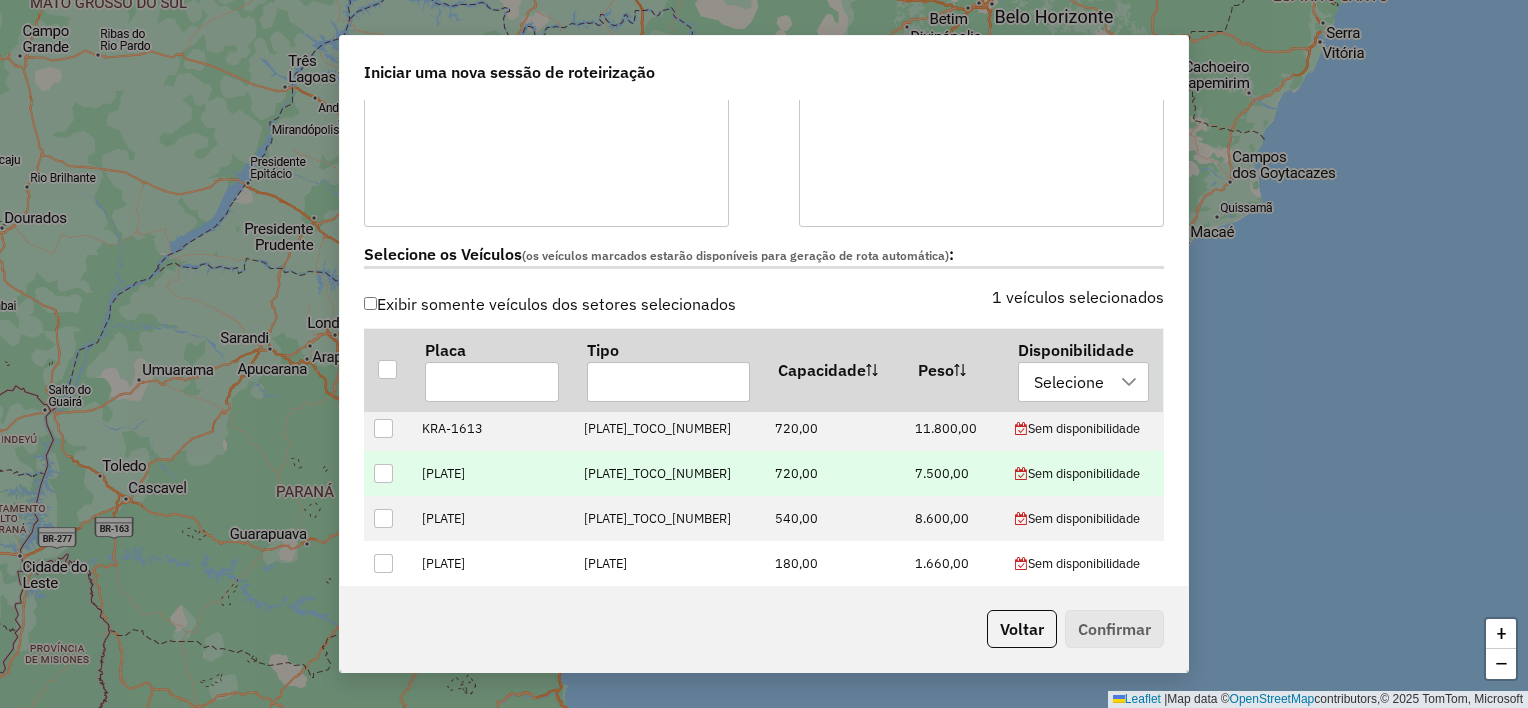 click at bounding box center [383, 473] 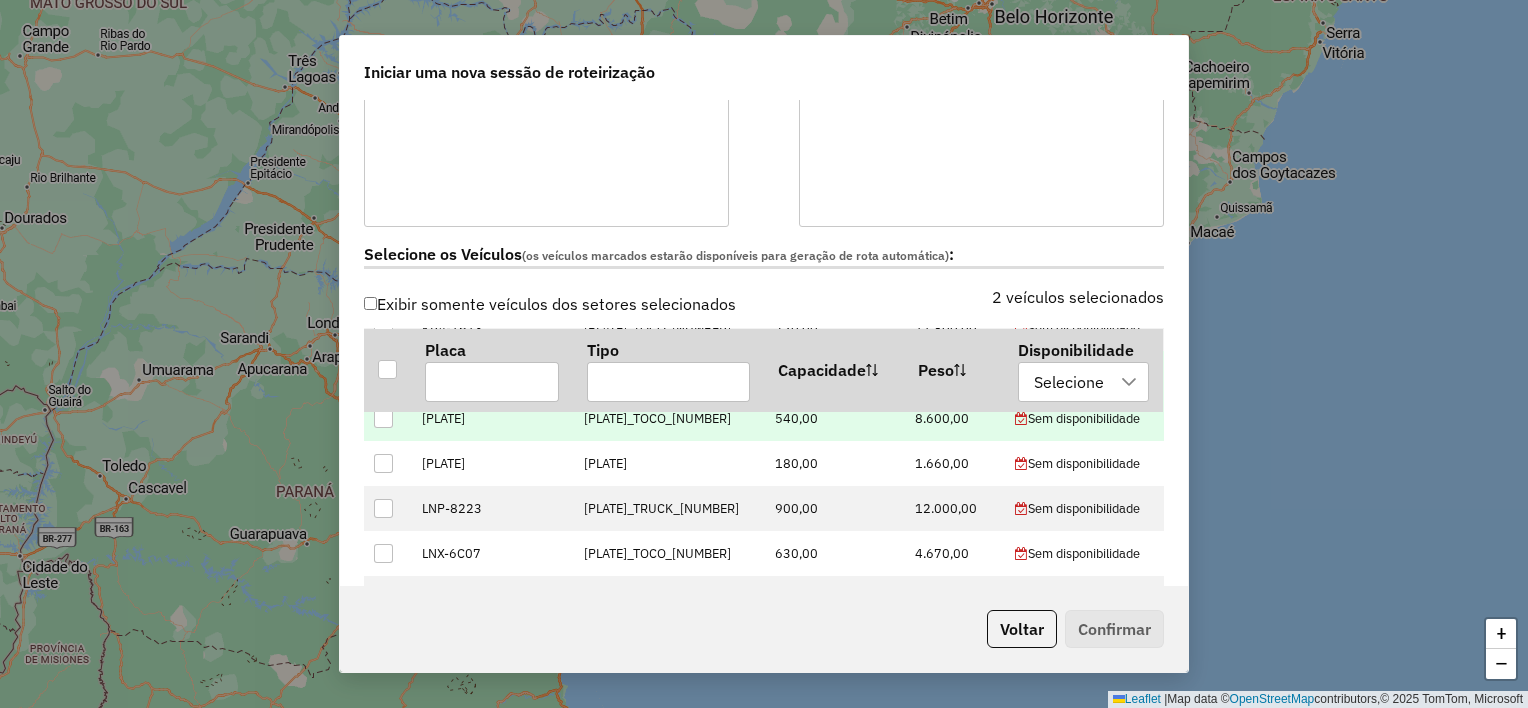 scroll, scrollTop: 324, scrollLeft: 0, axis: vertical 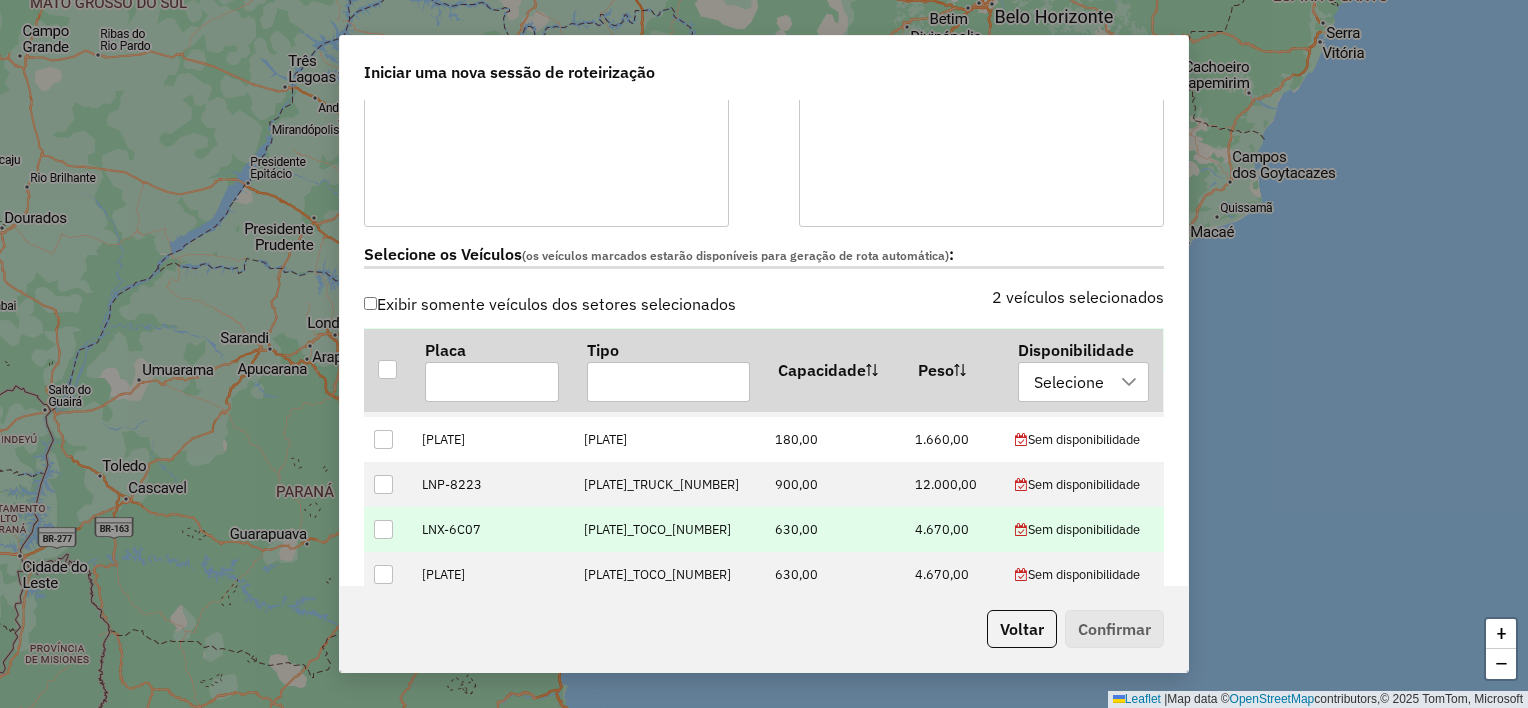 click at bounding box center (383, 529) 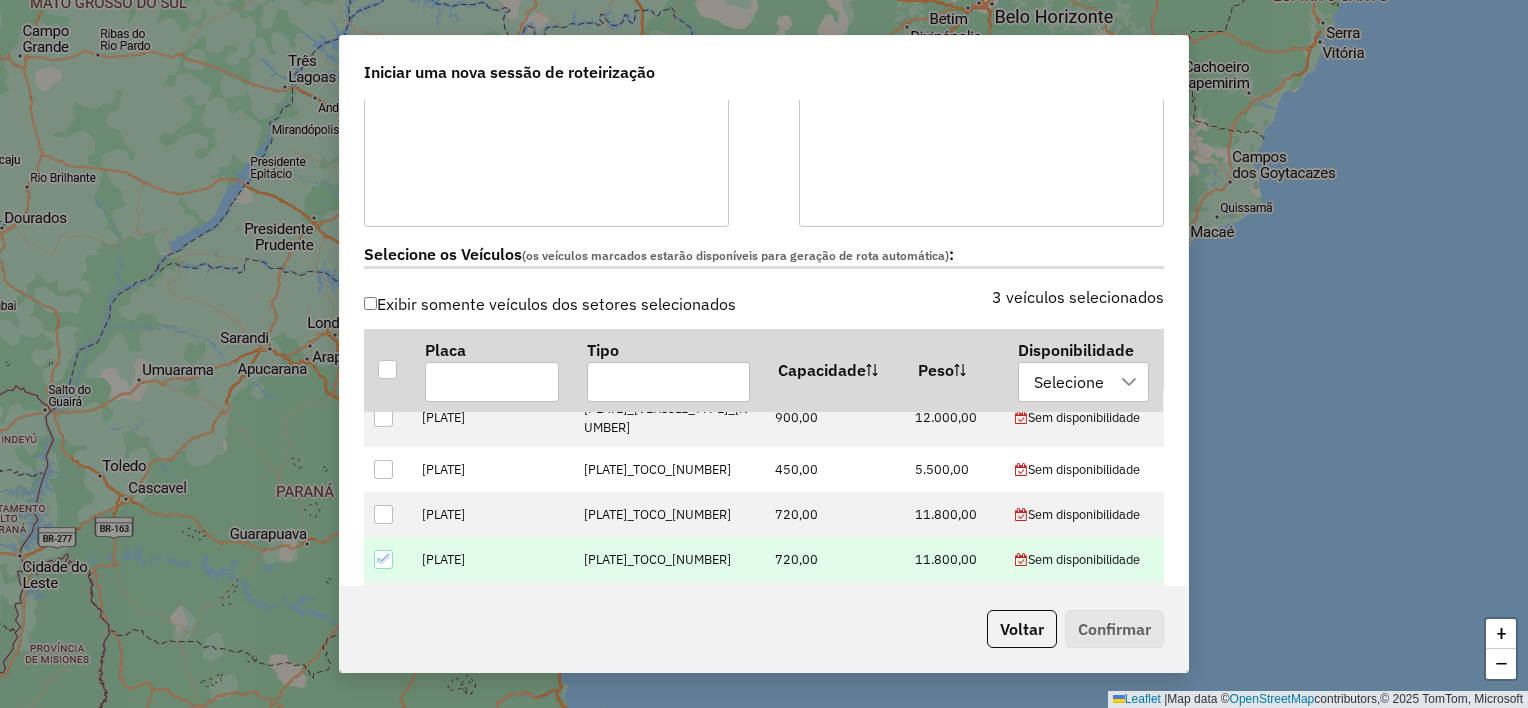 scroll, scrollTop: 0, scrollLeft: 0, axis: both 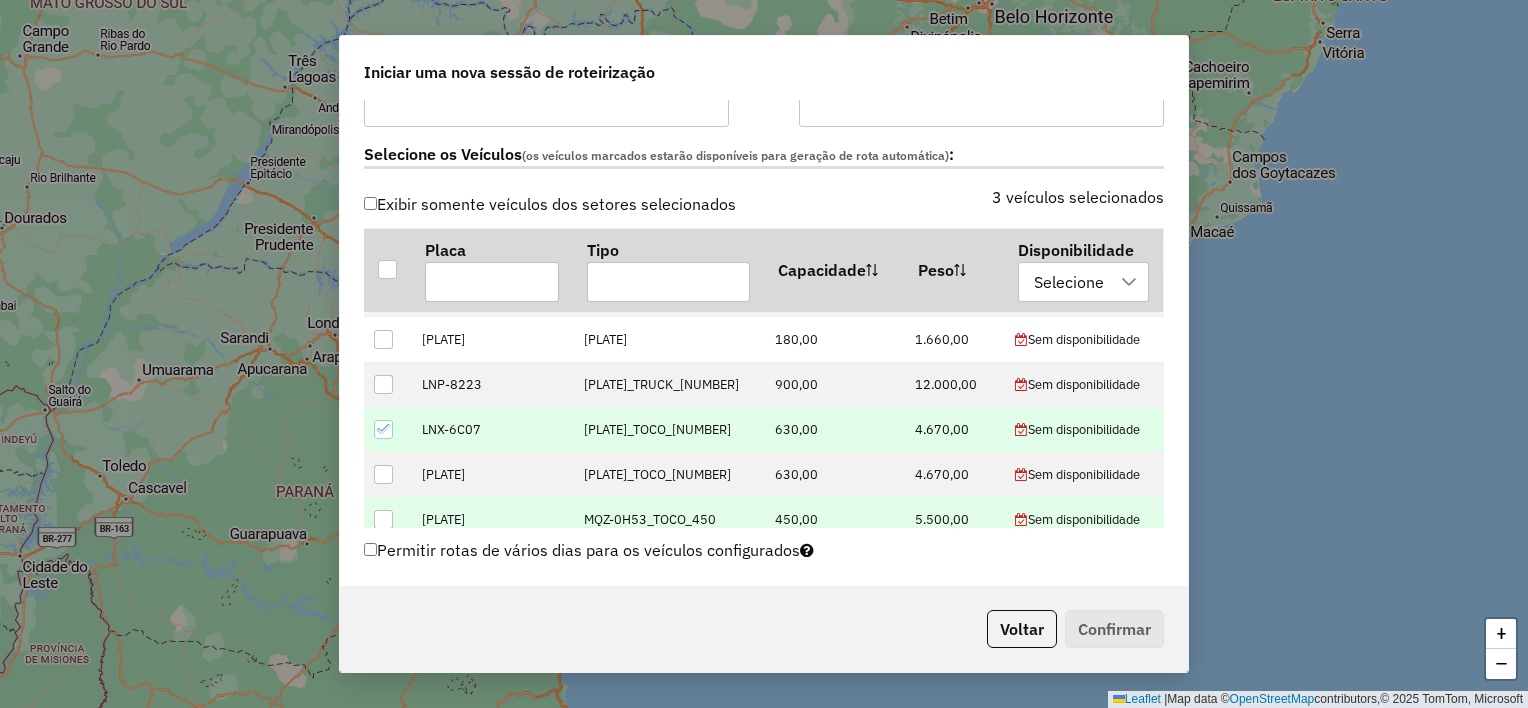 click at bounding box center [383, 519] 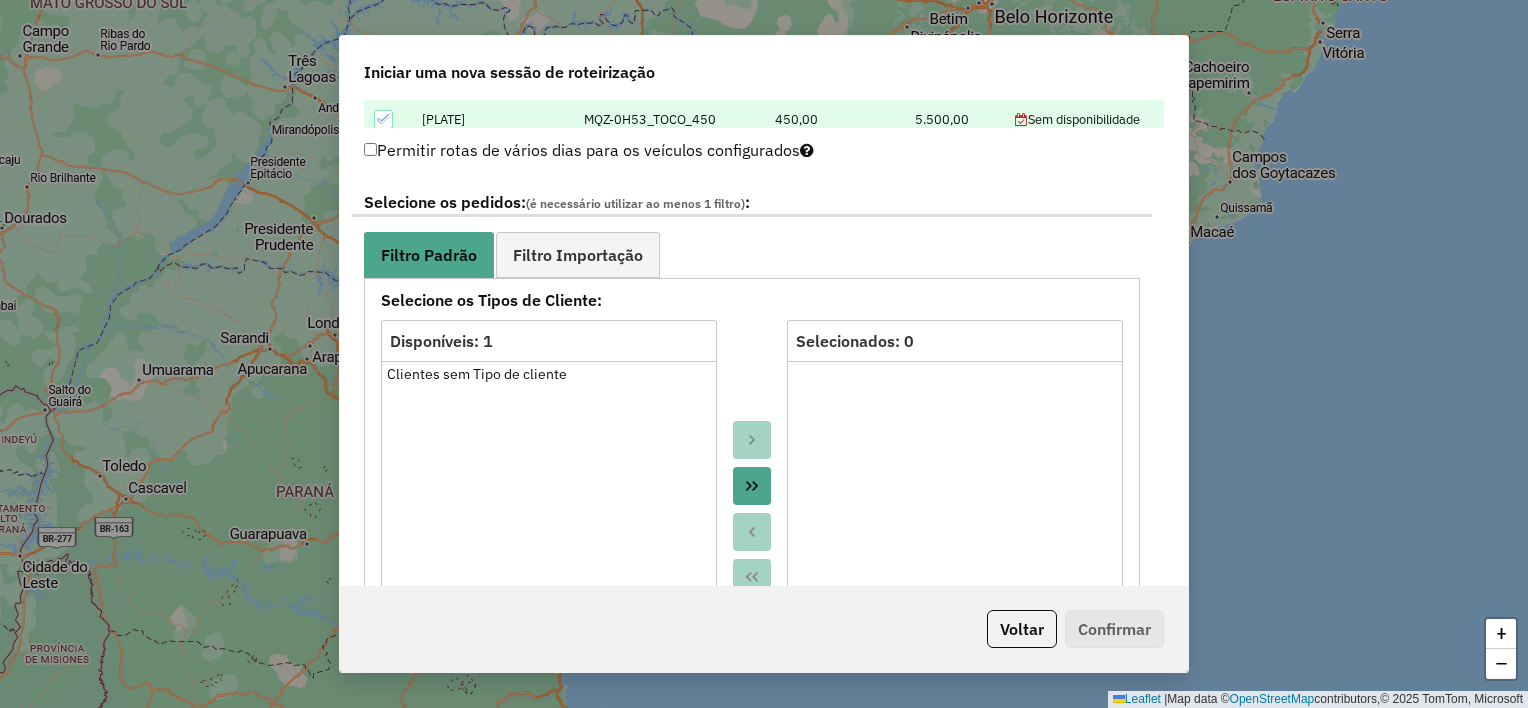 scroll, scrollTop: 1100, scrollLeft: 0, axis: vertical 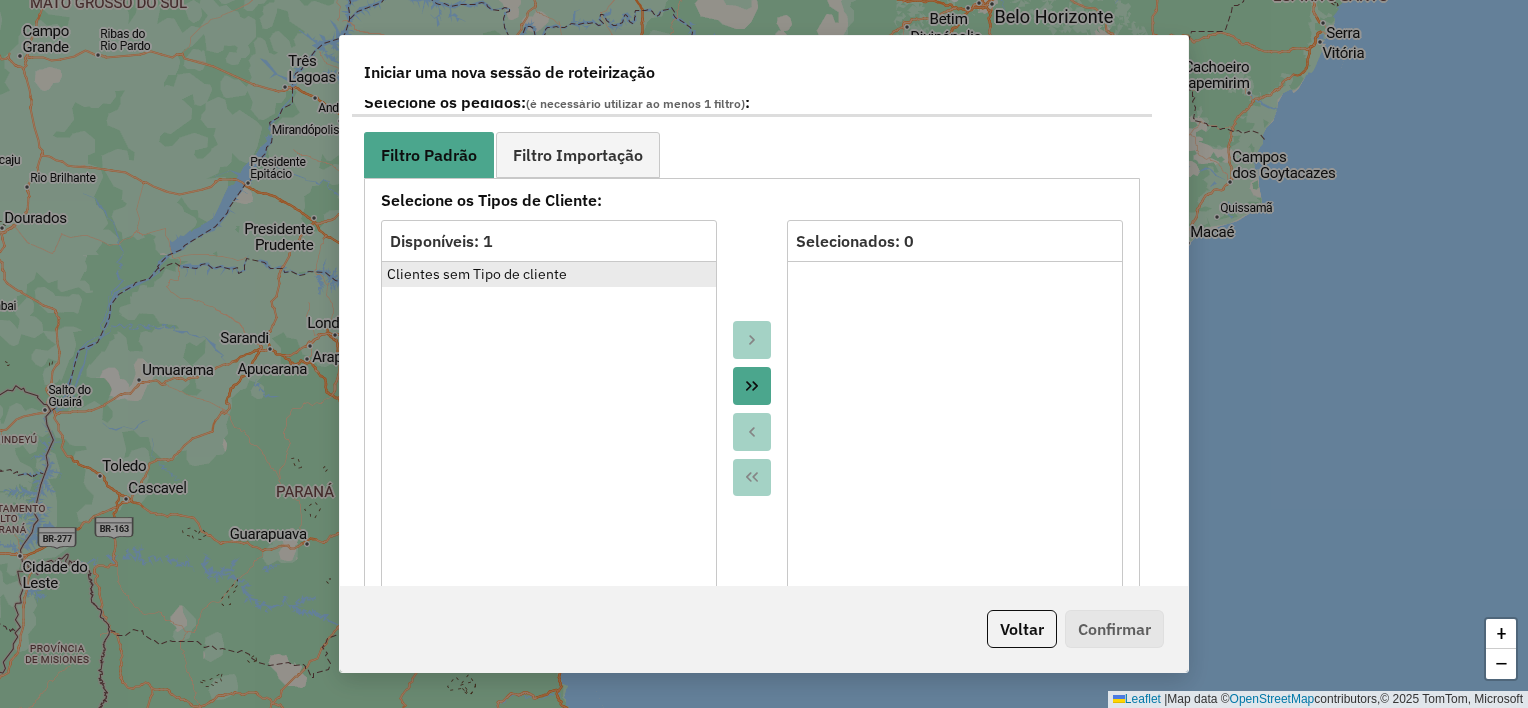 click on "Clientes sem Tipo de cliente" at bounding box center [549, 274] 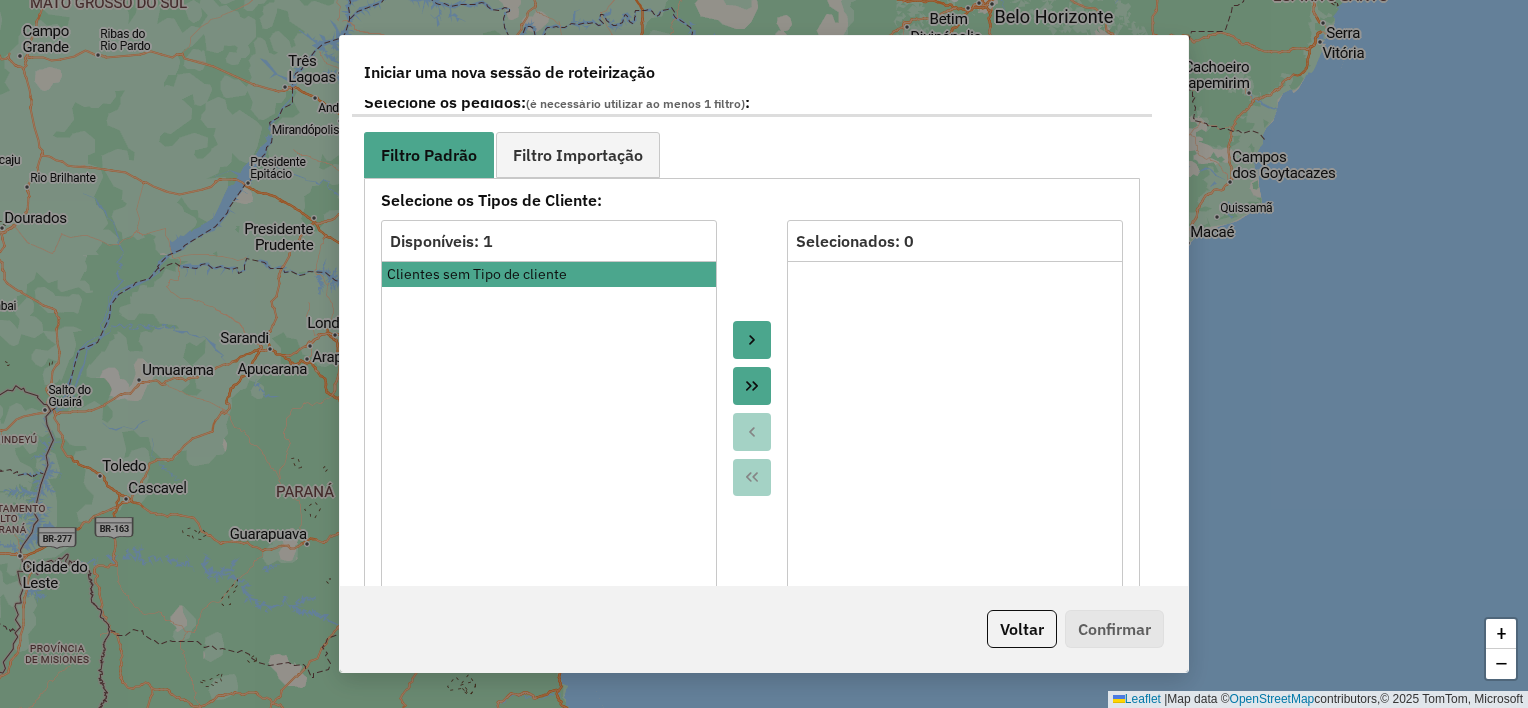 click 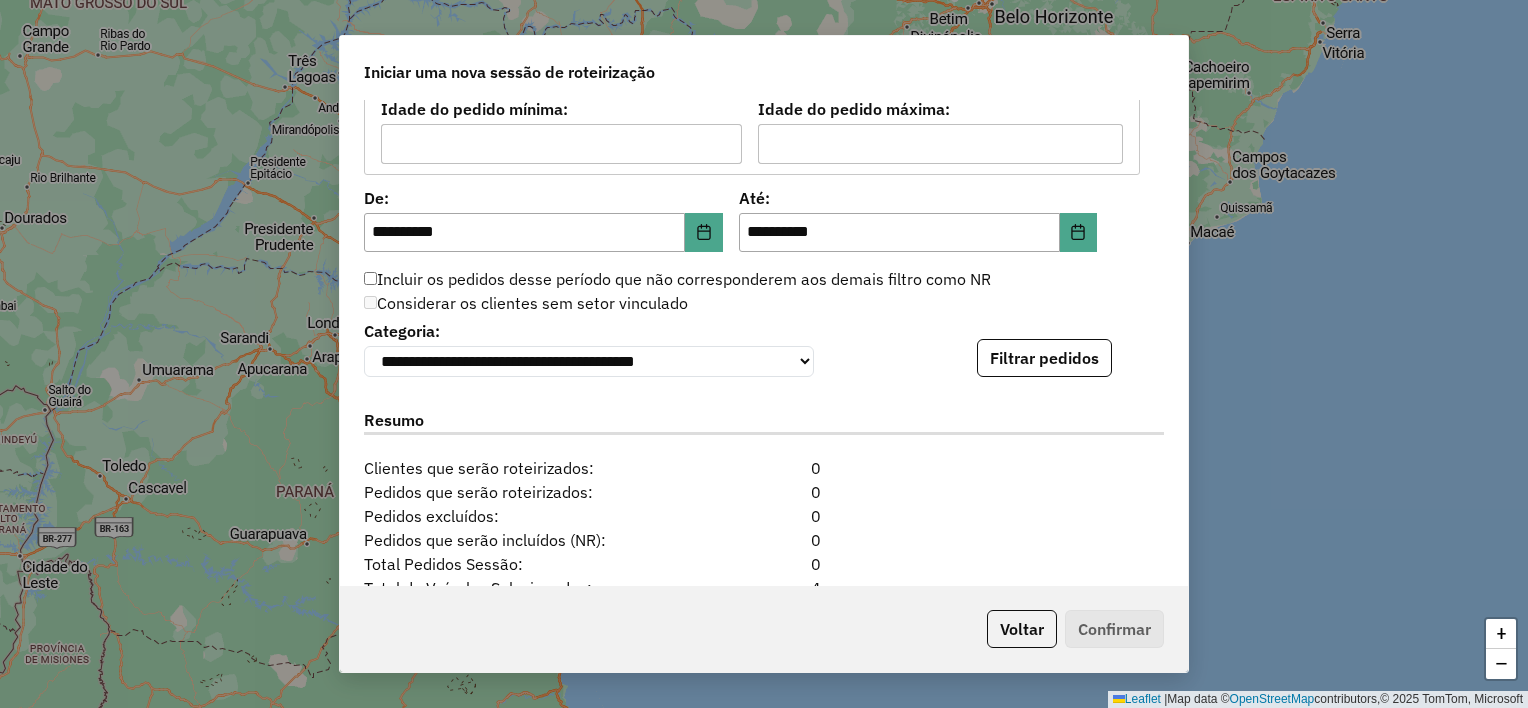 scroll, scrollTop: 1900, scrollLeft: 0, axis: vertical 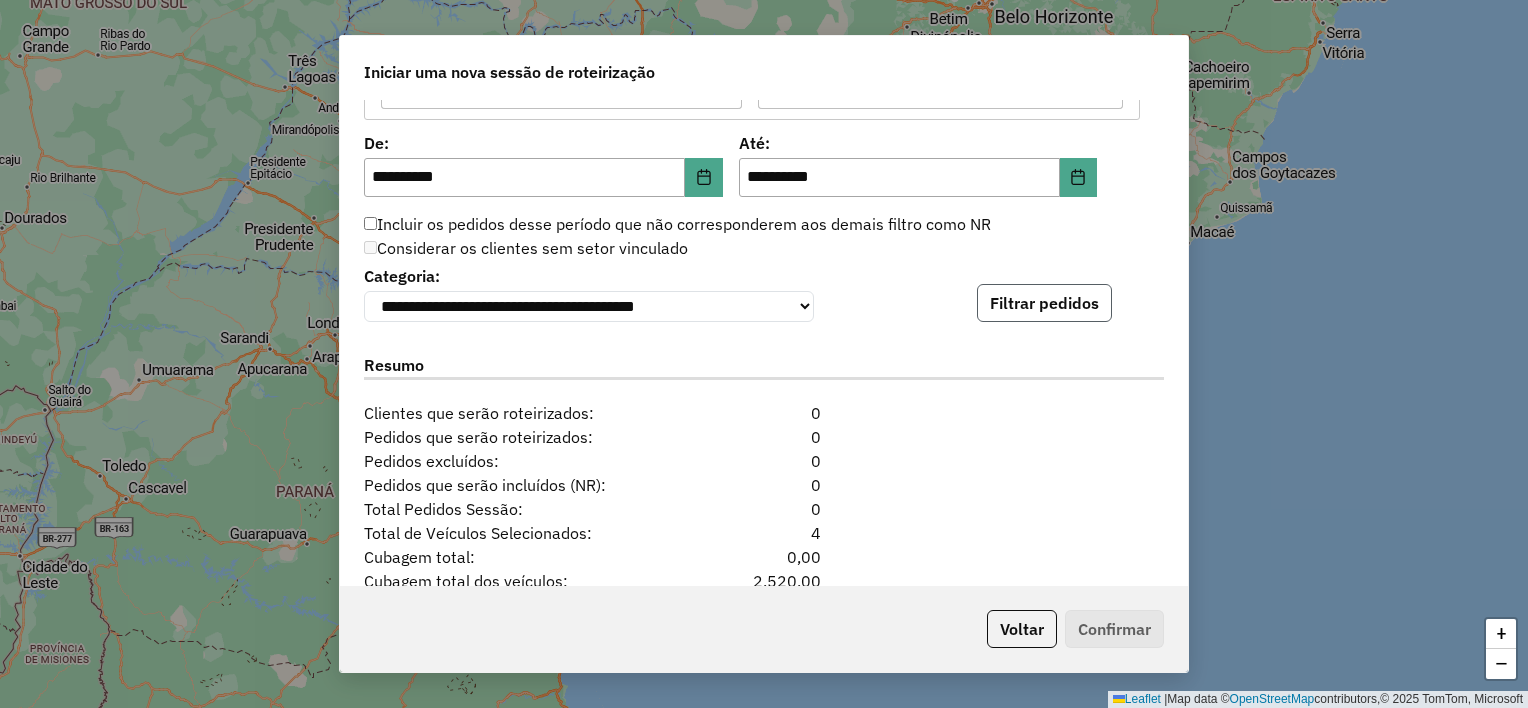 click on "Filtrar pedidos" 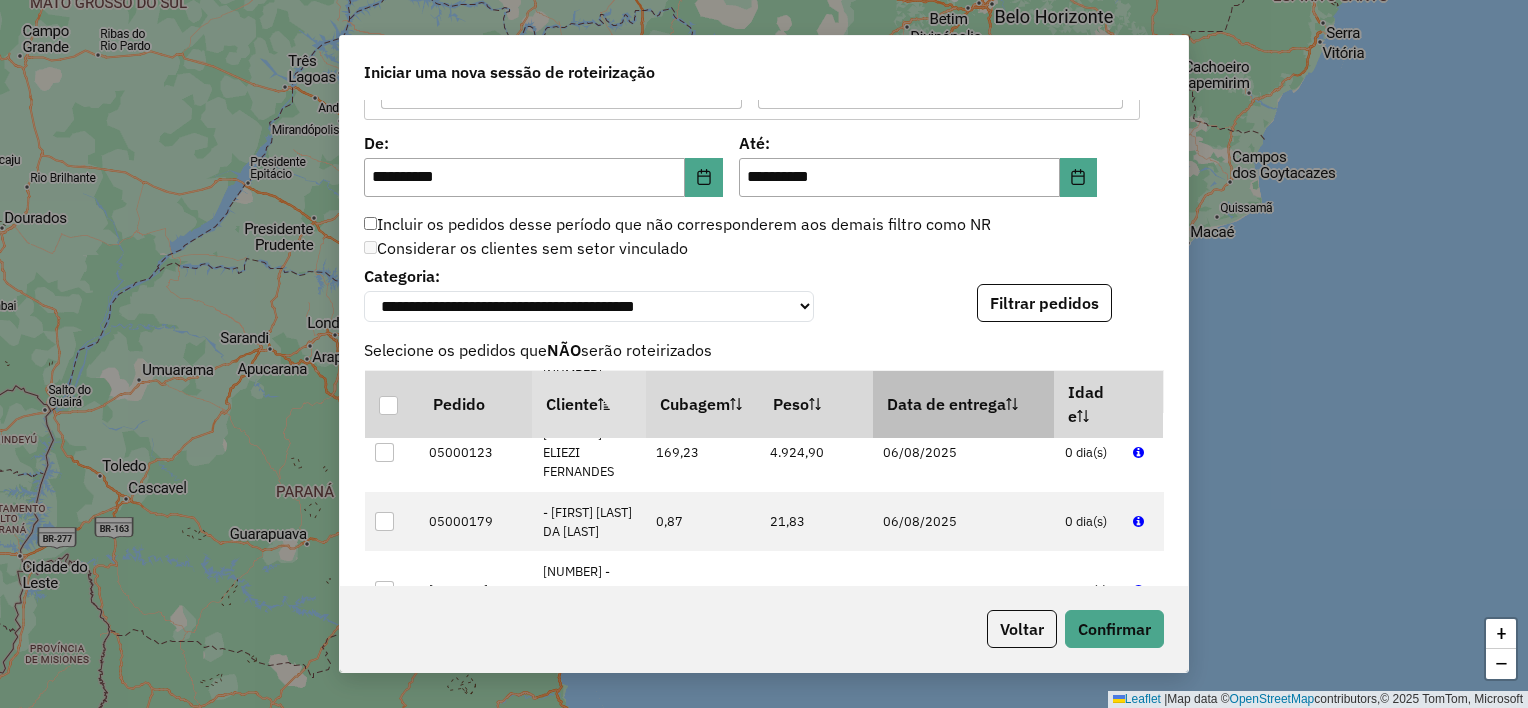 scroll, scrollTop: 100, scrollLeft: 0, axis: vertical 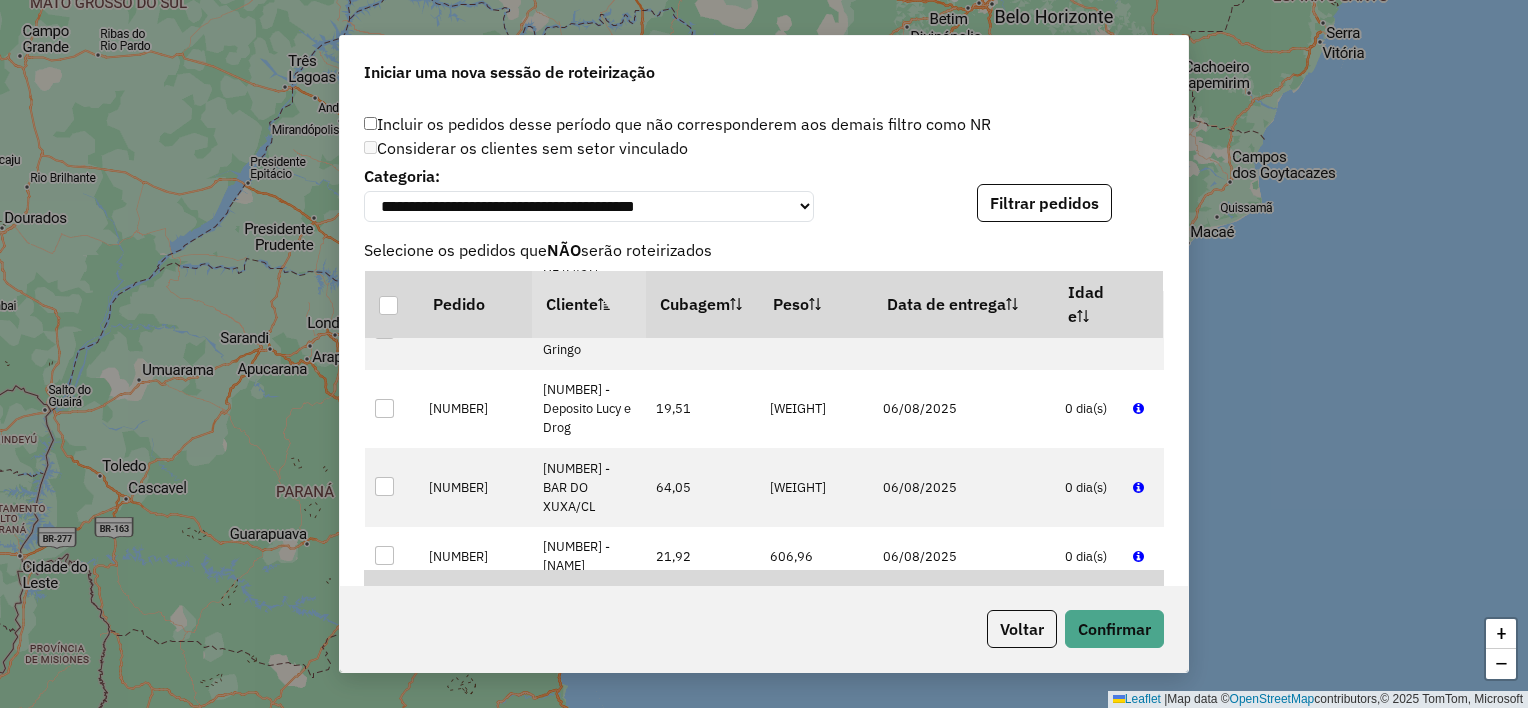 click at bounding box center (384, 210) 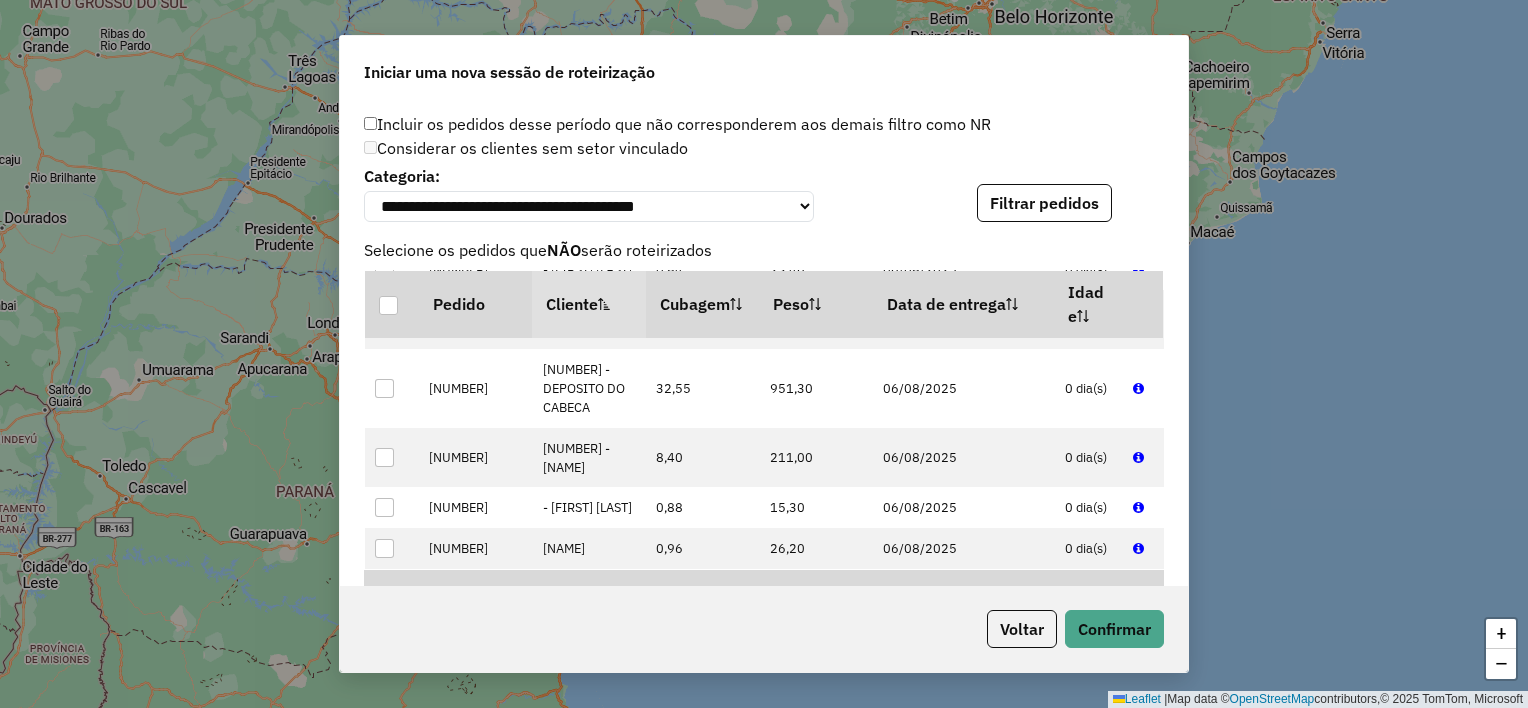 scroll, scrollTop: 3375, scrollLeft: 0, axis: vertical 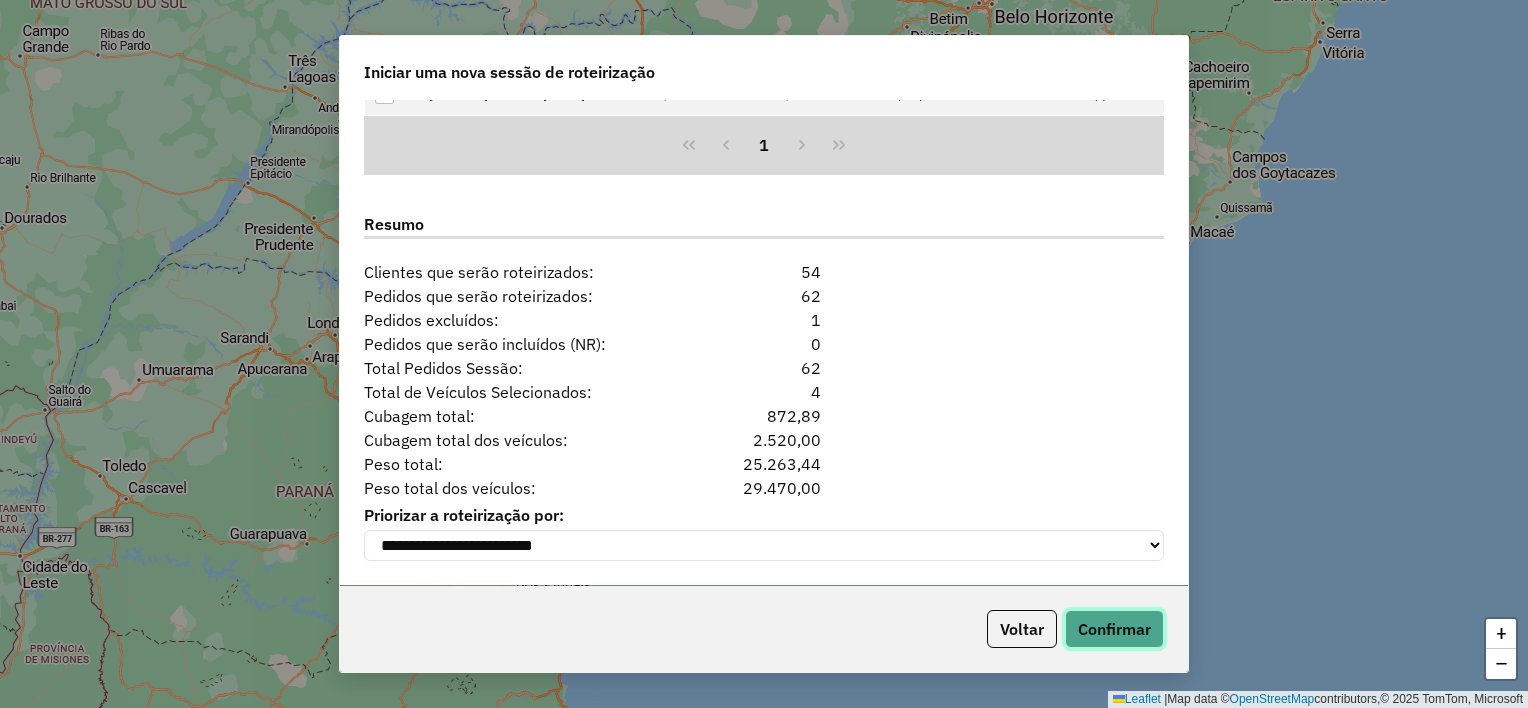 click on "Confirmar" 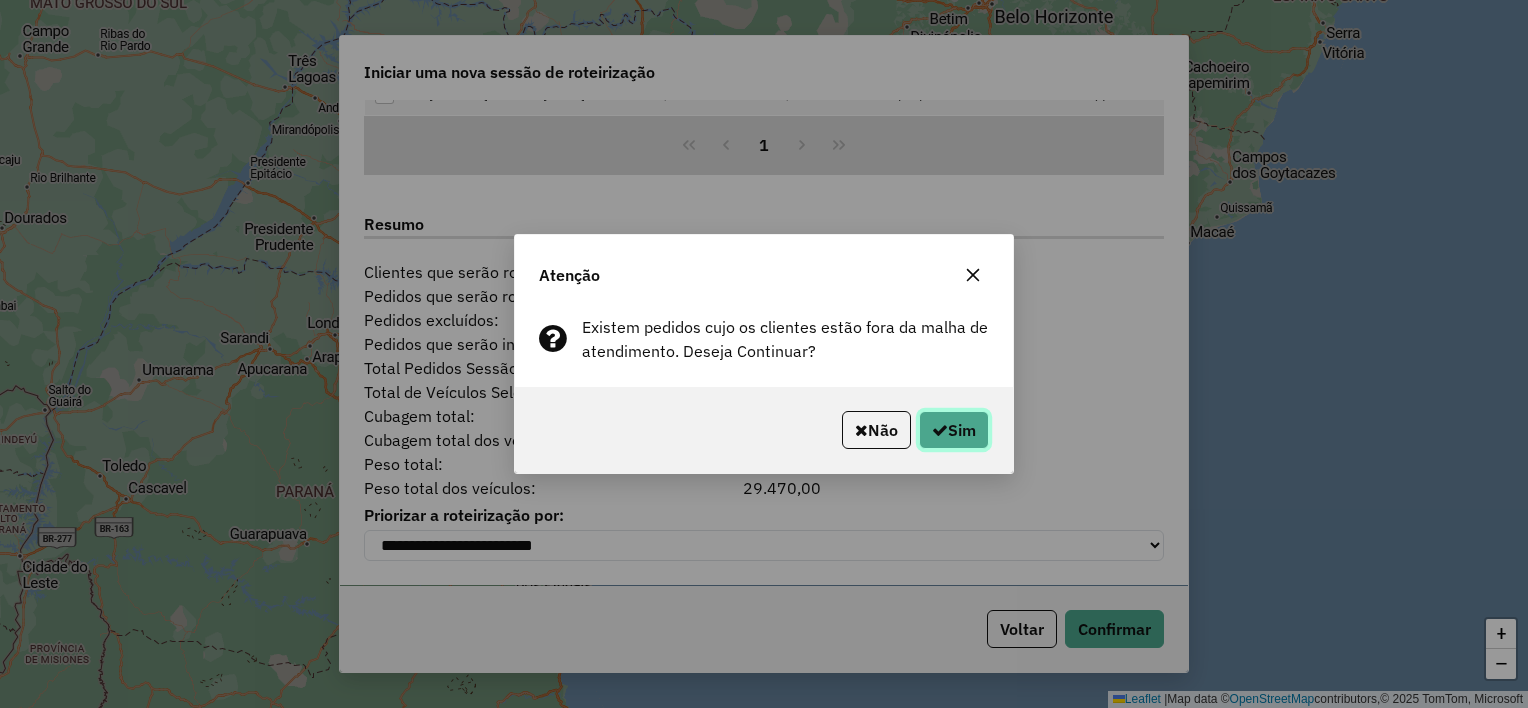 click on "Sim" 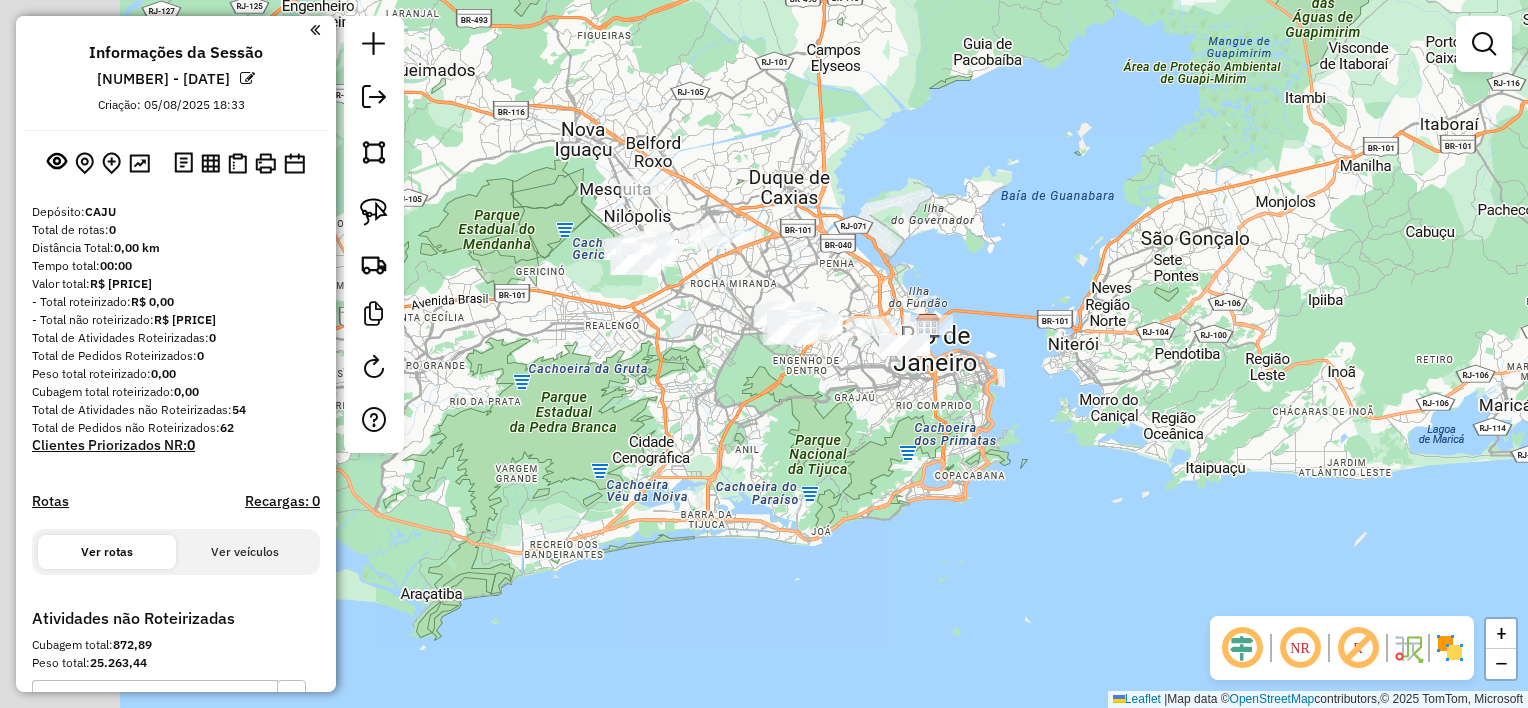 drag, startPoint x: 838, startPoint y: 380, endPoint x: 1152, endPoint y: 382, distance: 314.00638 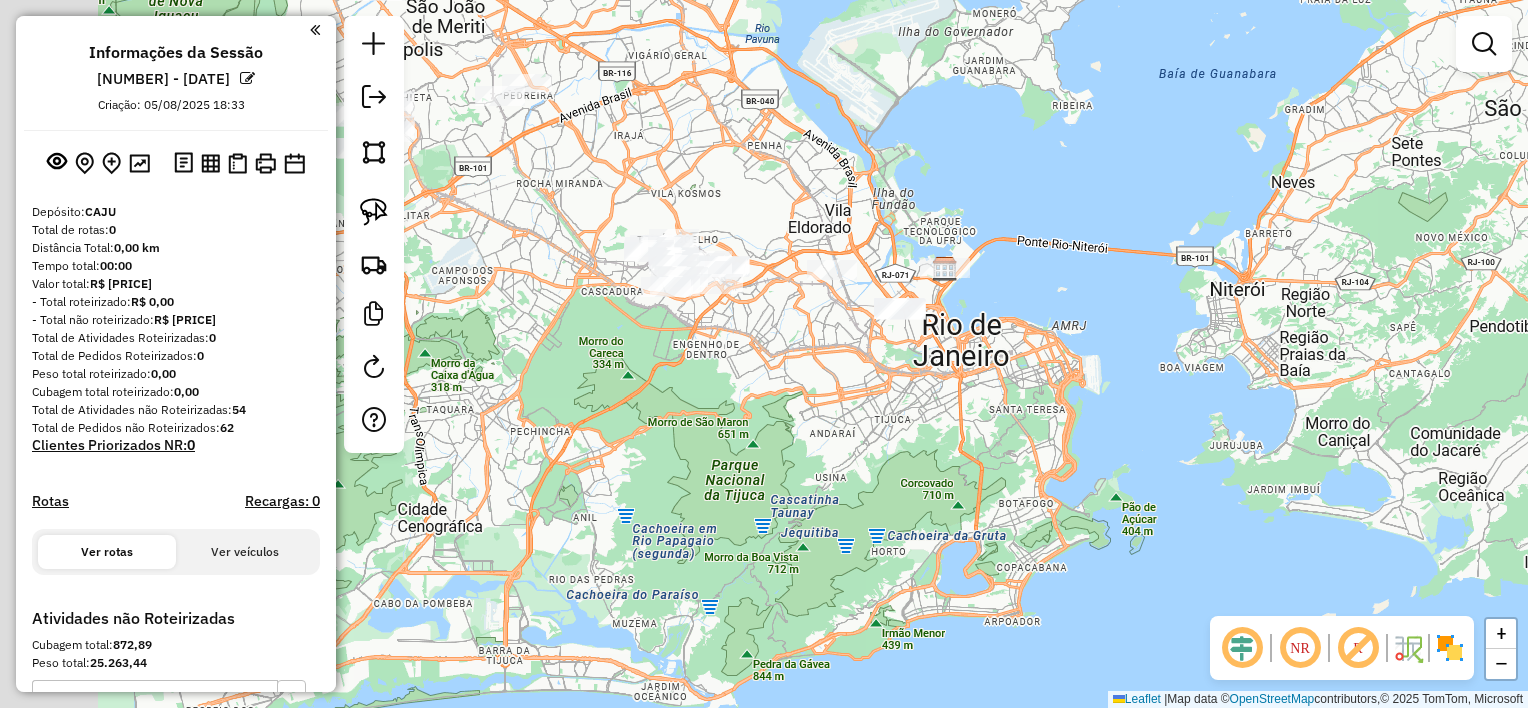 drag, startPoint x: 852, startPoint y: 378, endPoint x: 1082, endPoint y: 378, distance: 230 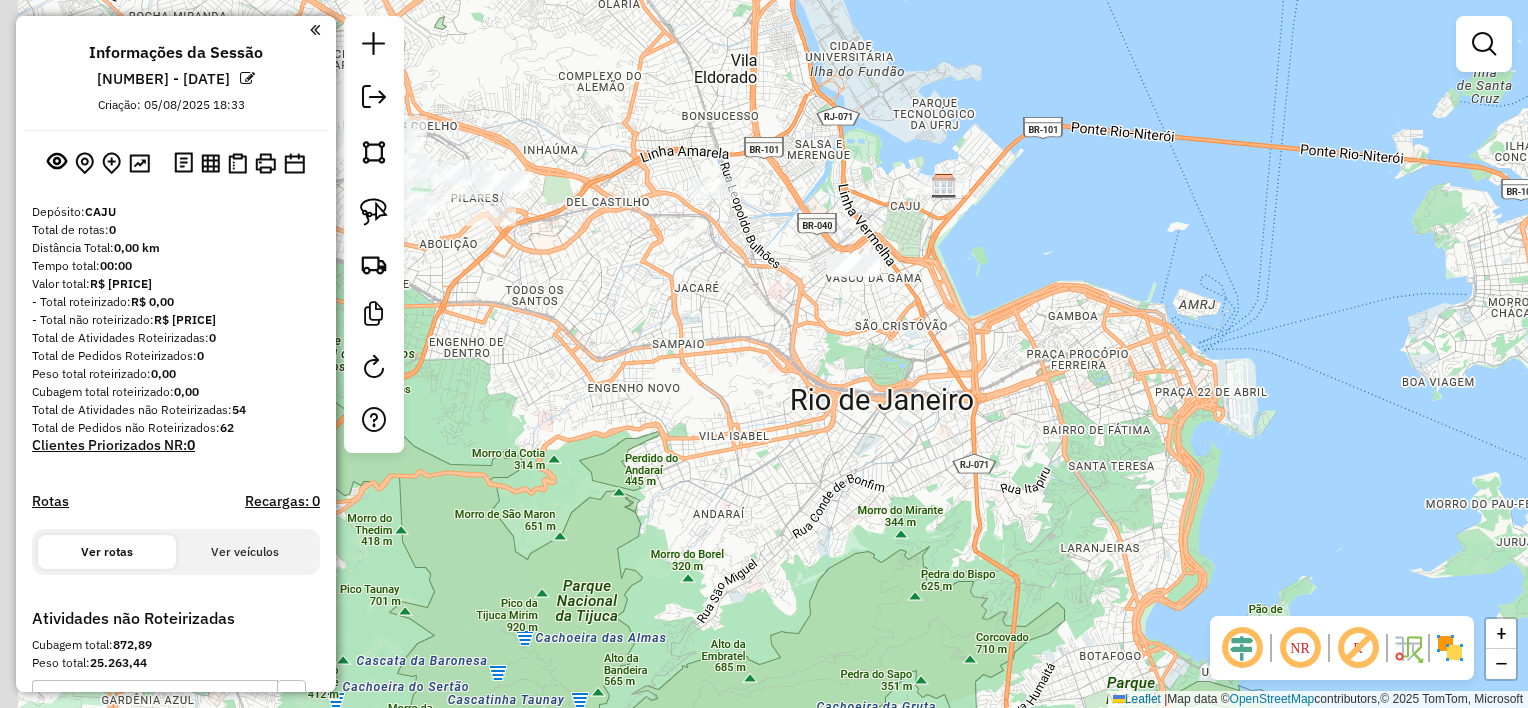 drag, startPoint x: 916, startPoint y: 324, endPoint x: 1179, endPoint y: 374, distance: 267.71066 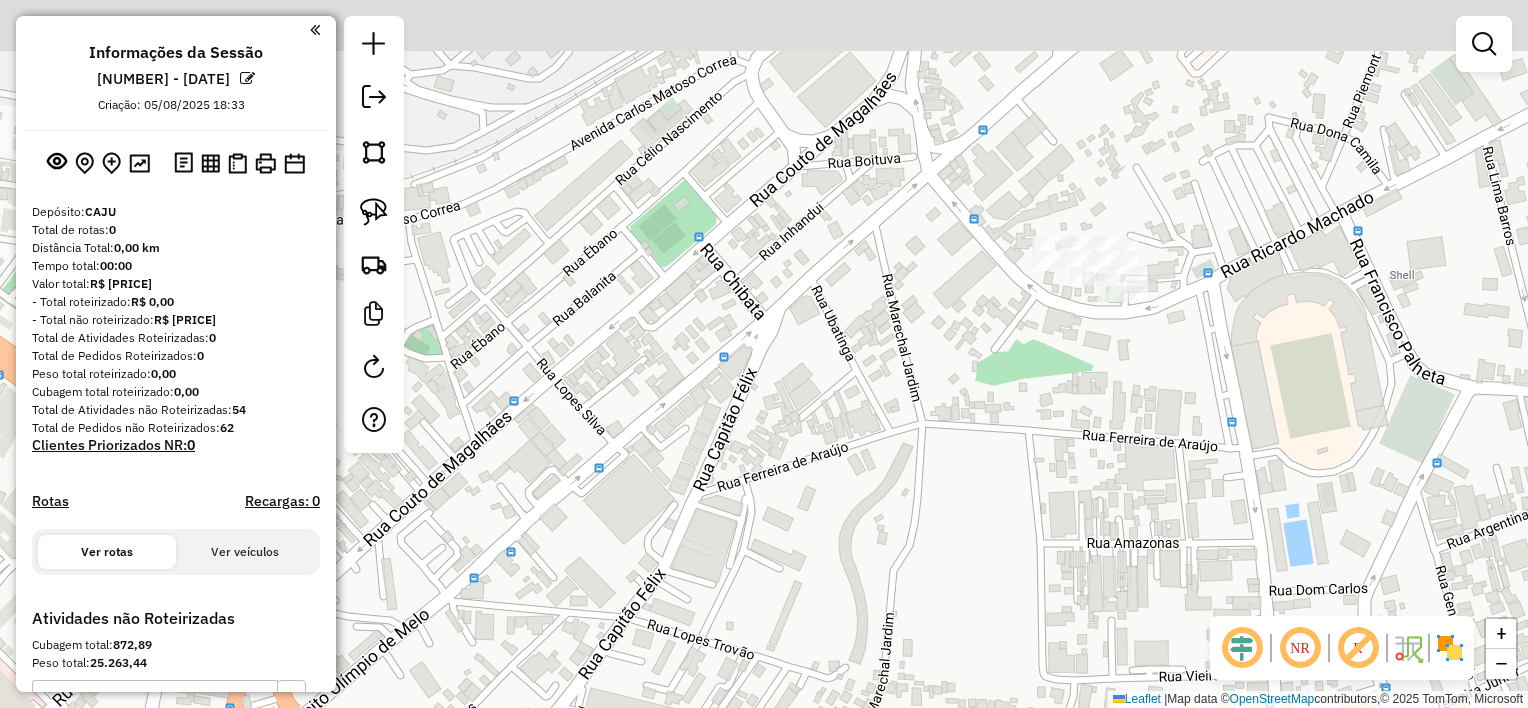 drag, startPoint x: 1024, startPoint y: 219, endPoint x: 1077, endPoint y: 395, distance: 183.80696 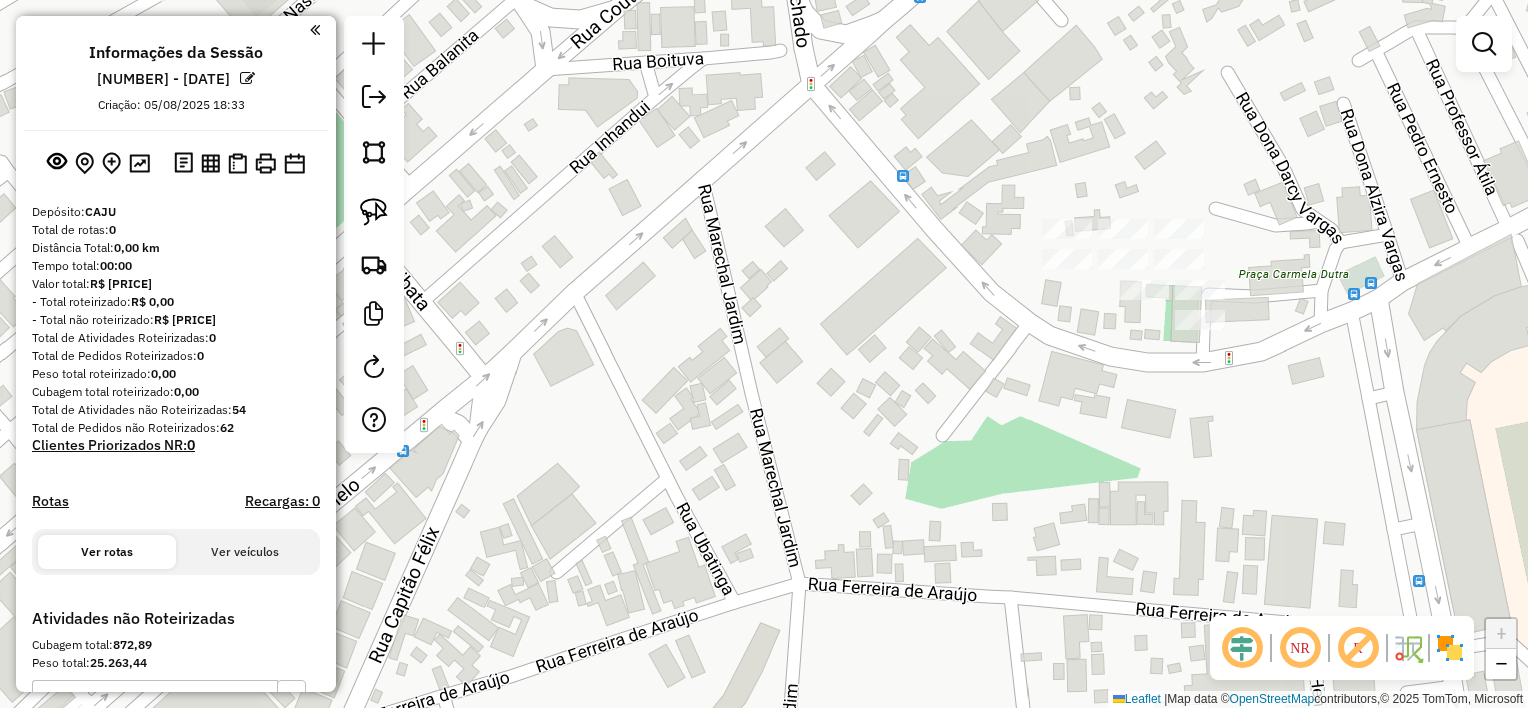 drag, startPoint x: 1134, startPoint y: 363, endPoint x: 1010, endPoint y: 340, distance: 126.11503 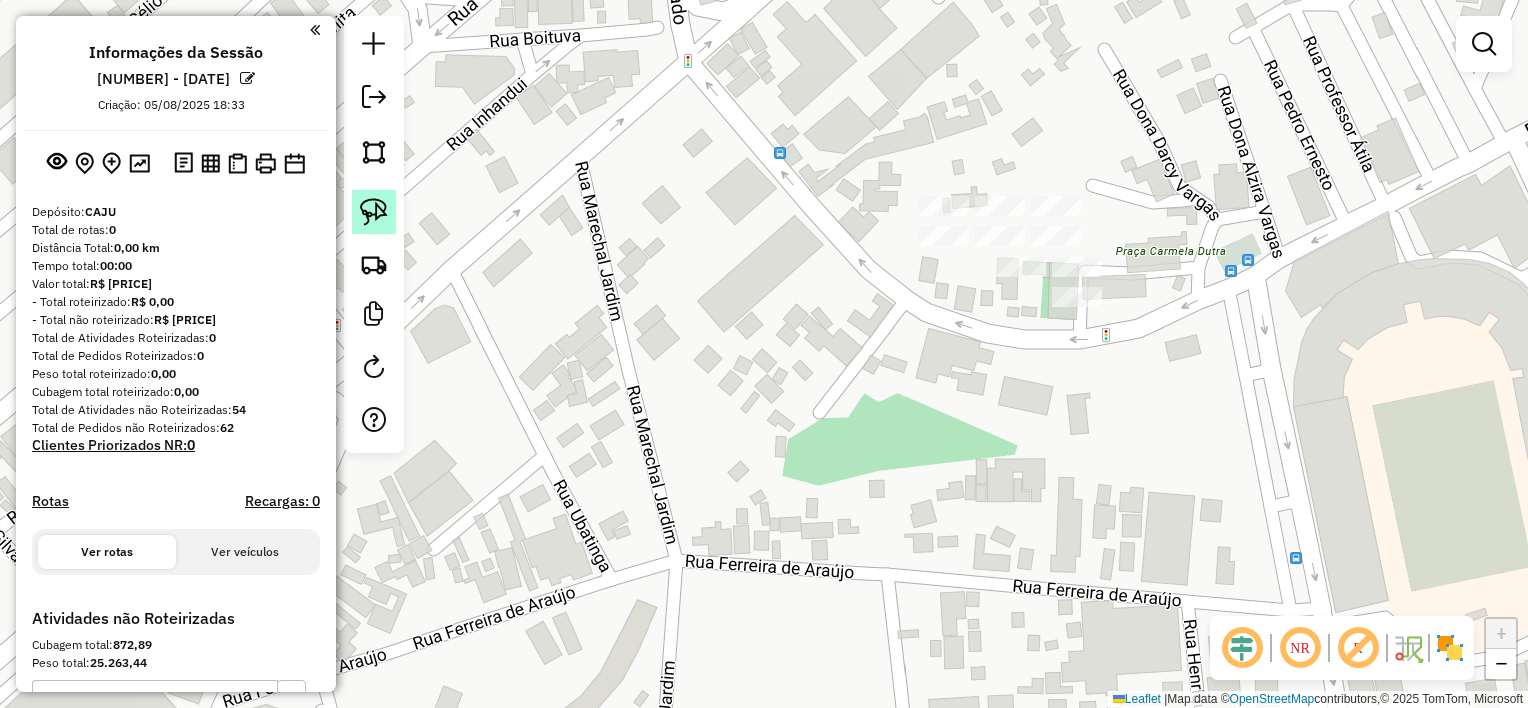 click 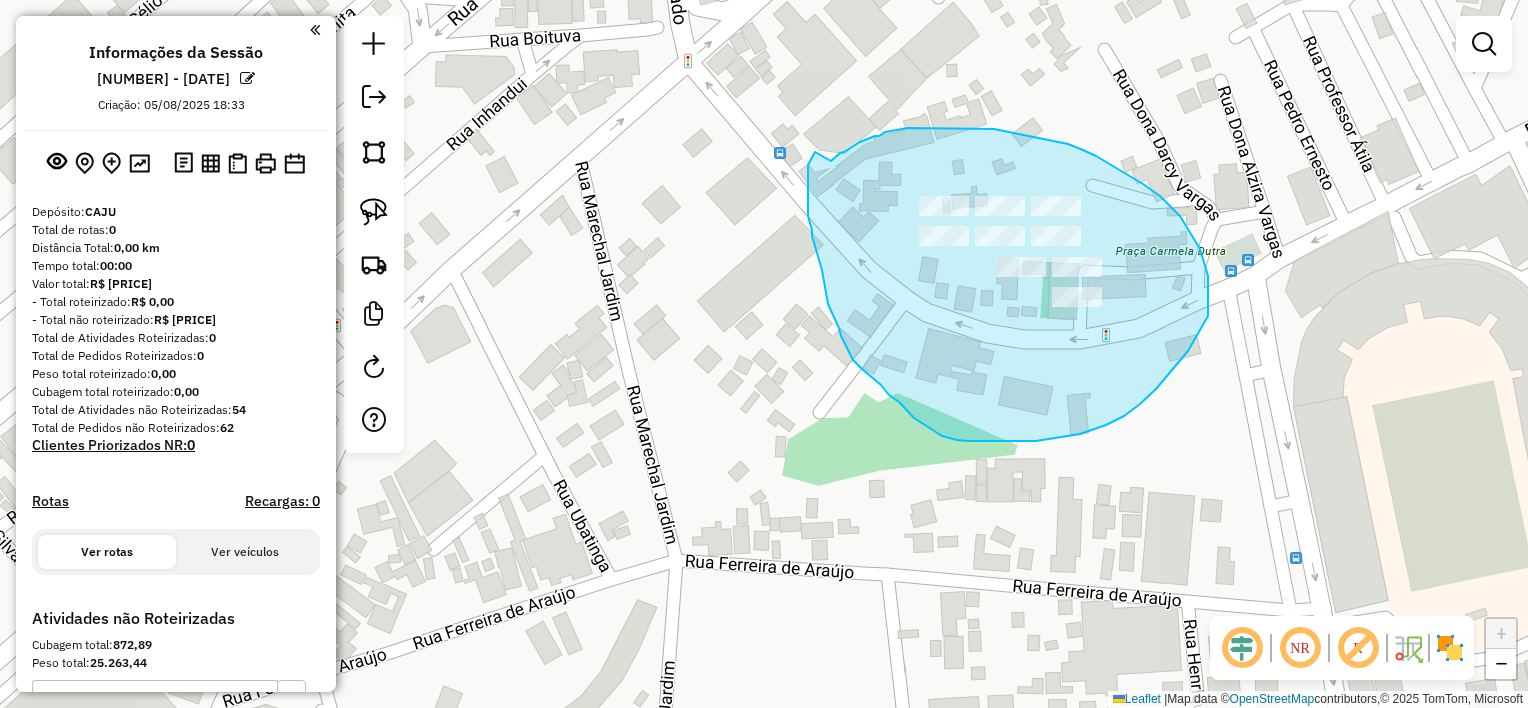 drag, startPoint x: 844, startPoint y: 152, endPoint x: 815, endPoint y: 152, distance: 29 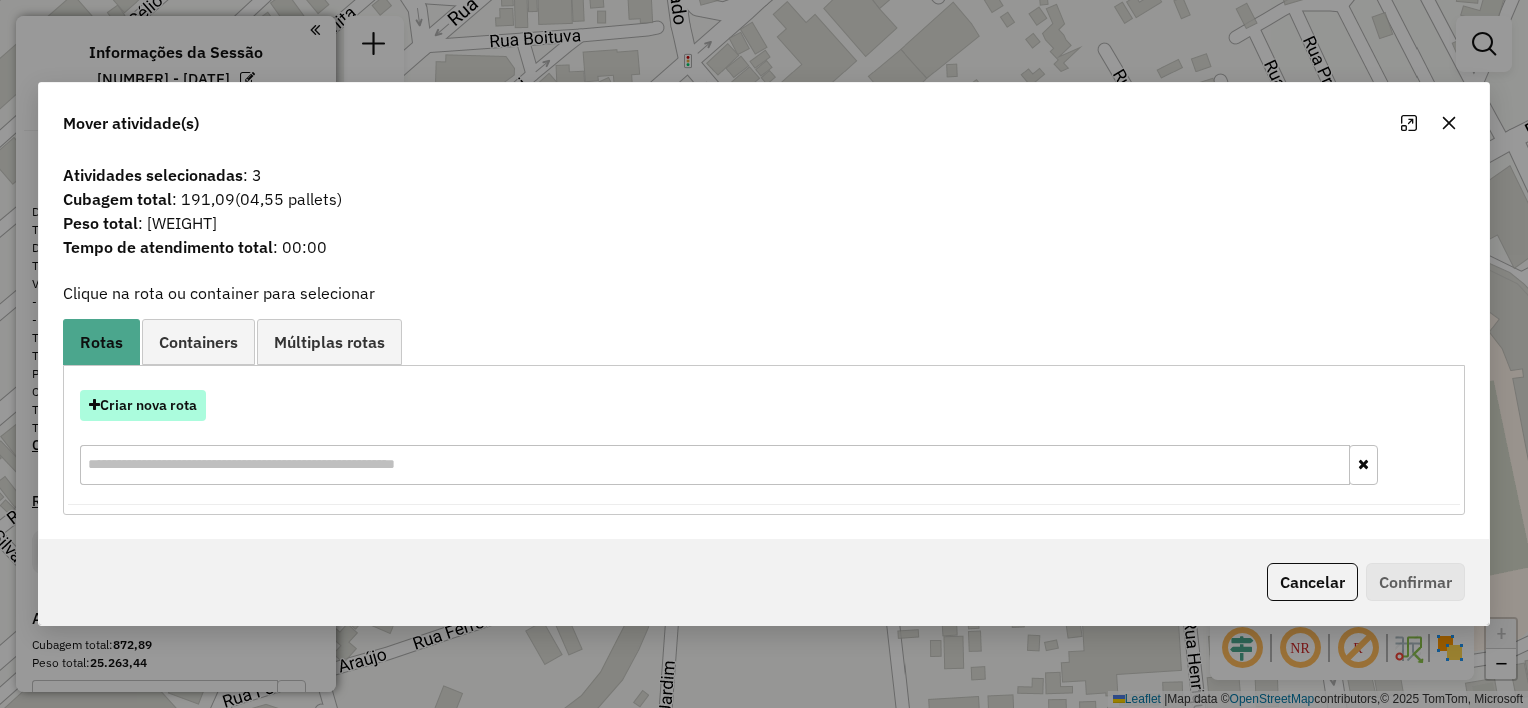 click on "Criar nova rota" at bounding box center (143, 405) 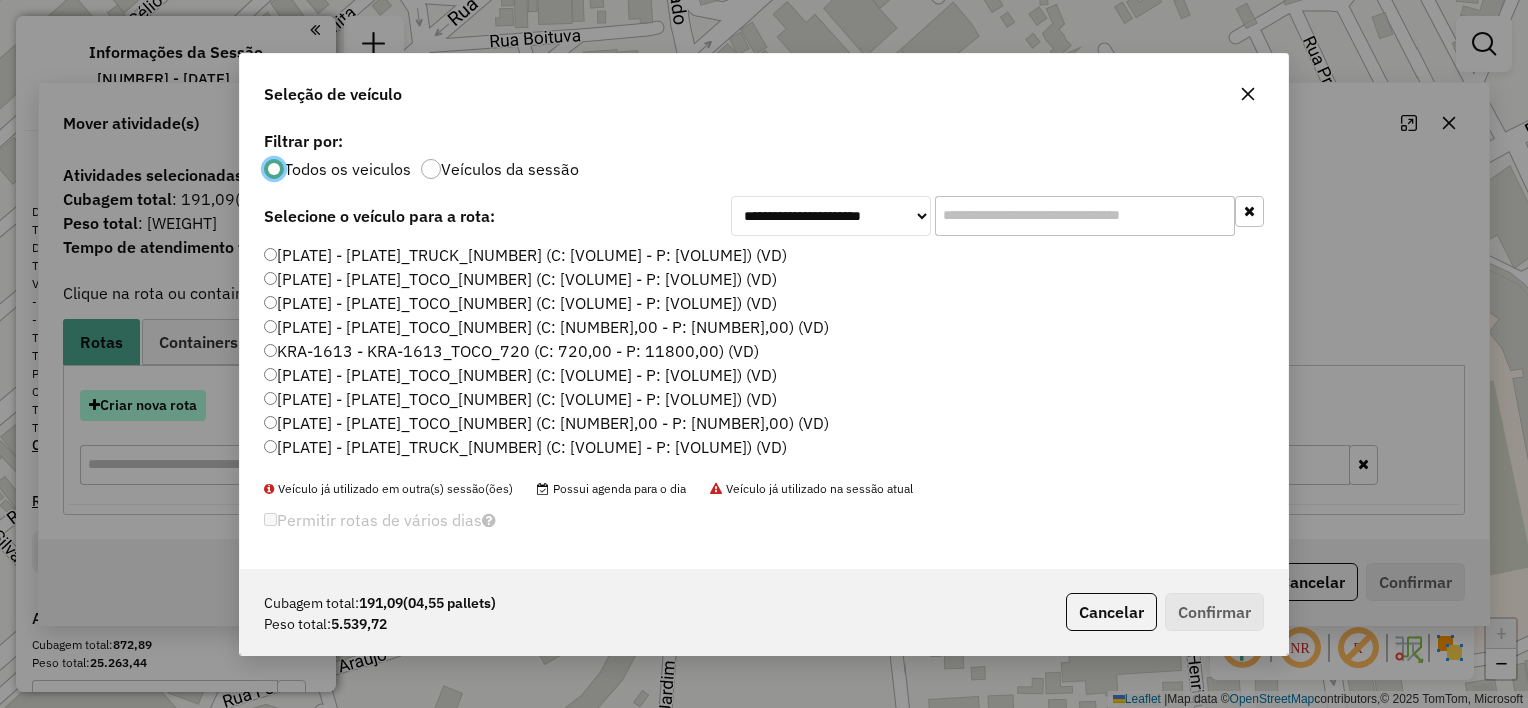 scroll, scrollTop: 10, scrollLeft: 6, axis: both 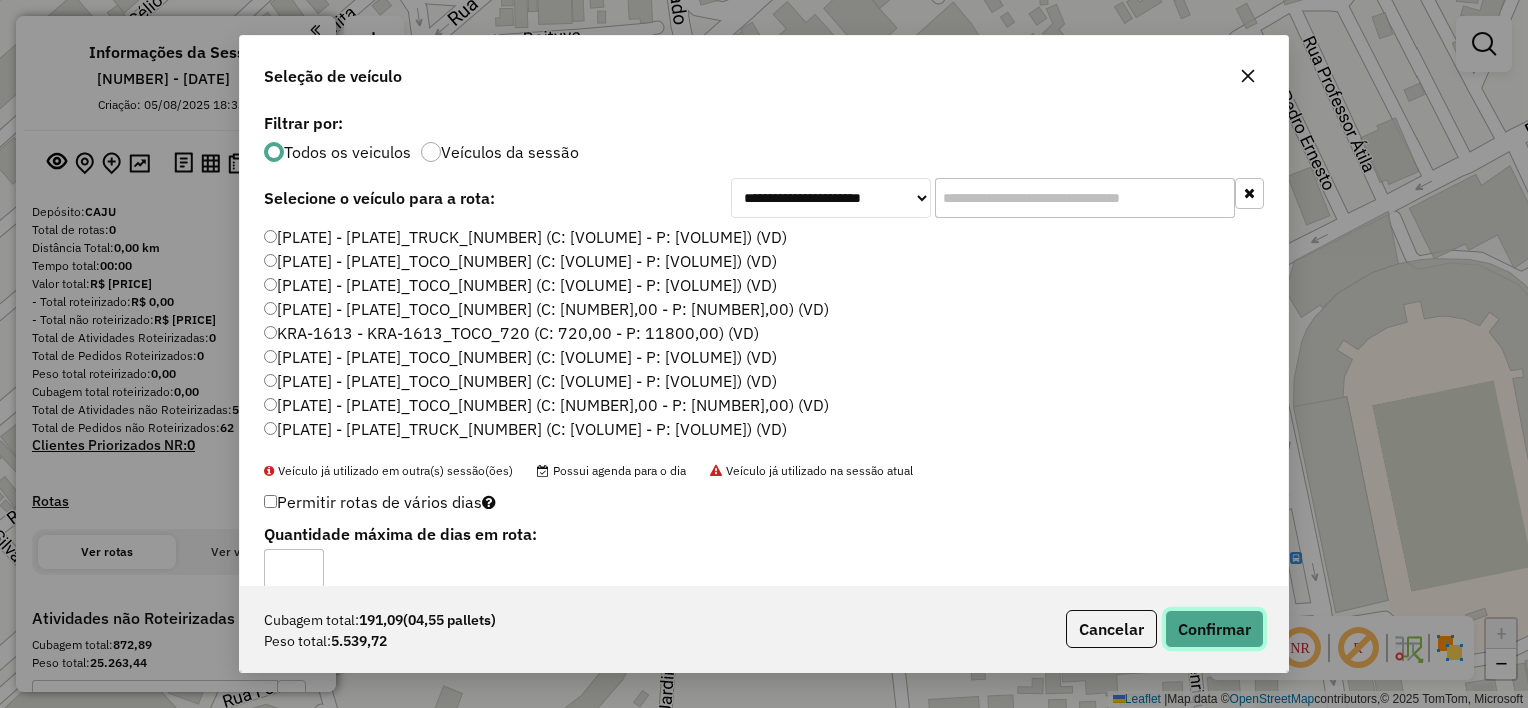 click on "Confirmar" 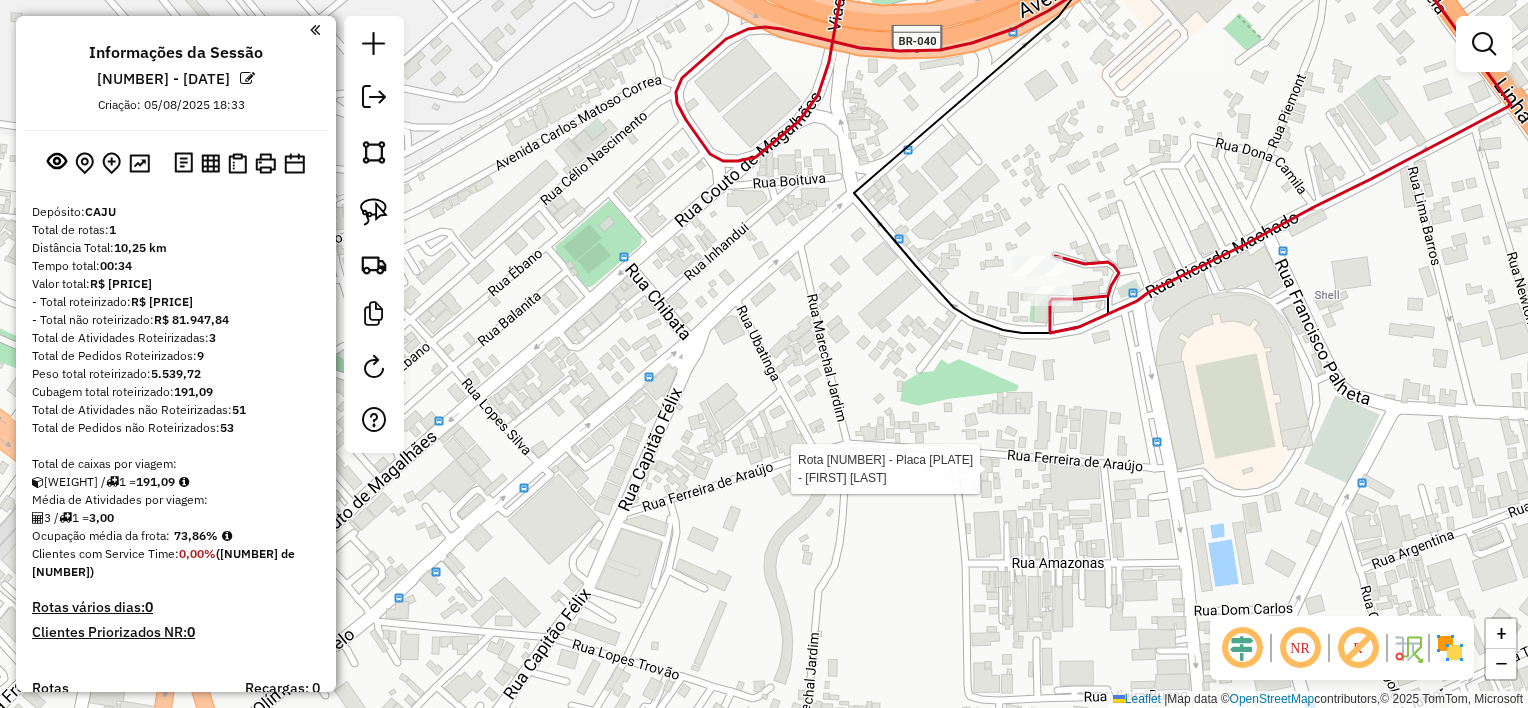 drag, startPoint x: 989, startPoint y: 350, endPoint x: 968, endPoint y: 480, distance: 131.68523 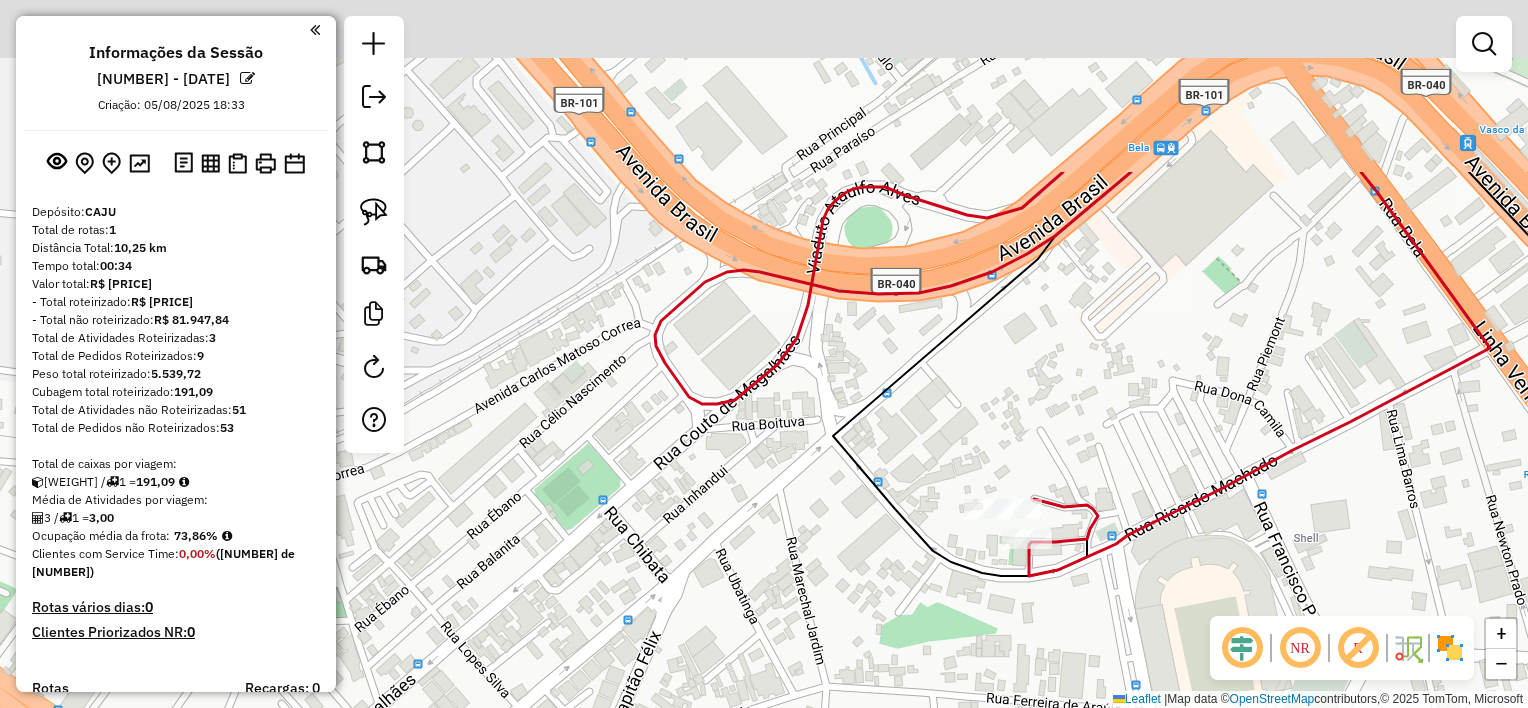 drag, startPoint x: 1054, startPoint y: 148, endPoint x: 1034, endPoint y: 395, distance: 247.8084 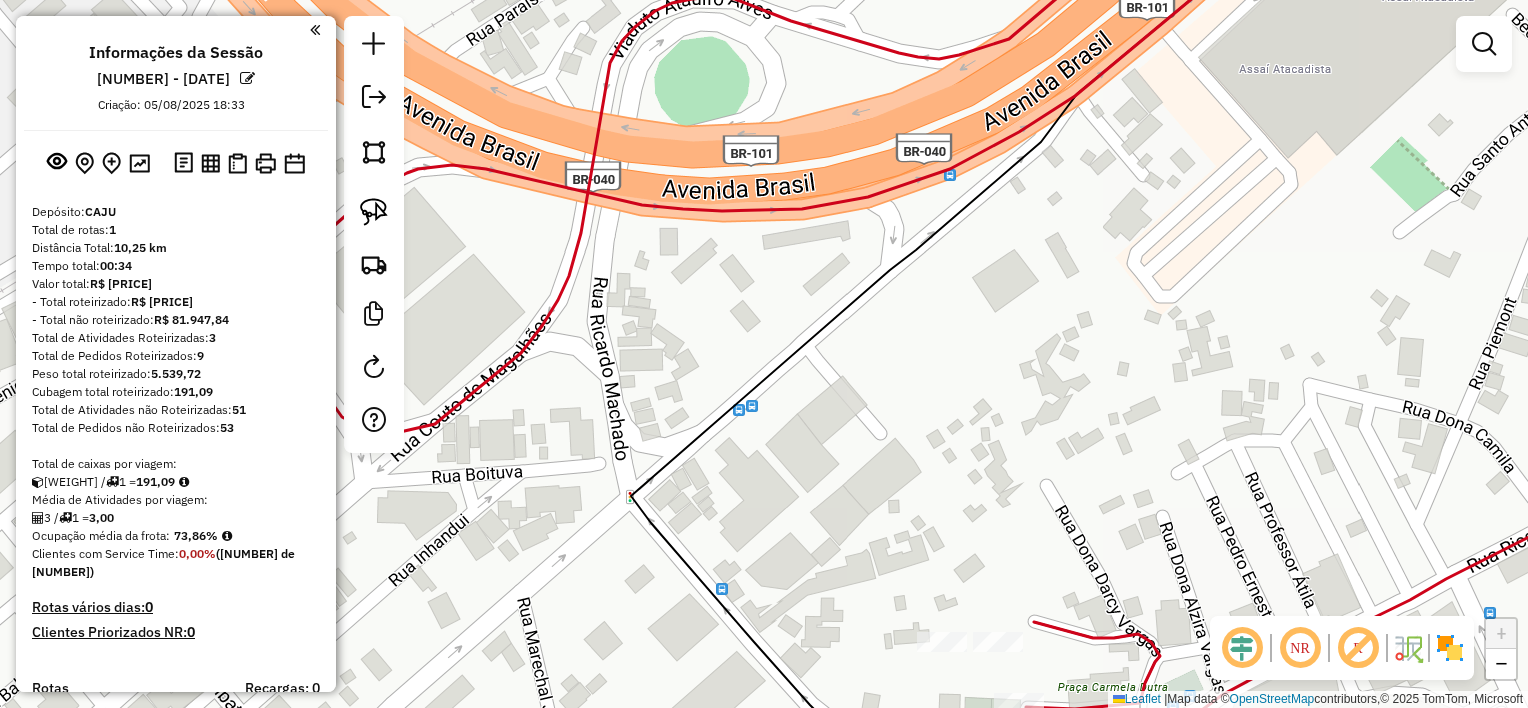 click on "Janela de atendimento Grade de atendimento Capacidade Transportadoras Veículos Cliente Pedidos  Rotas Selecione os dias de semana para filtrar as janelas de atendimento  Seg   Ter   Qua   Qui   Sex   Sáb   Dom  Informe o período da janela de atendimento: De: Até:  Filtrar exatamente a janela do cliente  Considerar janela de atendimento padrão  Selecione os dias de semana para filtrar as grades de atendimento  Seg   Ter   Qua   Qui   Sex   Sáb   Dom   Considerar clientes sem dia de atendimento cadastrado  Clientes fora do dia de atendimento selecionado Filtrar as atividades entre os valores definidos abaixo:  Peso mínimo:   Peso máximo:   Cubagem mínima:   Cubagem máxima:   De:   Até:  Filtrar as atividades entre o tempo de atendimento definido abaixo:  De:   Até:   Considerar capacidade total dos clientes não roteirizados Transportadora: Selecione um ou mais itens Tipo de veículo: Selecione um ou mais itens Veículo: Selecione um ou mais itens Motorista: Selecione um ou mais itens Nome: Rótulo:" 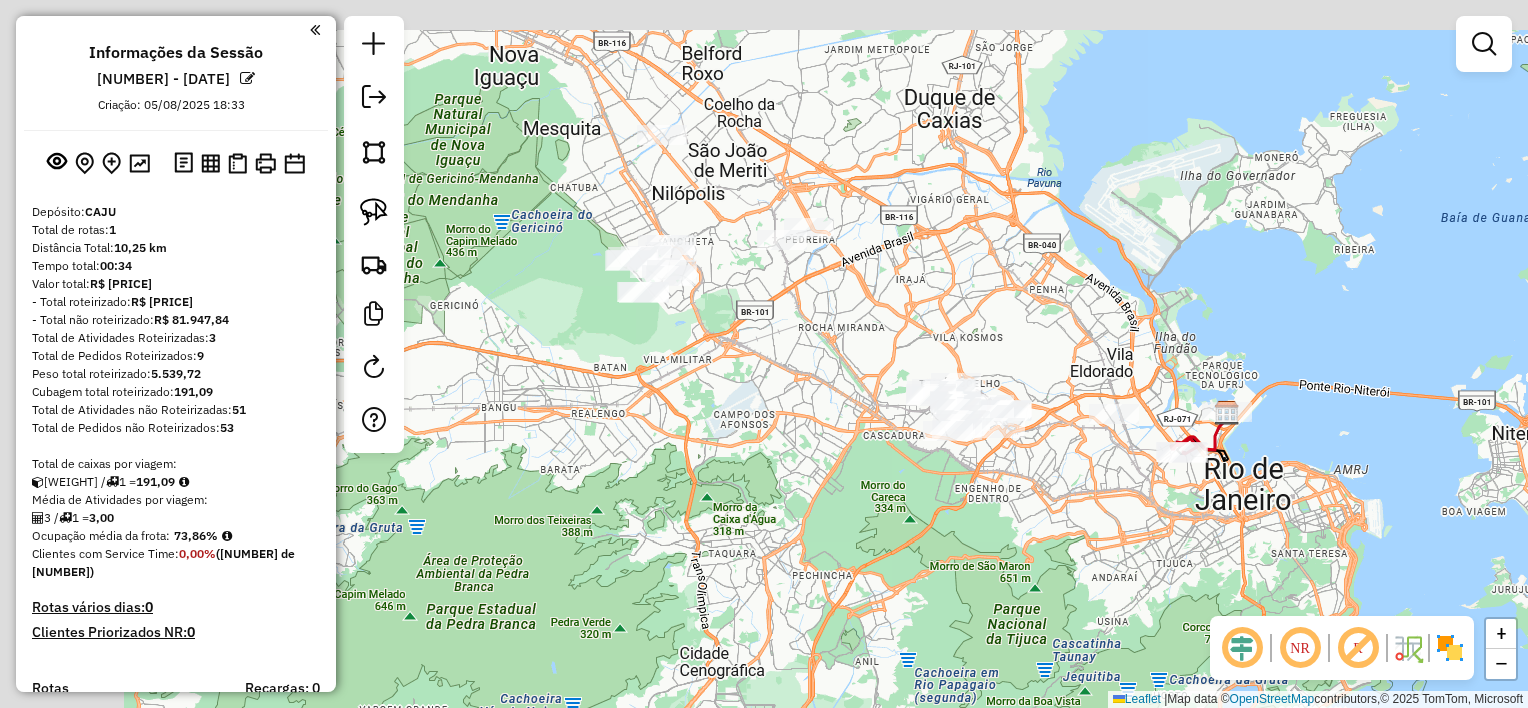 drag, startPoint x: 721, startPoint y: 290, endPoint x: 1048, endPoint y: 372, distance: 337.1246 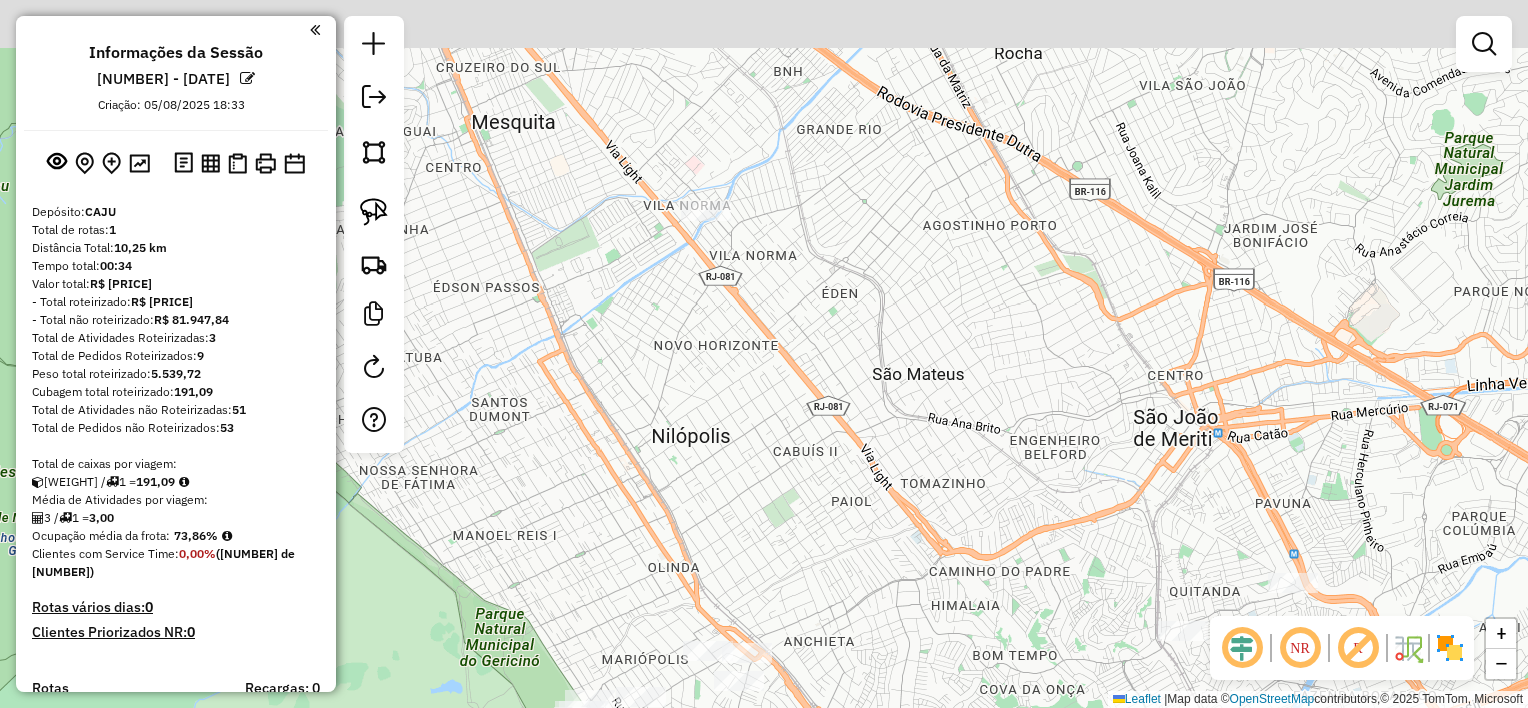 drag, startPoint x: 652, startPoint y: 166, endPoint x: 697, endPoint y: 263, distance: 106.929886 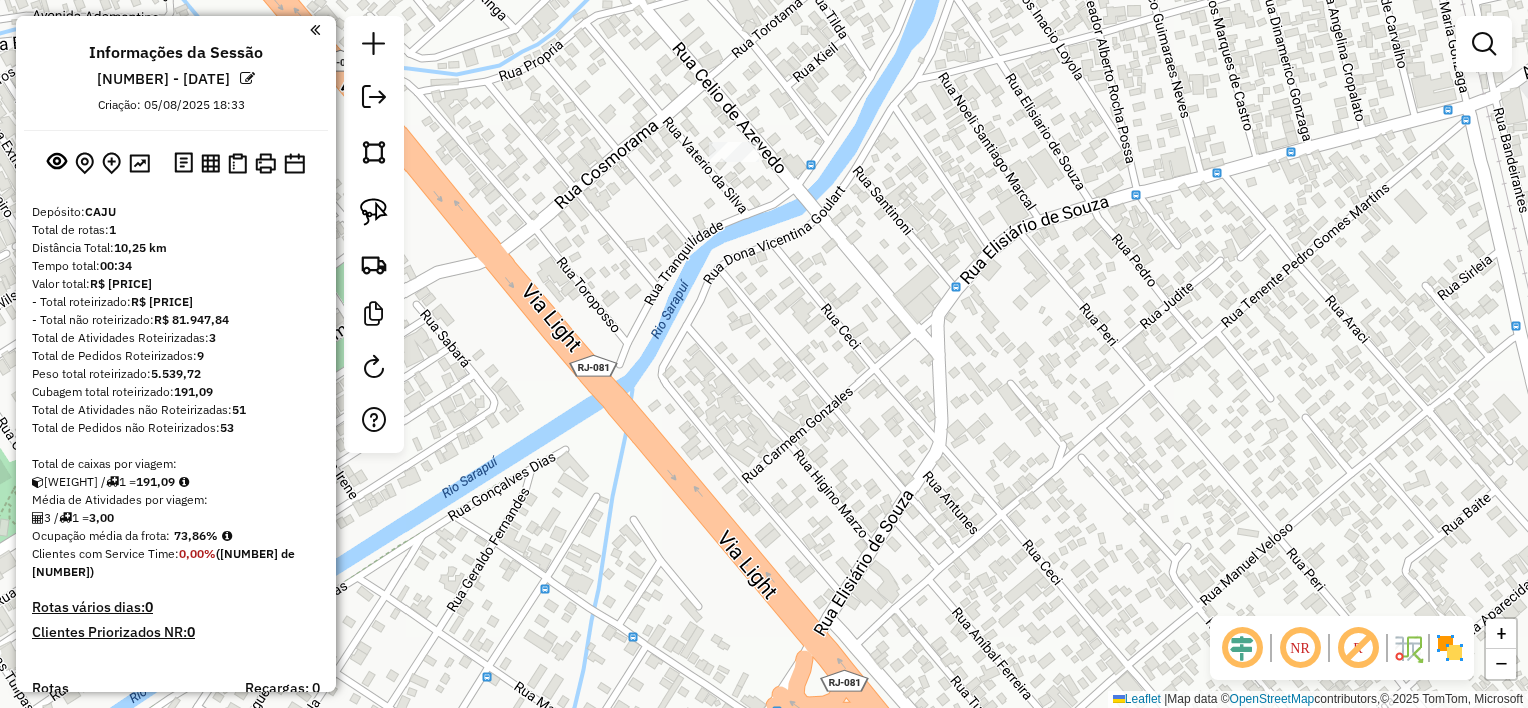 drag, startPoint x: 729, startPoint y: 184, endPoint x: 745, endPoint y: 244, distance: 62.0967 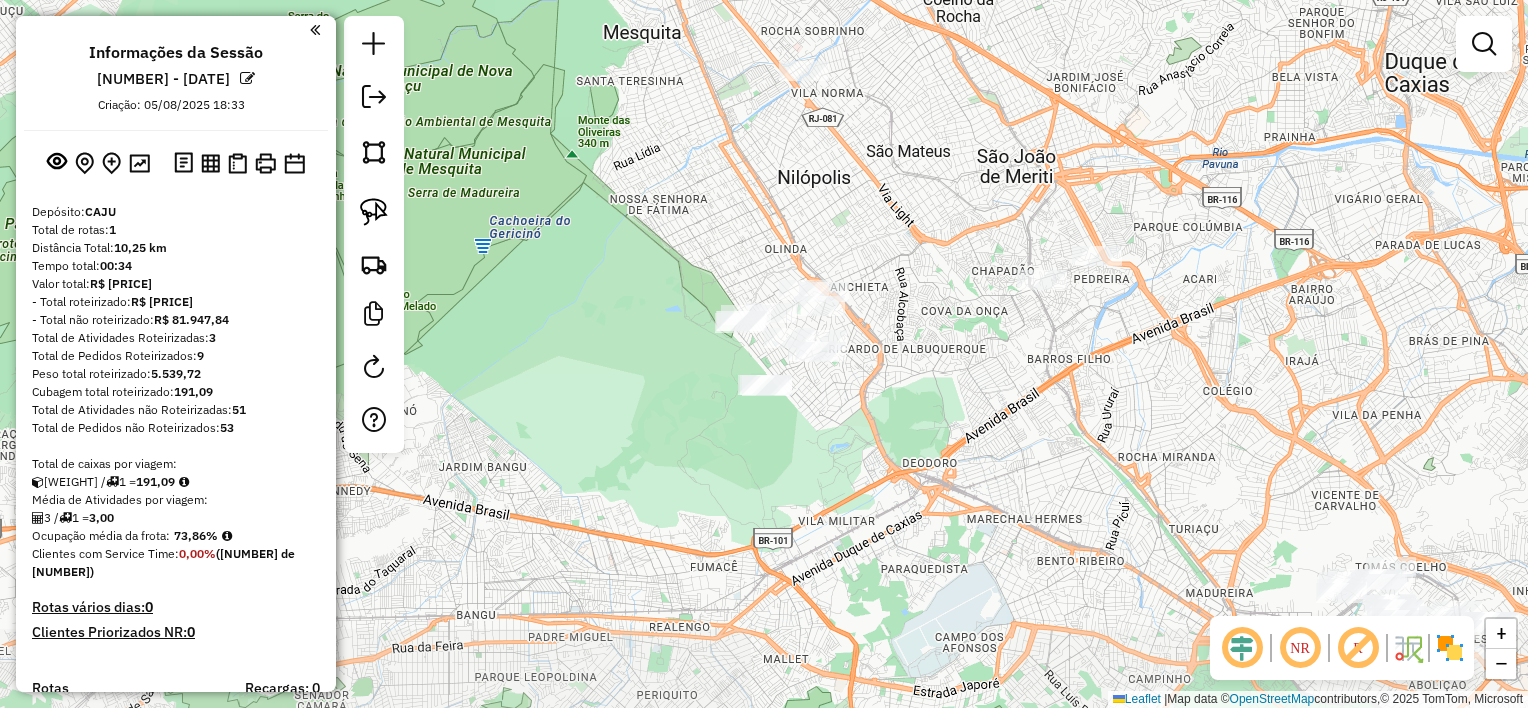 drag, startPoint x: 774, startPoint y: 340, endPoint x: 833, endPoint y: 225, distance: 129.2517 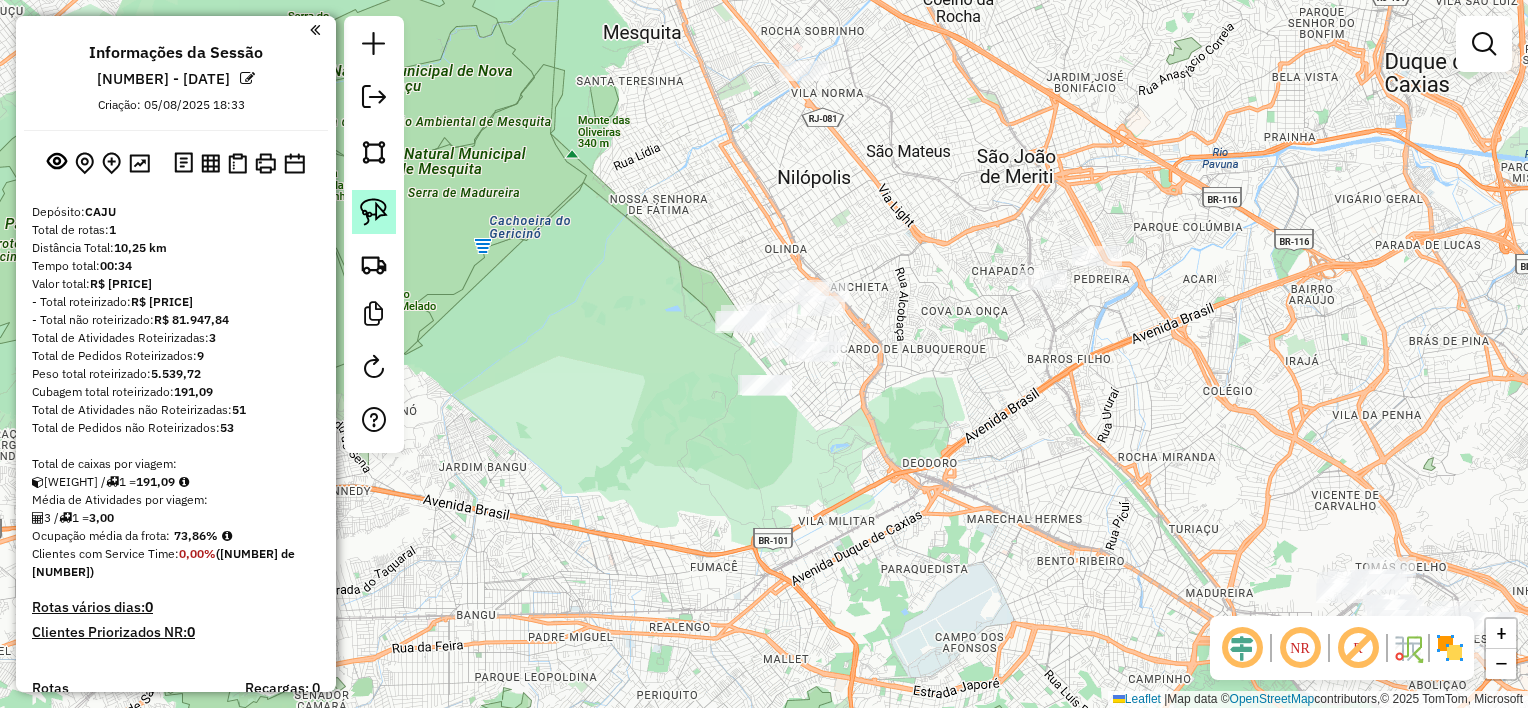 click 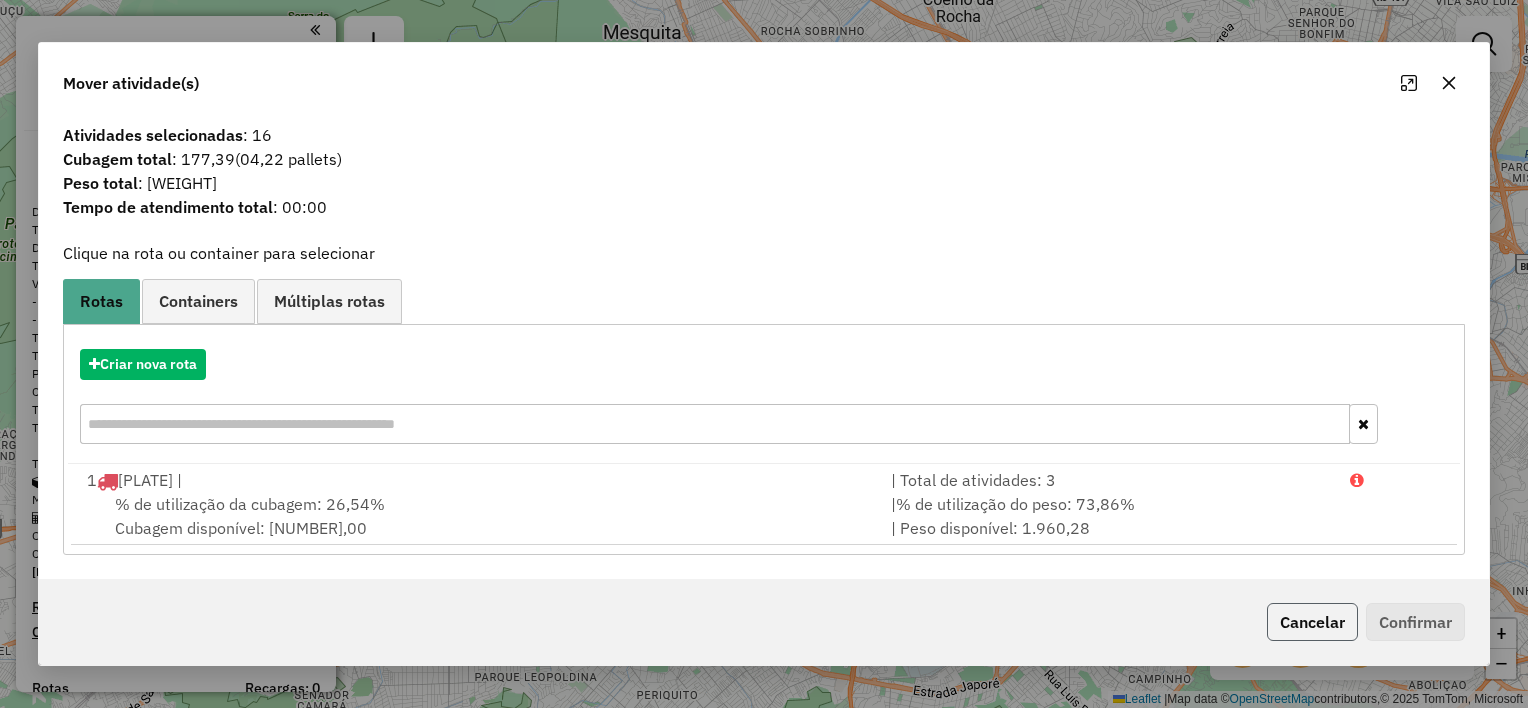 click on "Cancelar" 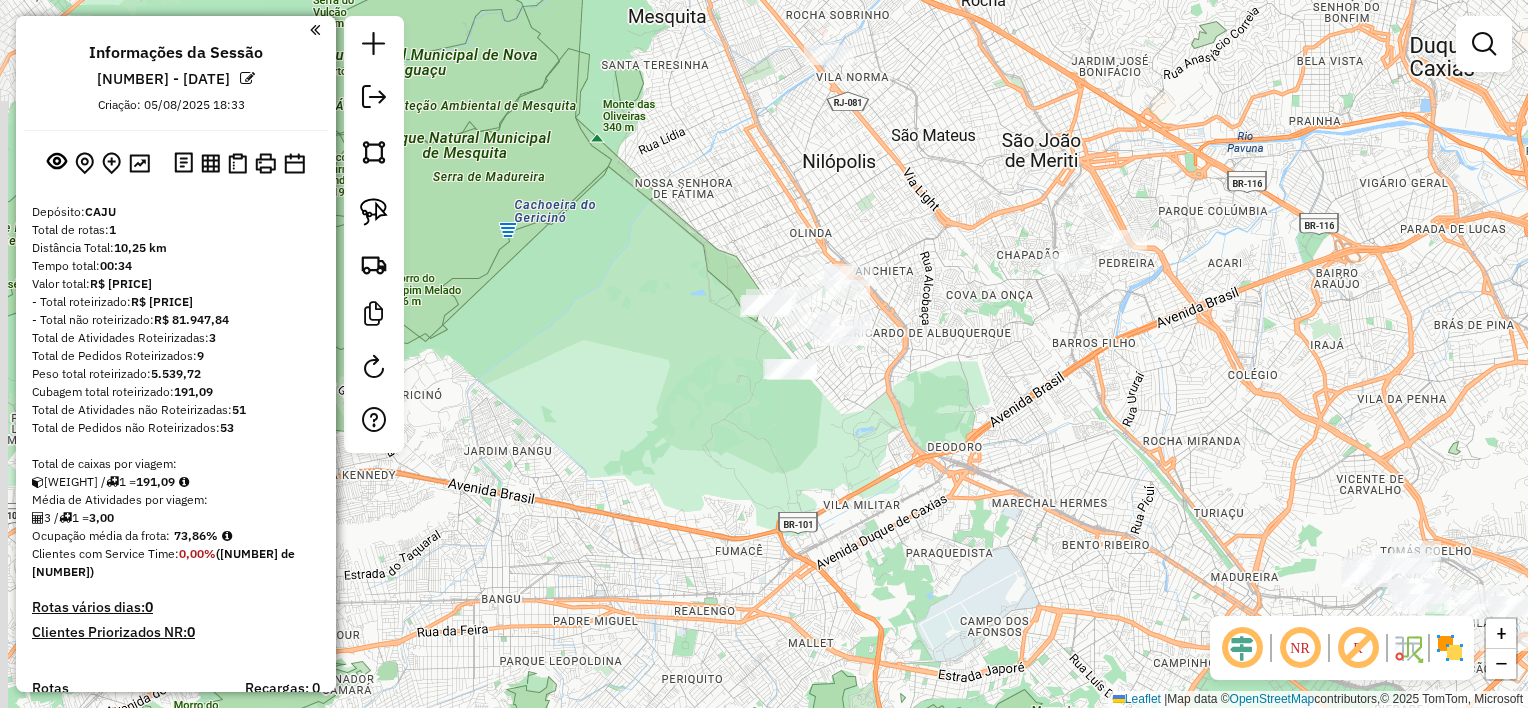 drag, startPoint x: 740, startPoint y: 244, endPoint x: 721, endPoint y: 240, distance: 19.416489 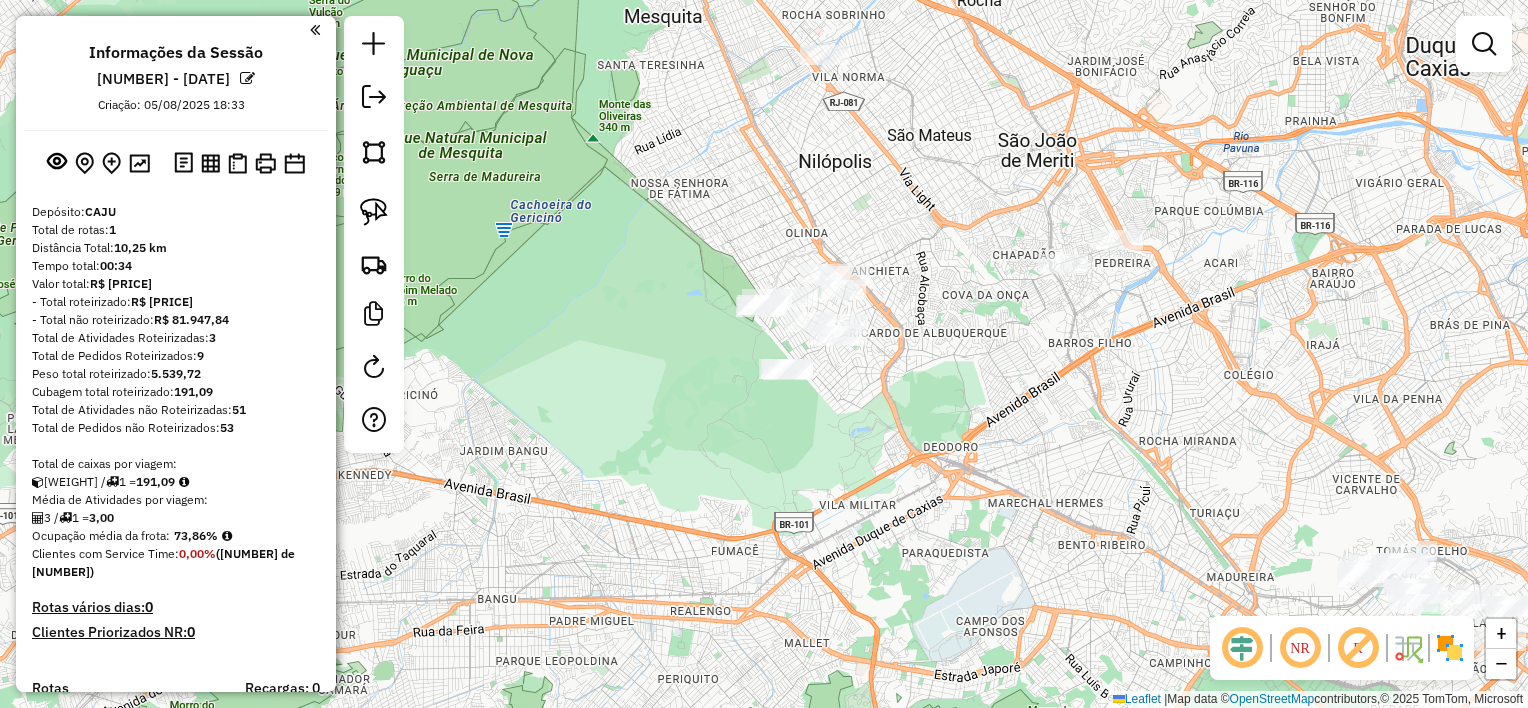 drag, startPoint x: 379, startPoint y: 209, endPoint x: 421, endPoint y: 208, distance: 42.0119 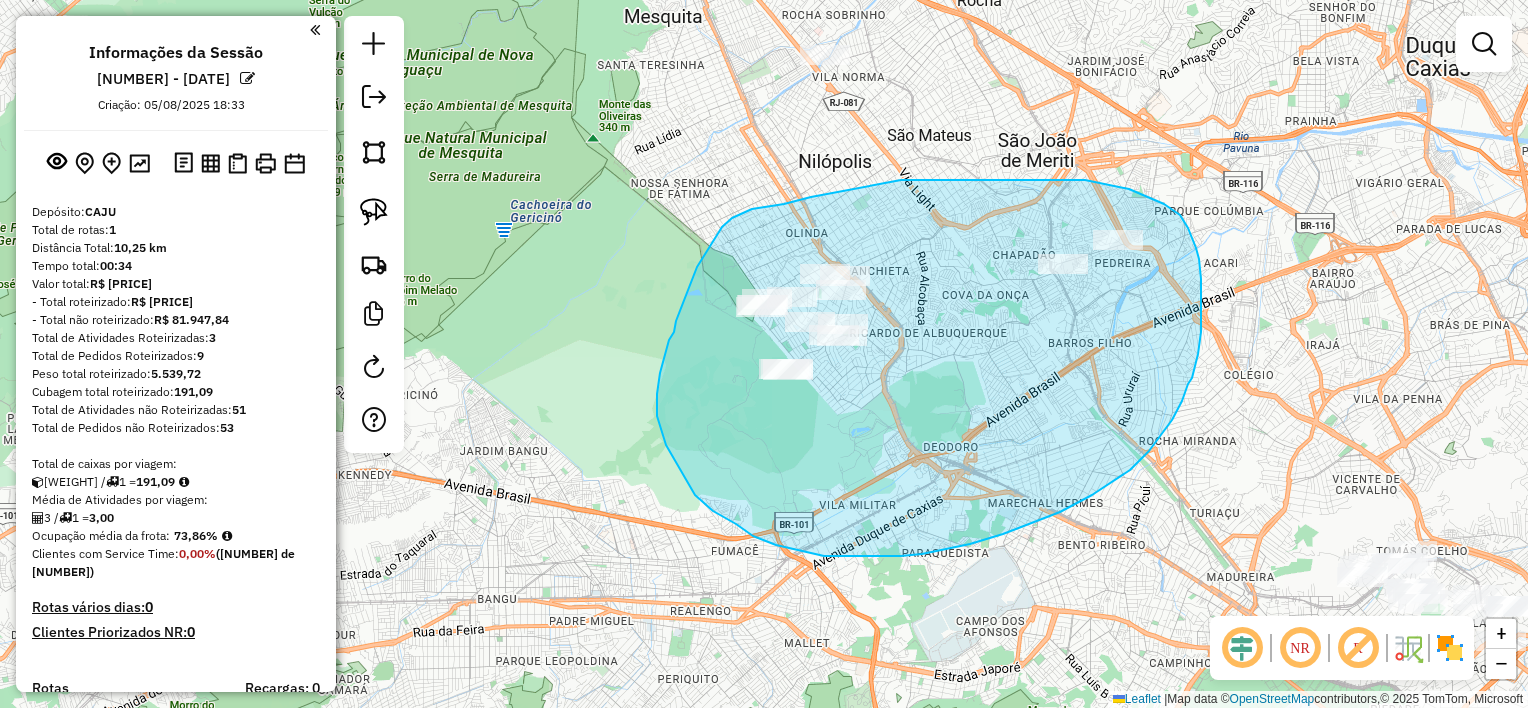 drag, startPoint x: 732, startPoint y: 218, endPoint x: 723, endPoint y: 225, distance: 11.401754 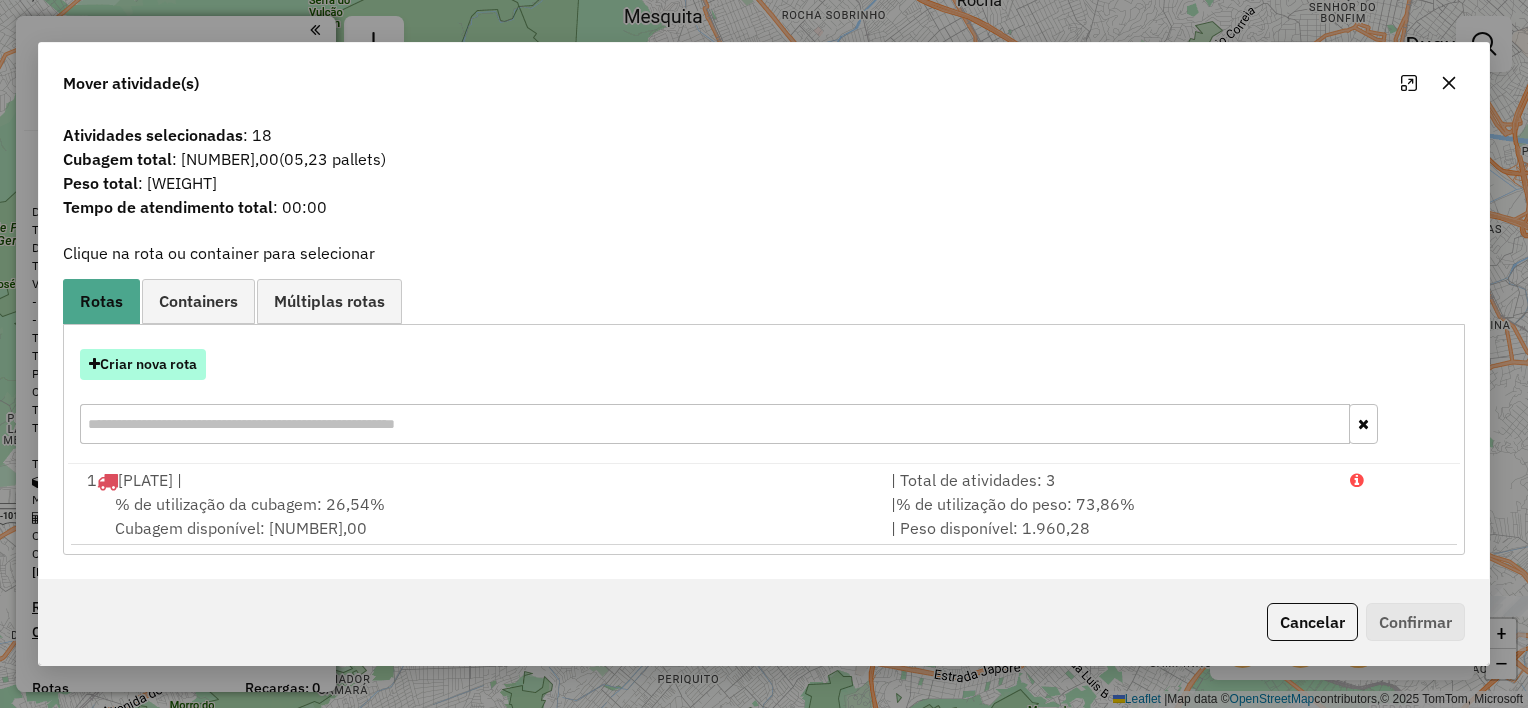 click on "Criar nova rota" at bounding box center [143, 364] 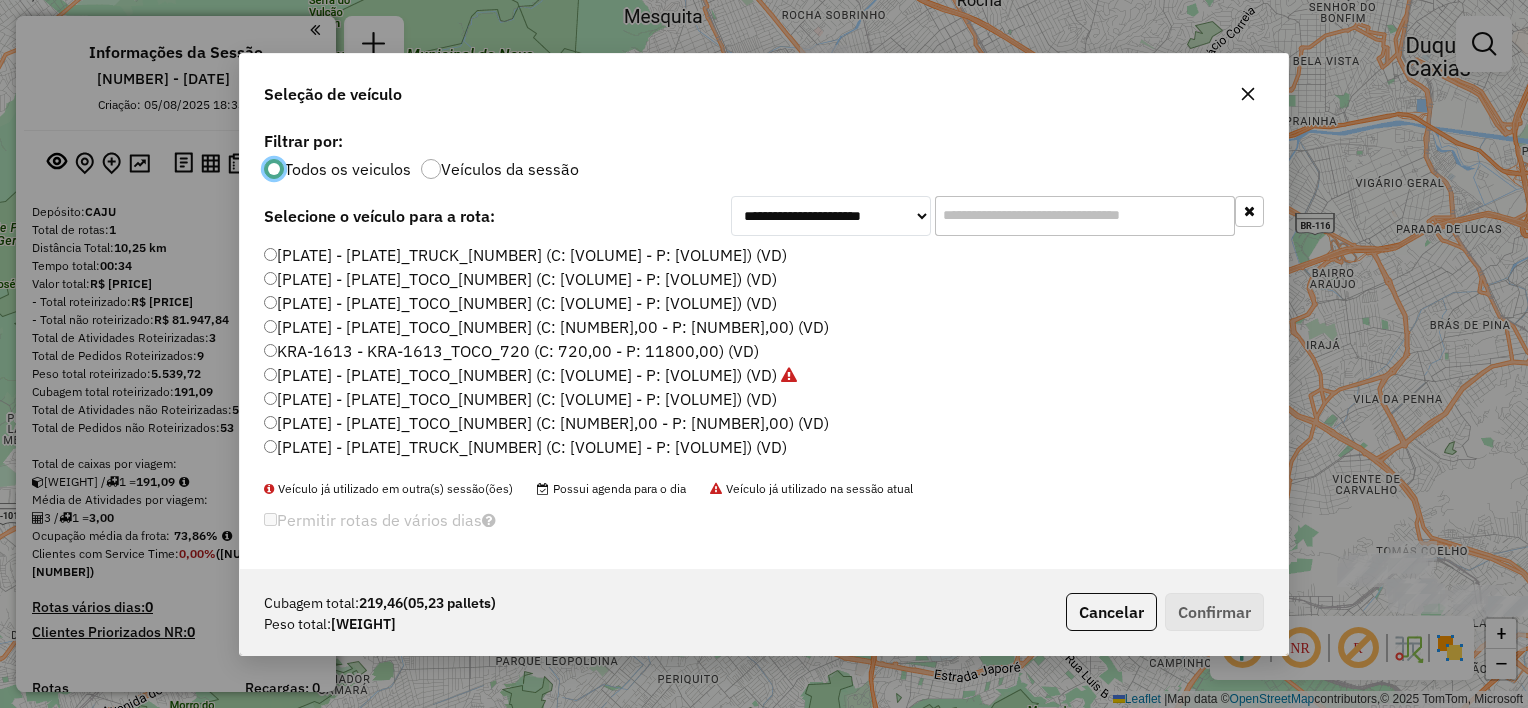scroll, scrollTop: 10, scrollLeft: 6, axis: both 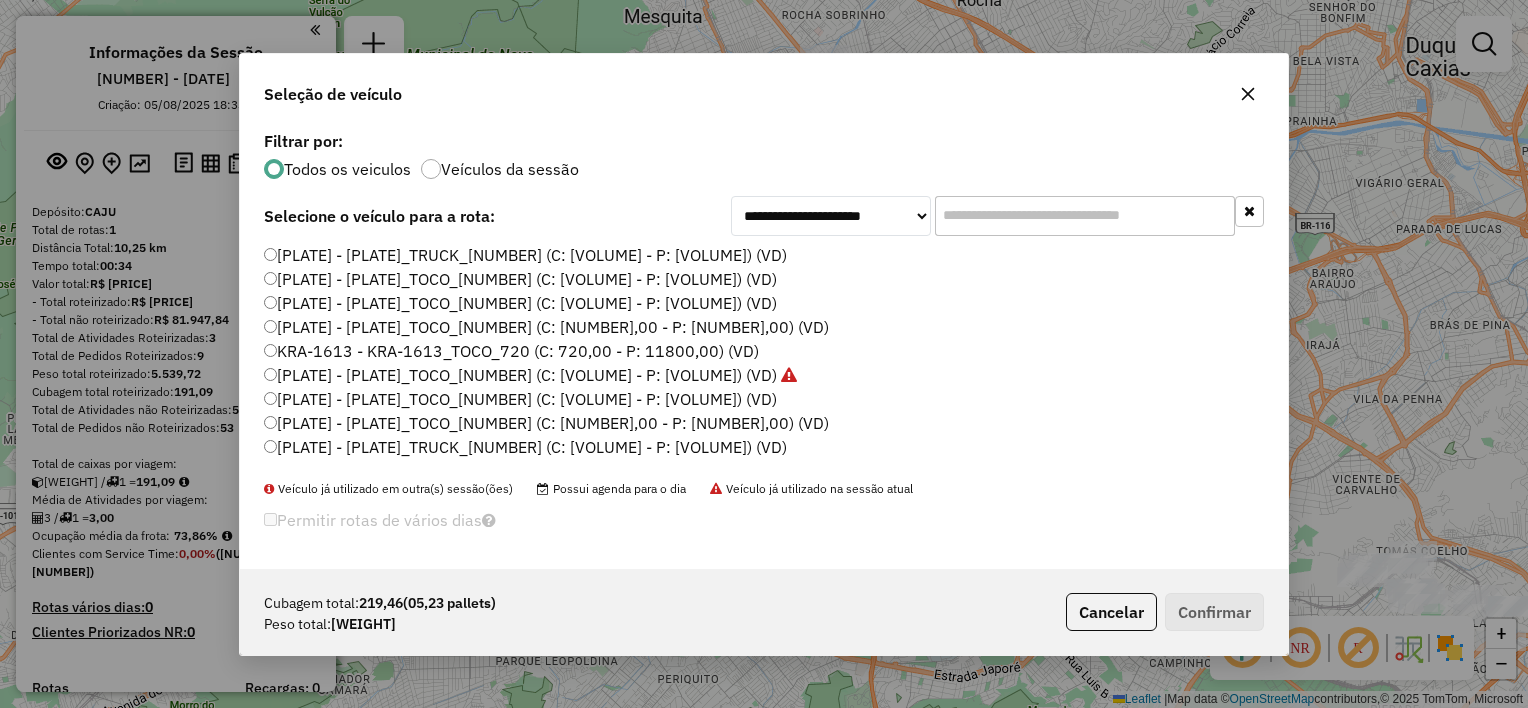 click on "[PLATE] - [PLATE]_TOCO_[NUMBER] (C: [NUMBER],00 - P: [NUMBER],00) (VD)" 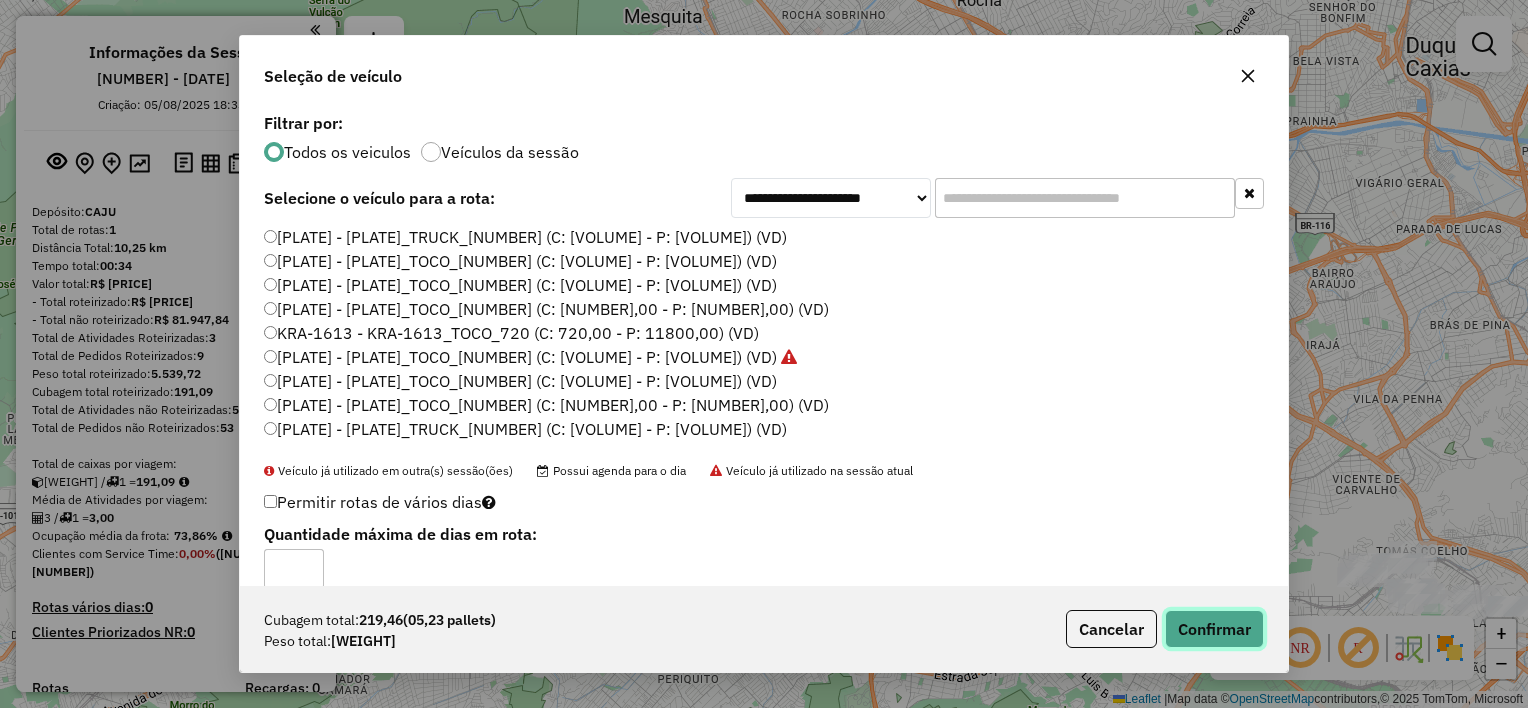 click on "Confirmar" 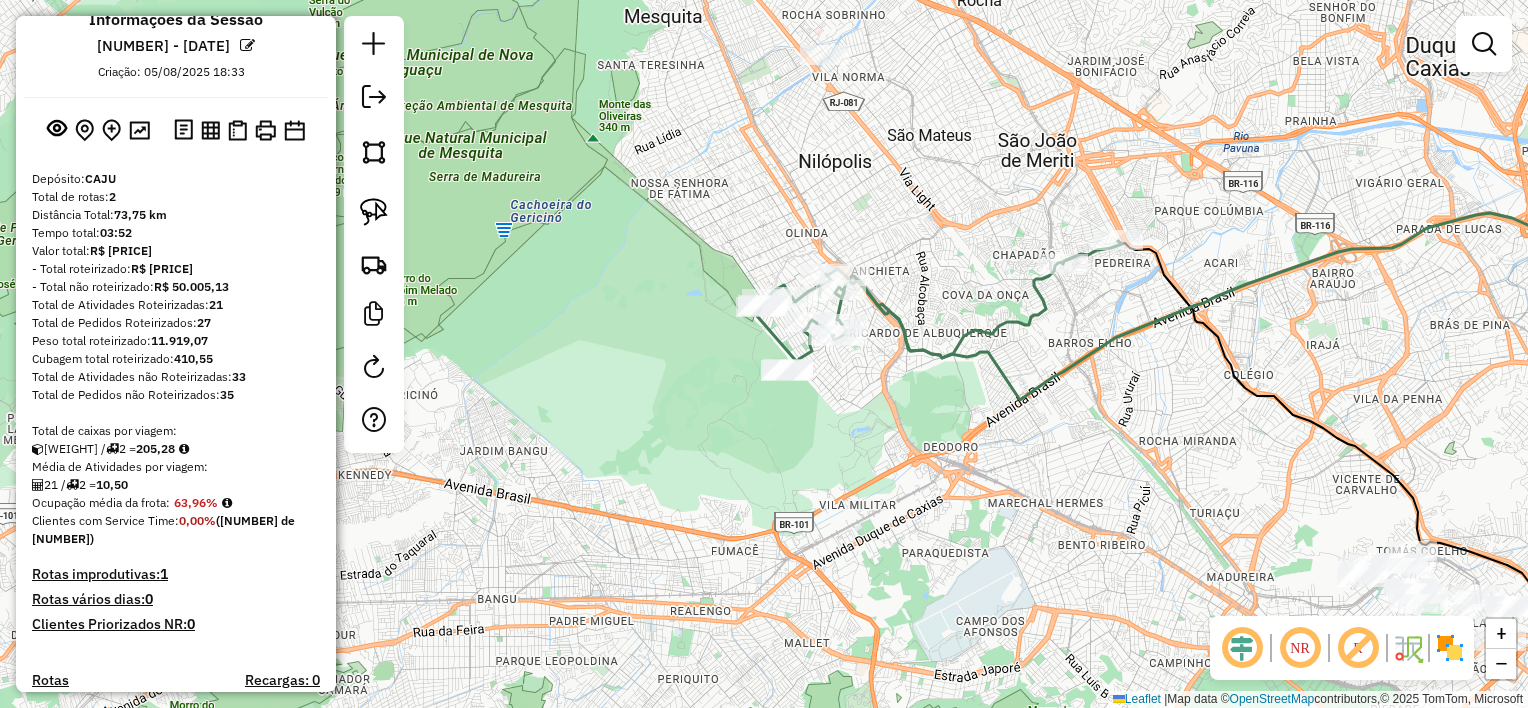scroll, scrollTop: 0, scrollLeft: 0, axis: both 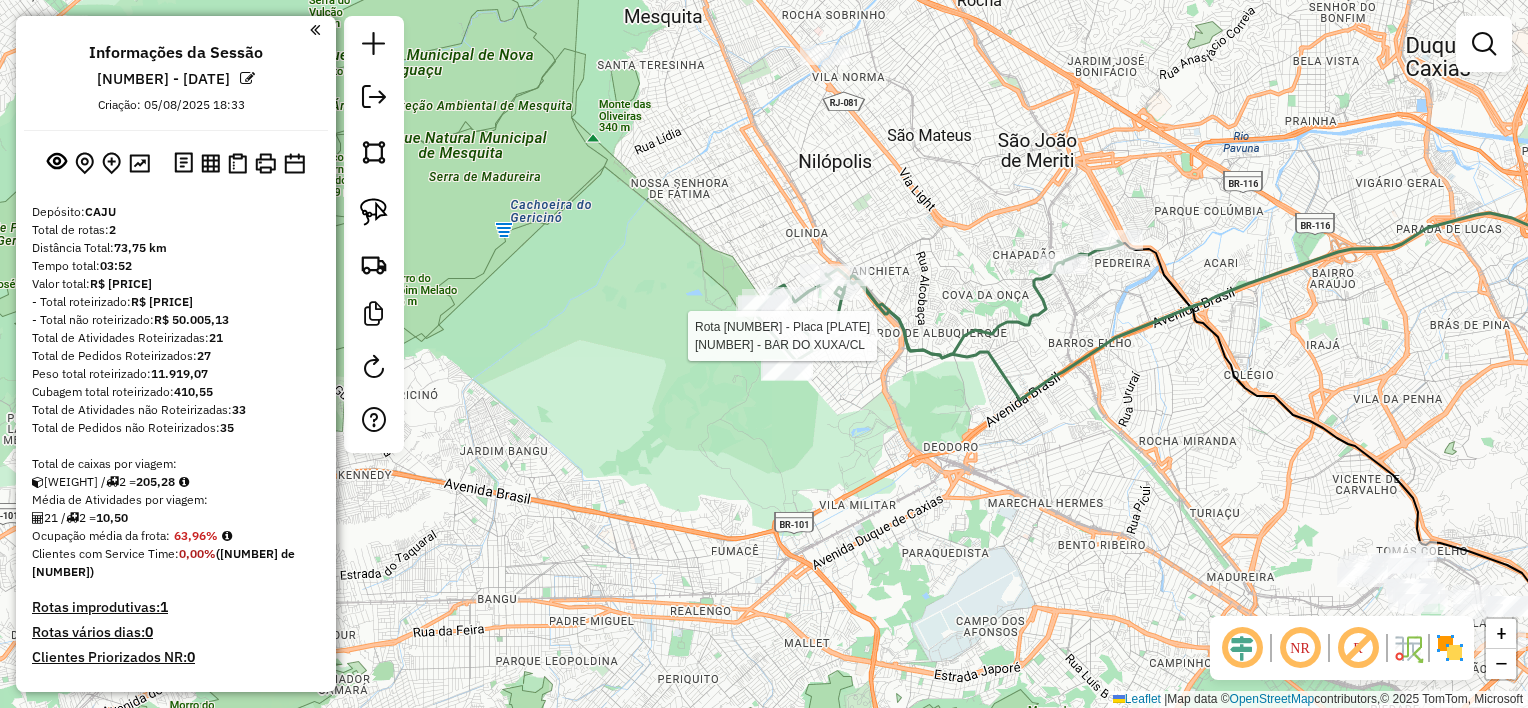 select on "**********" 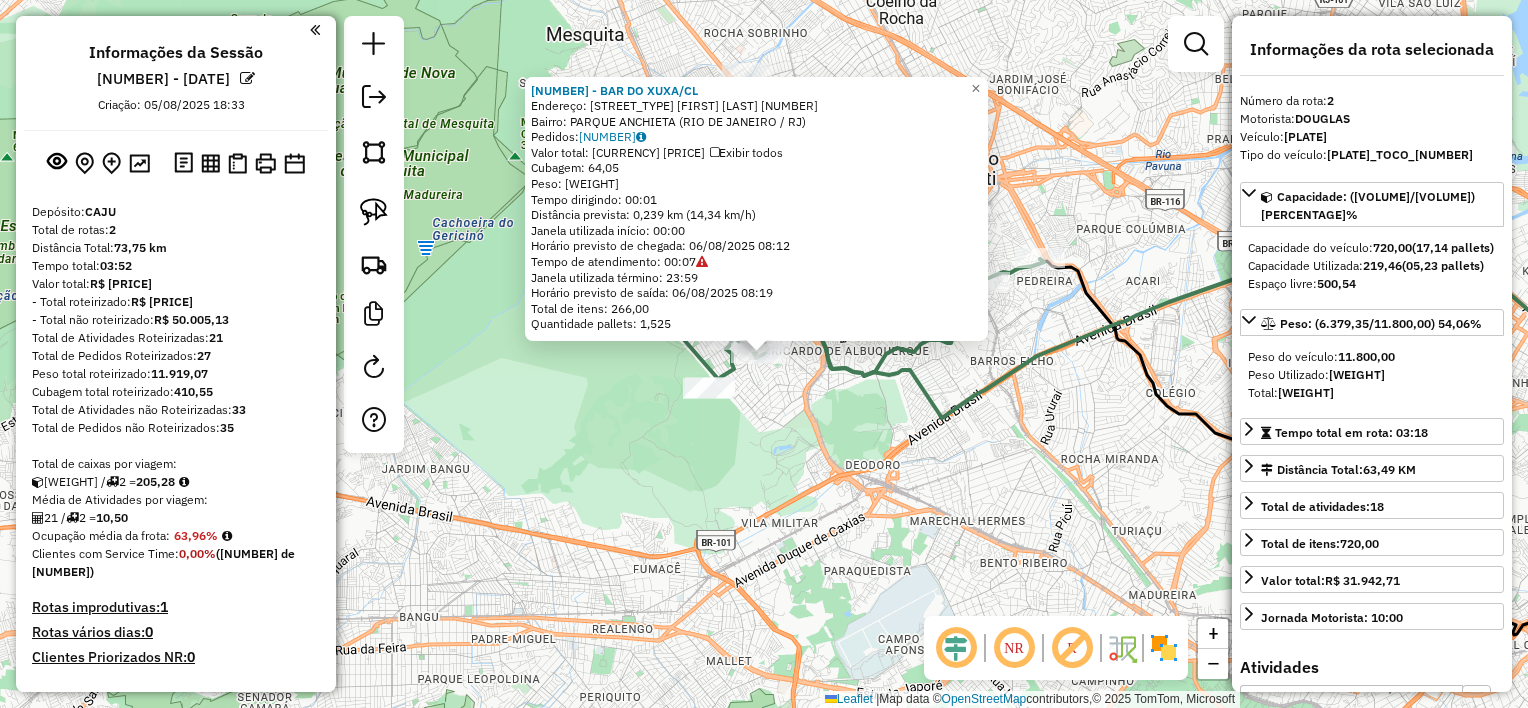 scroll, scrollTop: 696, scrollLeft: 0, axis: vertical 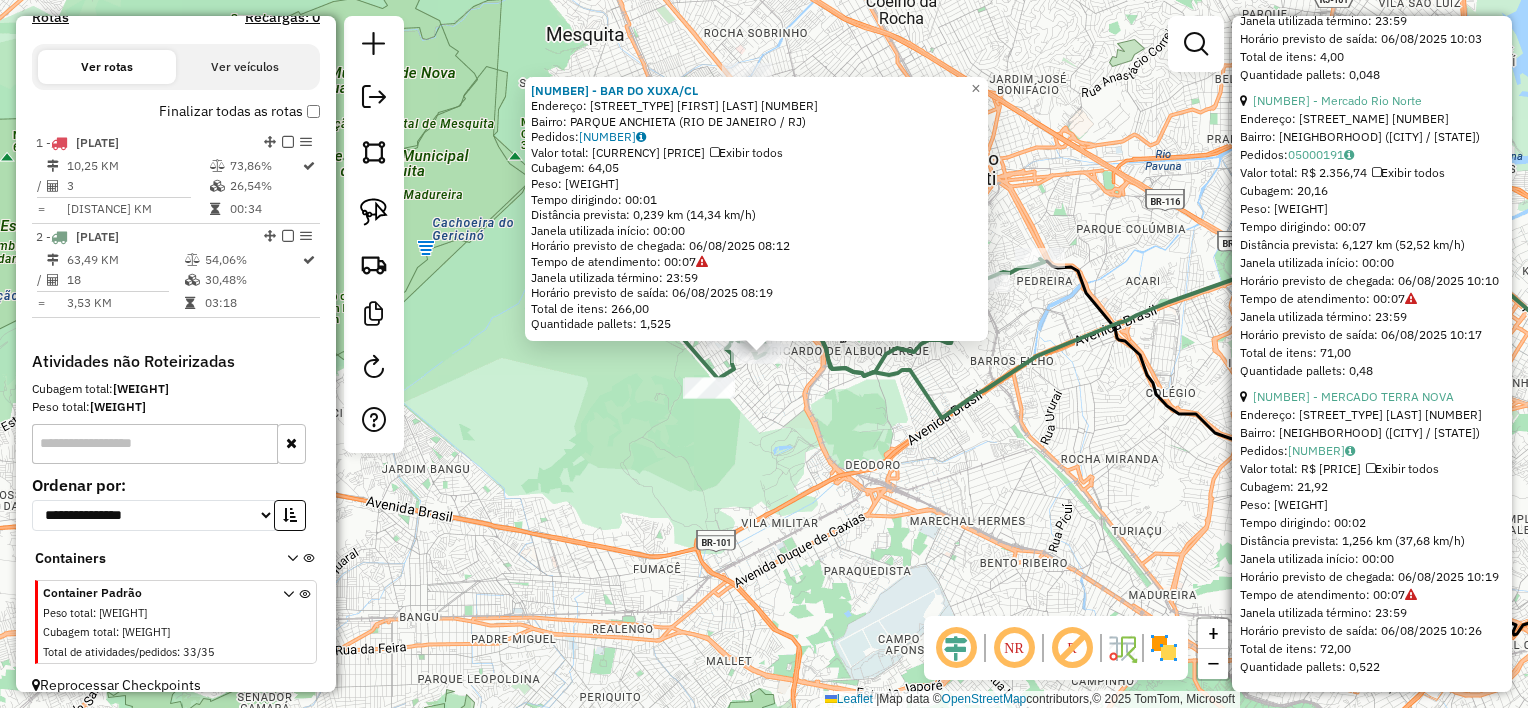 click on "[TITLE] - [TITLE]/CL  Endereço:  [STREET_TYPE] [FIRST] [LAST] [NUMBER]   Bairro: [NEIGHBORHOOD] ([CITY] / [STATE])   Pedidos:  [ORDER_ID]   Valor total: [CURRENCY] [PRICE]   Exibir todos   Cubagem: [NUMBER],00  Peso: [NUMBER],00  Tempo dirigindo: 00:01   Distância prevista: [NUMBER],00 km ([NUMBER],00 km/h)   Janela utilizada início: 00:00   Horário previsto de chegada: [DATE] [TIME]   Tempo de atendimento: 00:07   Janela utilizada término: 23:59   Horário previsto de saída: [DATE] [TIME]   Total de itens: [NUMBER],00   Quantidade pallets: [NUMBER],00  × Janela de atendimento Grade de atendimento Capacidade Transportadoras Veículos Cliente Pedidos  Rotas Selecione os dias de semana para filtrar as janelas de atendimento  Seg   Ter   Qua   Qui   Sex   Sáb   Dom  Informe o período da janela de atendimento: De: Até:  Filtrar exatamente a janela do cliente  Considerar janela de atendimento padrão  Selecione os dias de semana para filtrar as grades de atendimento  Seg   Ter   Qua   Qui   Sex   Sáb   Dom   Peso mínimo:   Peso máximo:   De:  +" 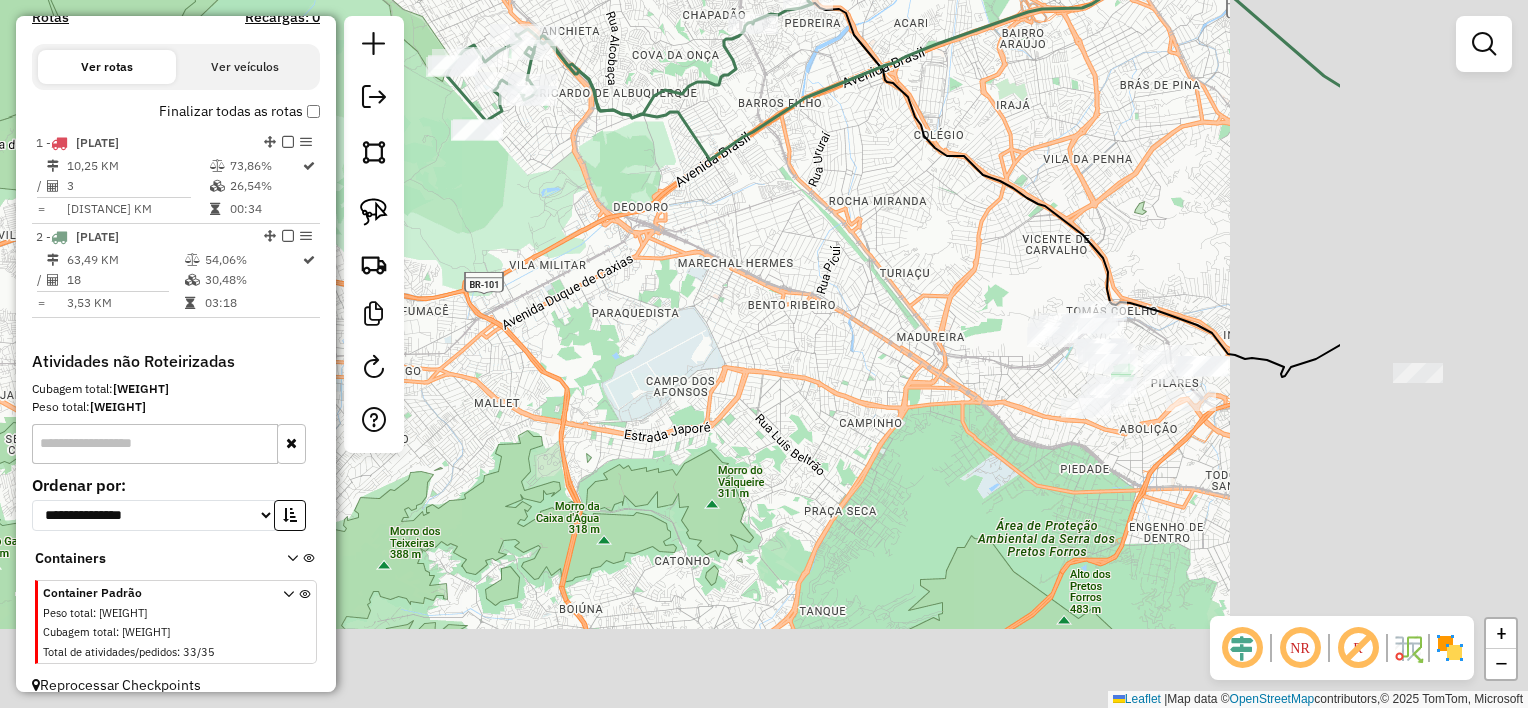 drag, startPoint x: 1217, startPoint y: 408, endPoint x: 832, endPoint y: 168, distance: 453.6794 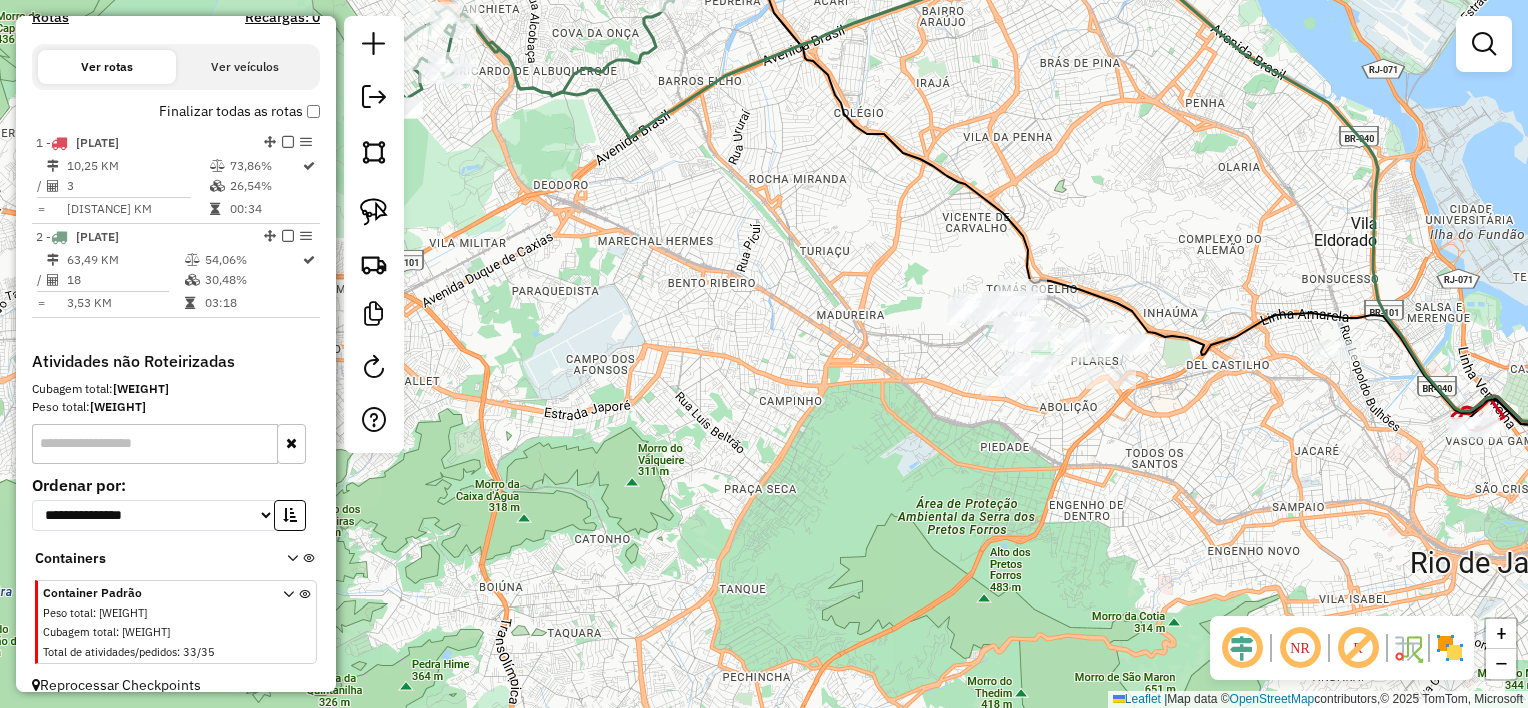 drag, startPoint x: 892, startPoint y: 264, endPoint x: 717, endPoint y: 200, distance: 186.33572 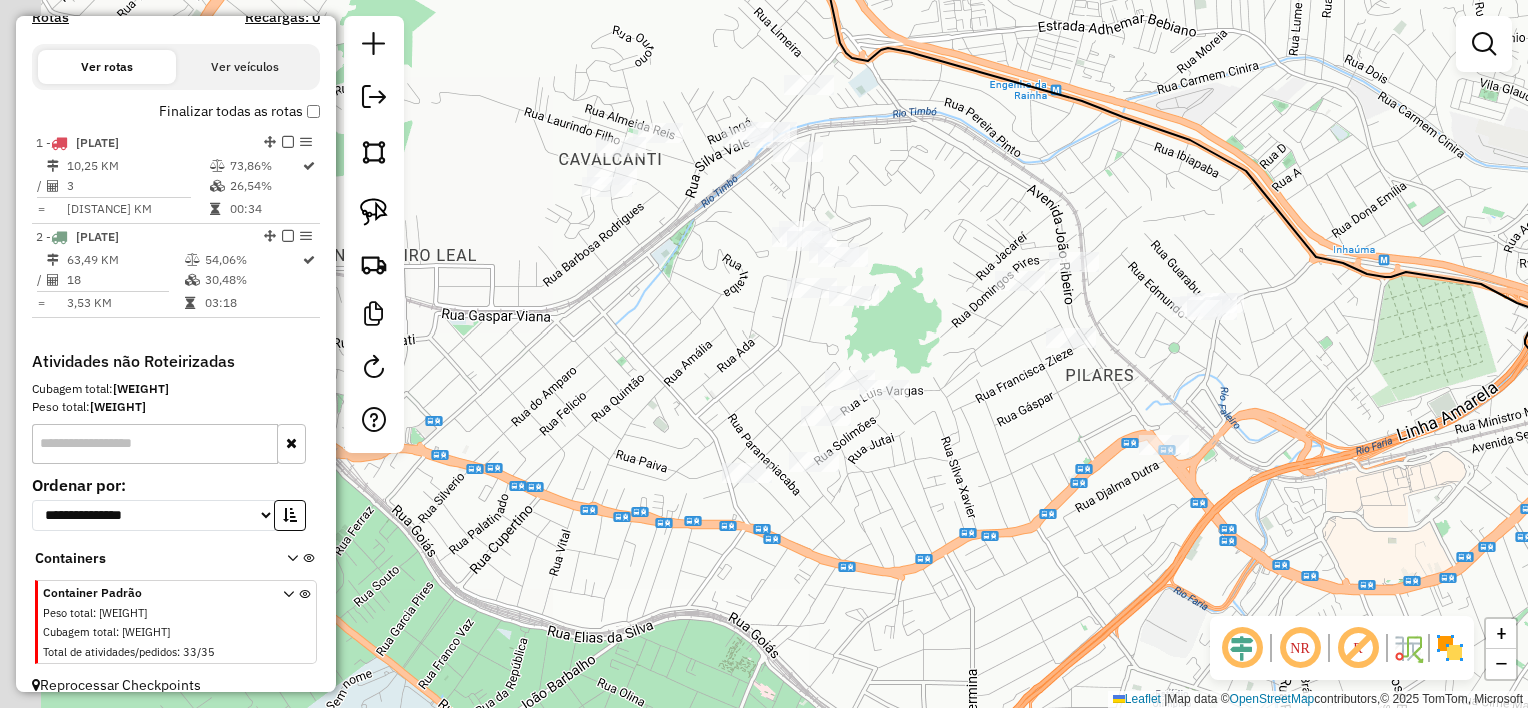 drag, startPoint x: 808, startPoint y: 309, endPoint x: 1007, endPoint y: 377, distance: 210.29741 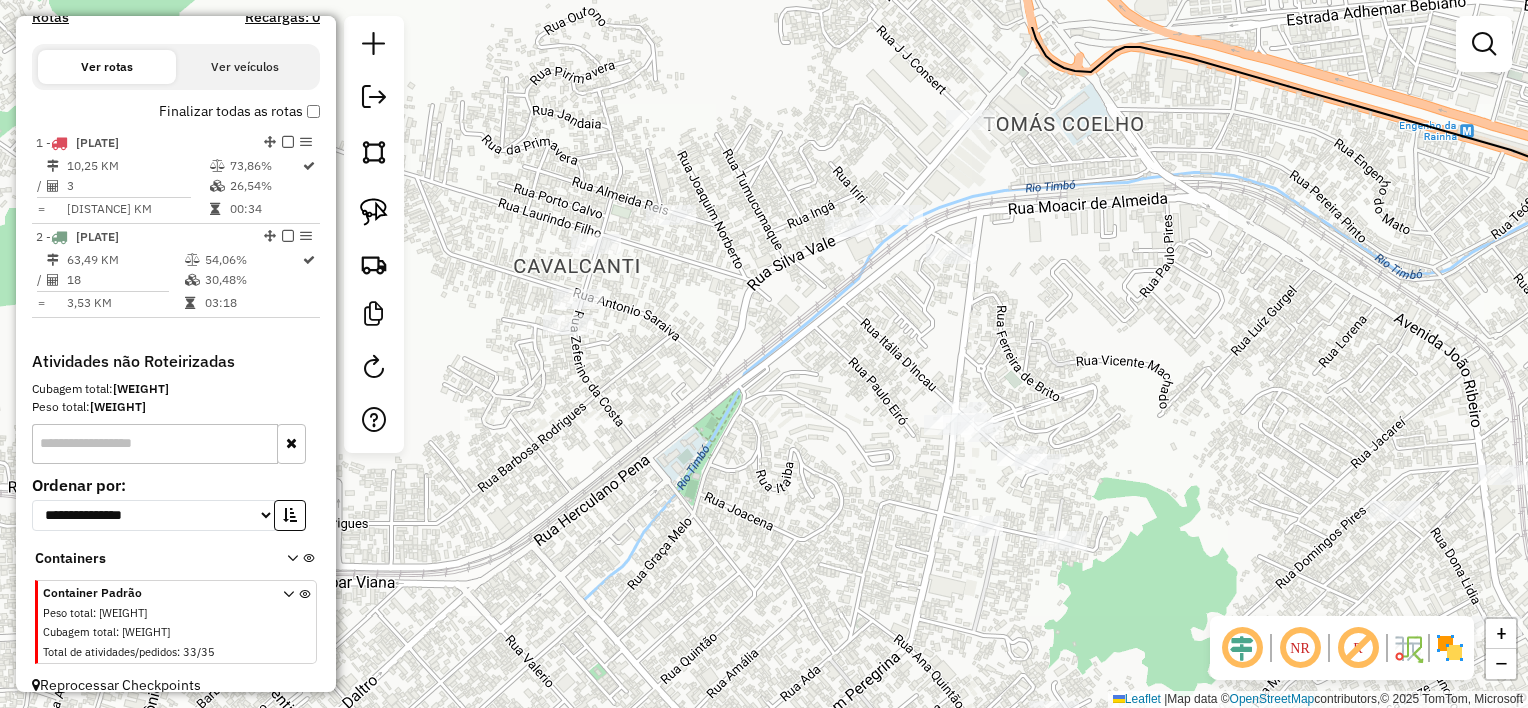 drag, startPoint x: 903, startPoint y: 215, endPoint x: 980, endPoint y: 286, distance: 104.73777 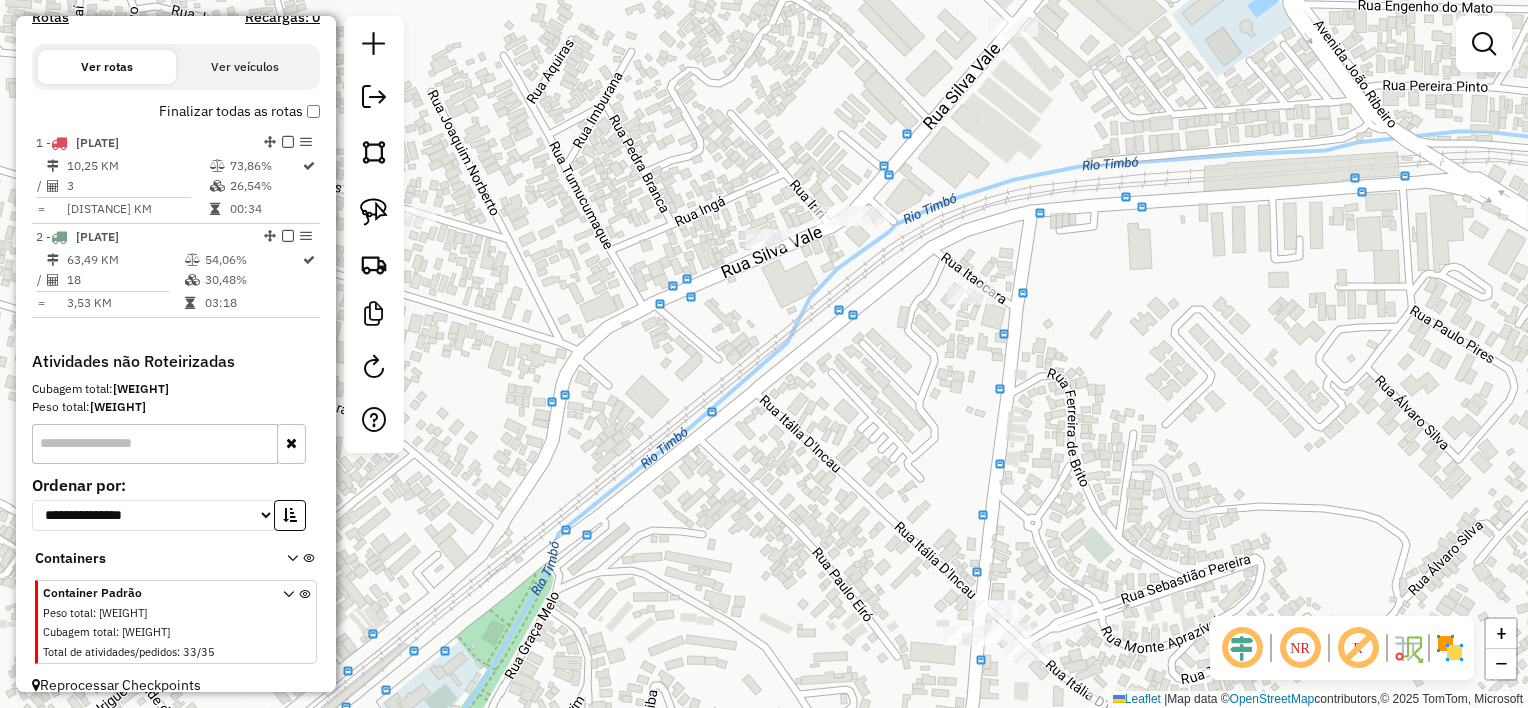 drag, startPoint x: 839, startPoint y: 389, endPoint x: 861, endPoint y: 464, distance: 78.160095 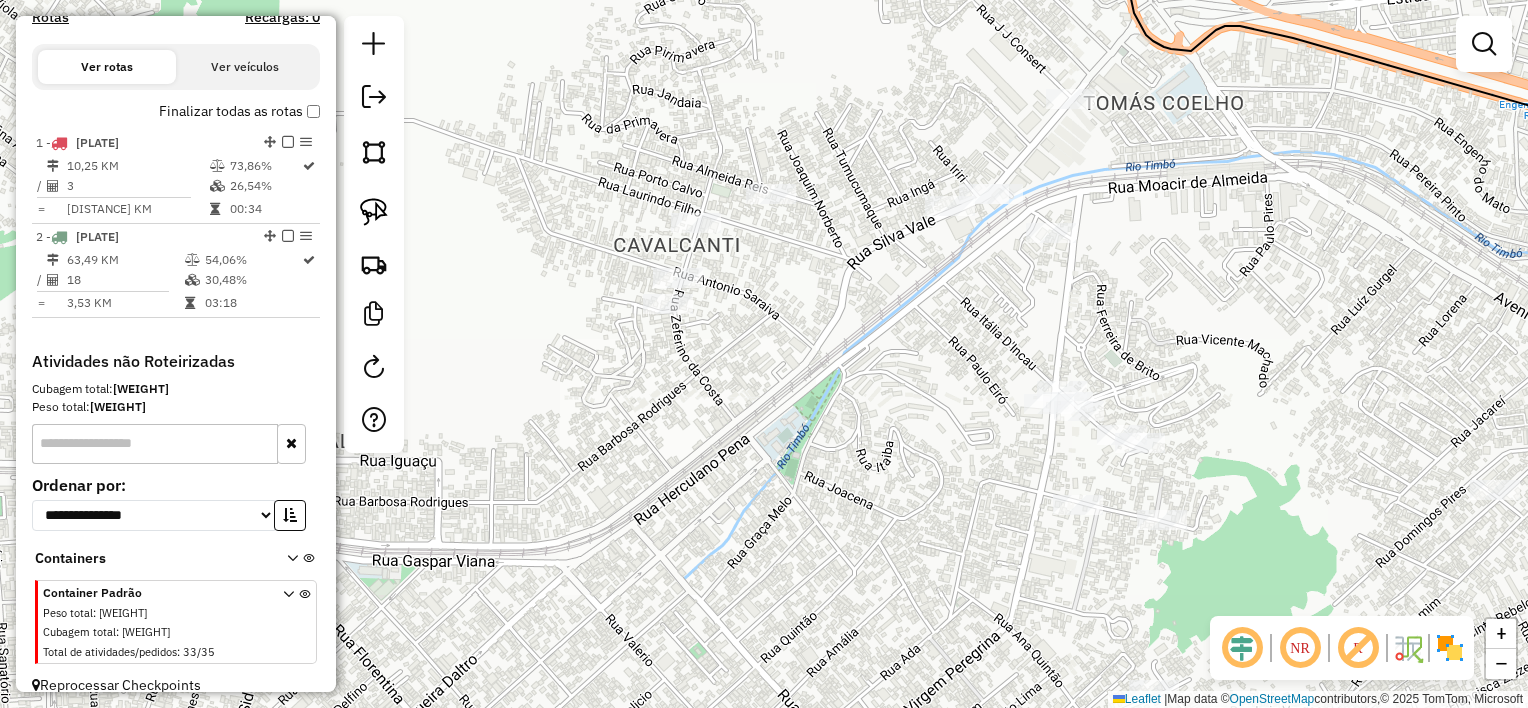 drag, startPoint x: 786, startPoint y: 404, endPoint x: 910, endPoint y: 289, distance: 169.1183 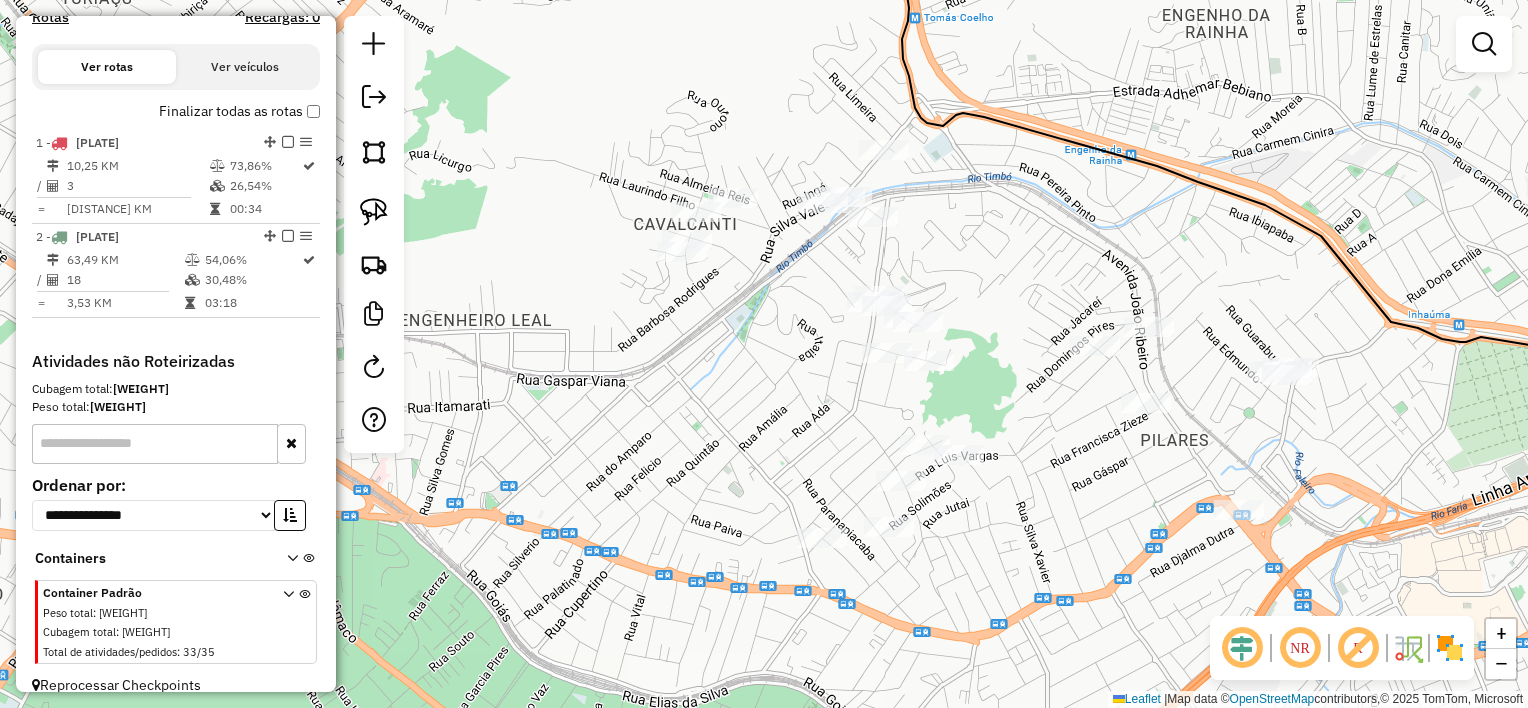 drag, startPoint x: 810, startPoint y: 343, endPoint x: 772, endPoint y: 326, distance: 41.62932 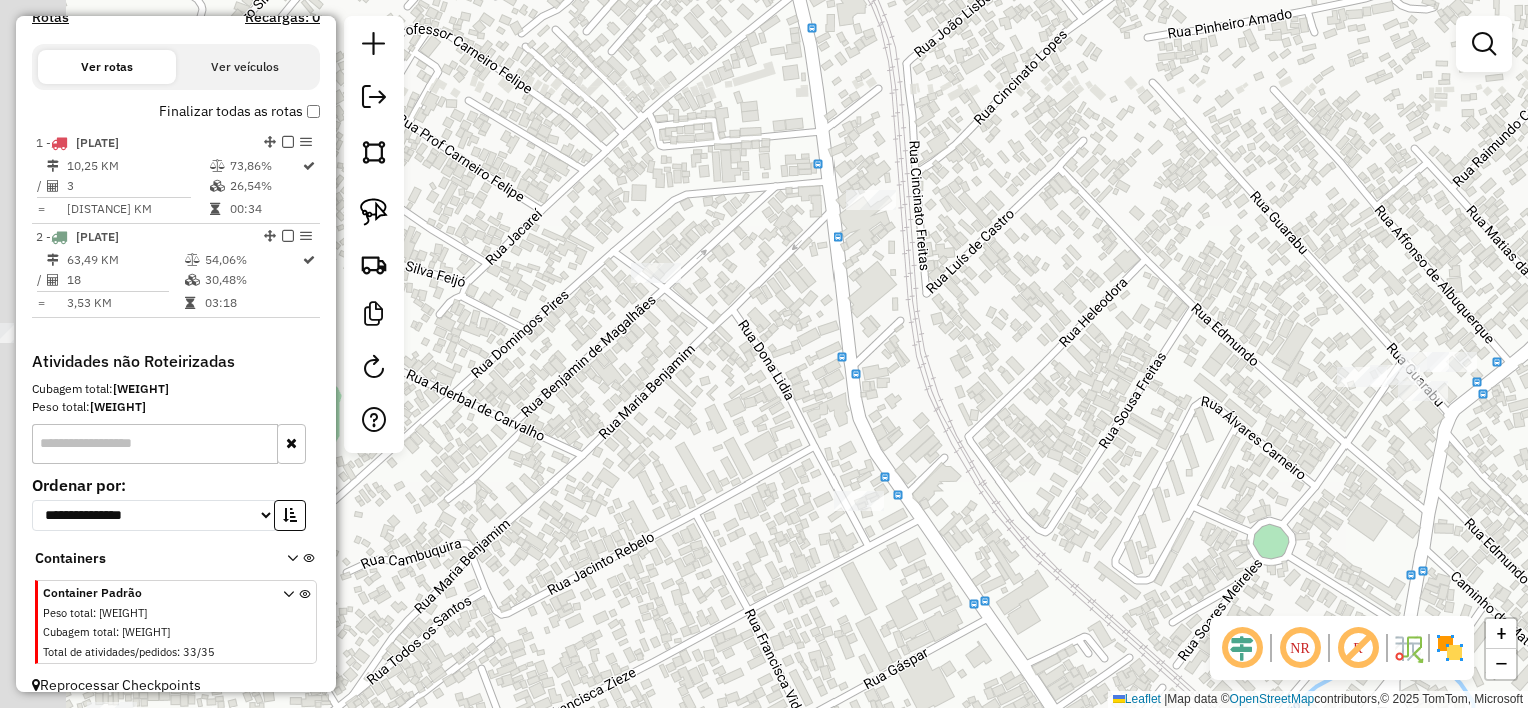 drag, startPoint x: 865, startPoint y: 269, endPoint x: 1163, endPoint y: 390, distance: 321.62866 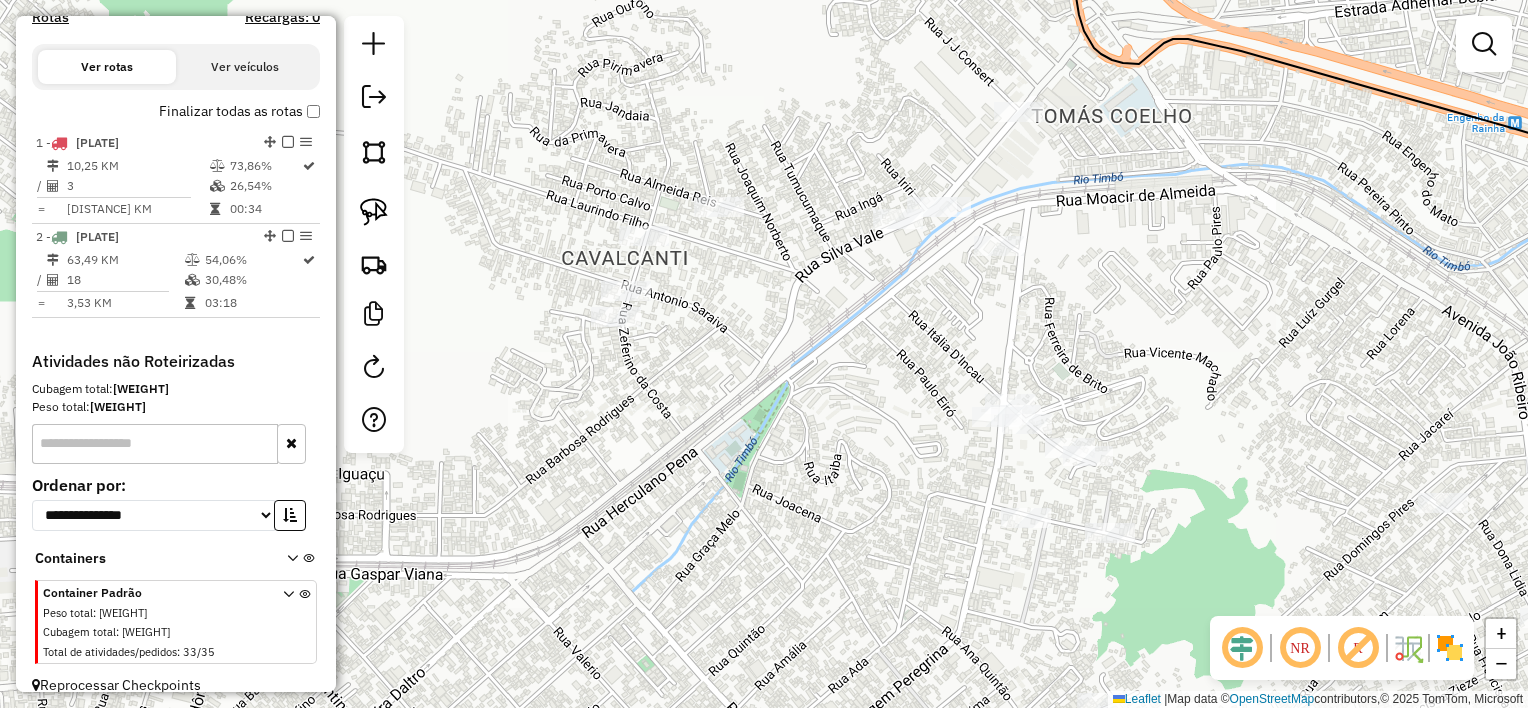 drag, startPoint x: 1012, startPoint y: 204, endPoint x: 1165, endPoint y: 228, distance: 154.87091 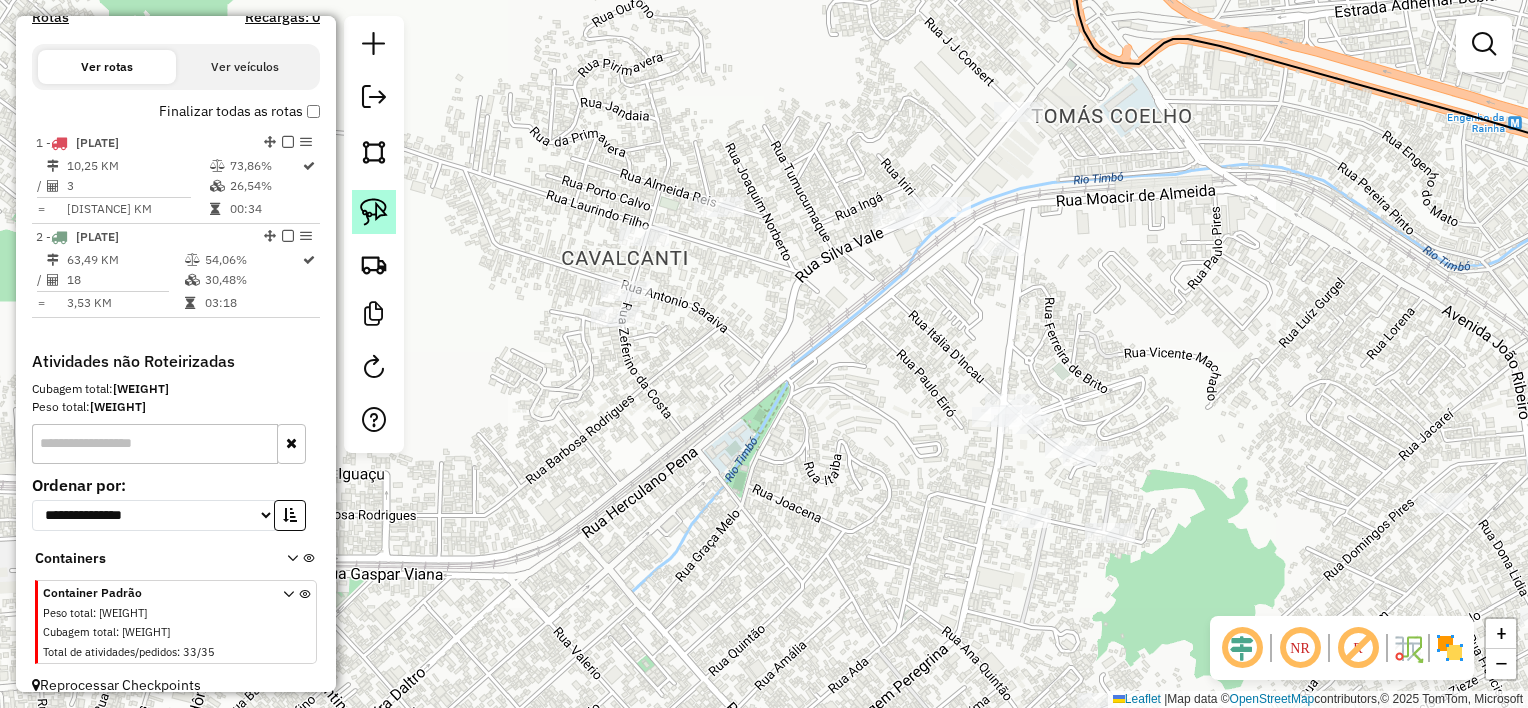 click 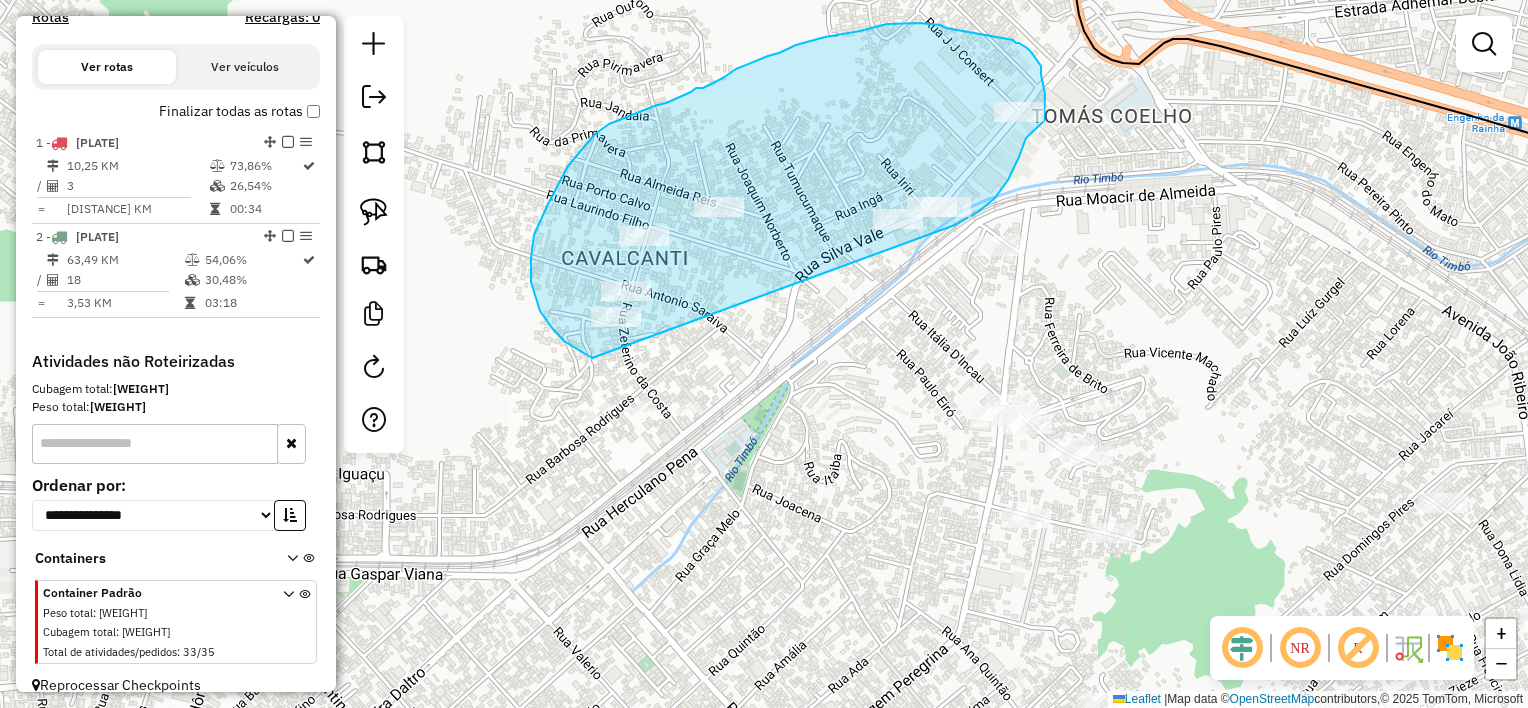 drag, startPoint x: 592, startPoint y: 358, endPoint x: 955, endPoint y: 225, distance: 386.598 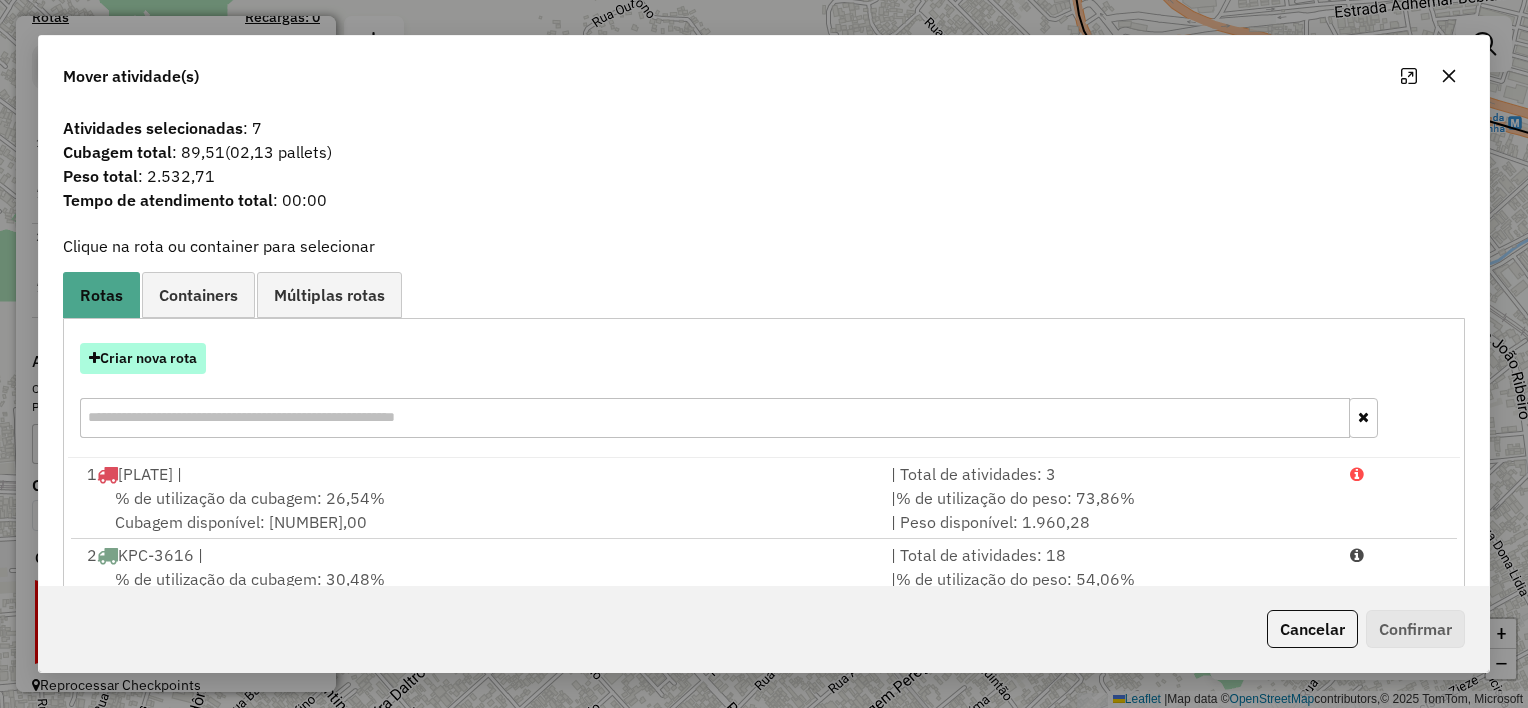 click on "Criar nova rota" at bounding box center [143, 358] 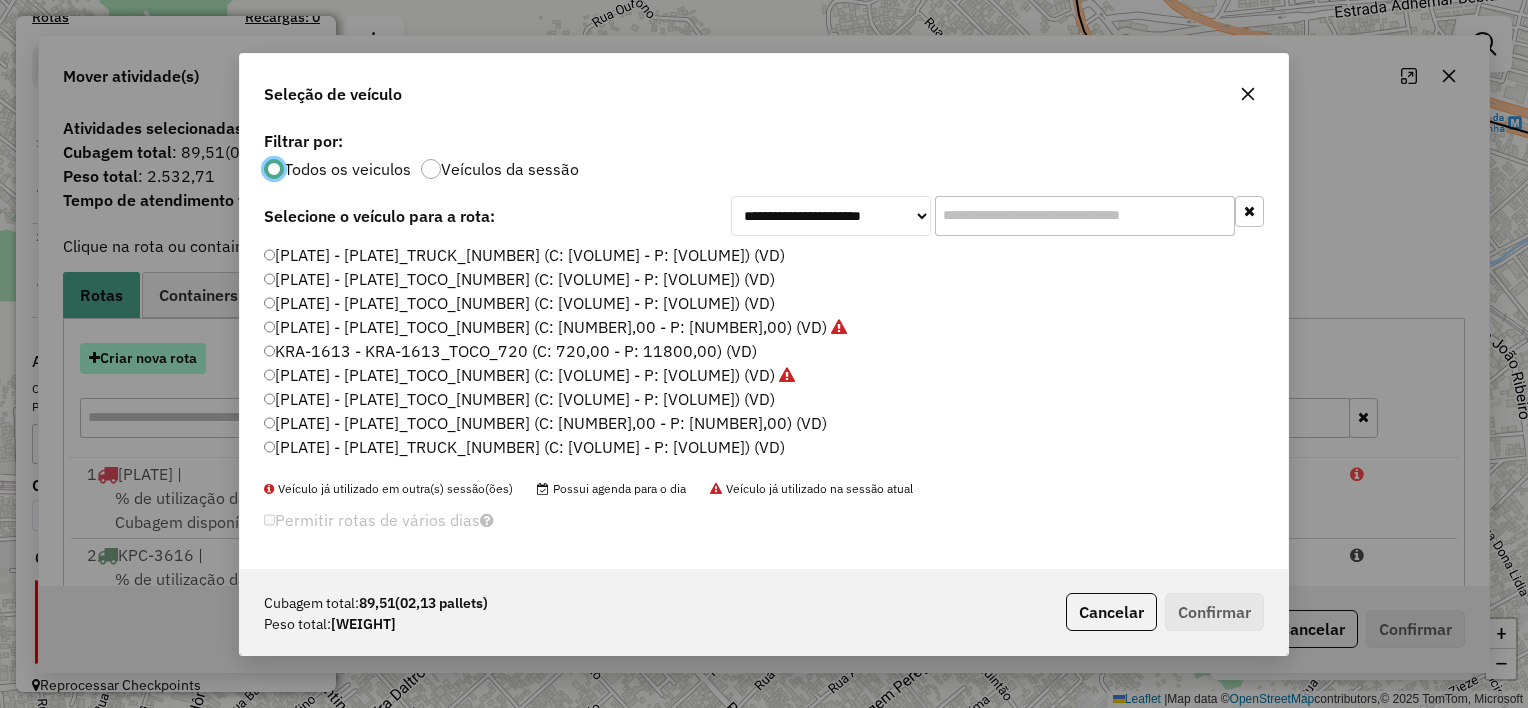 scroll, scrollTop: 10, scrollLeft: 6, axis: both 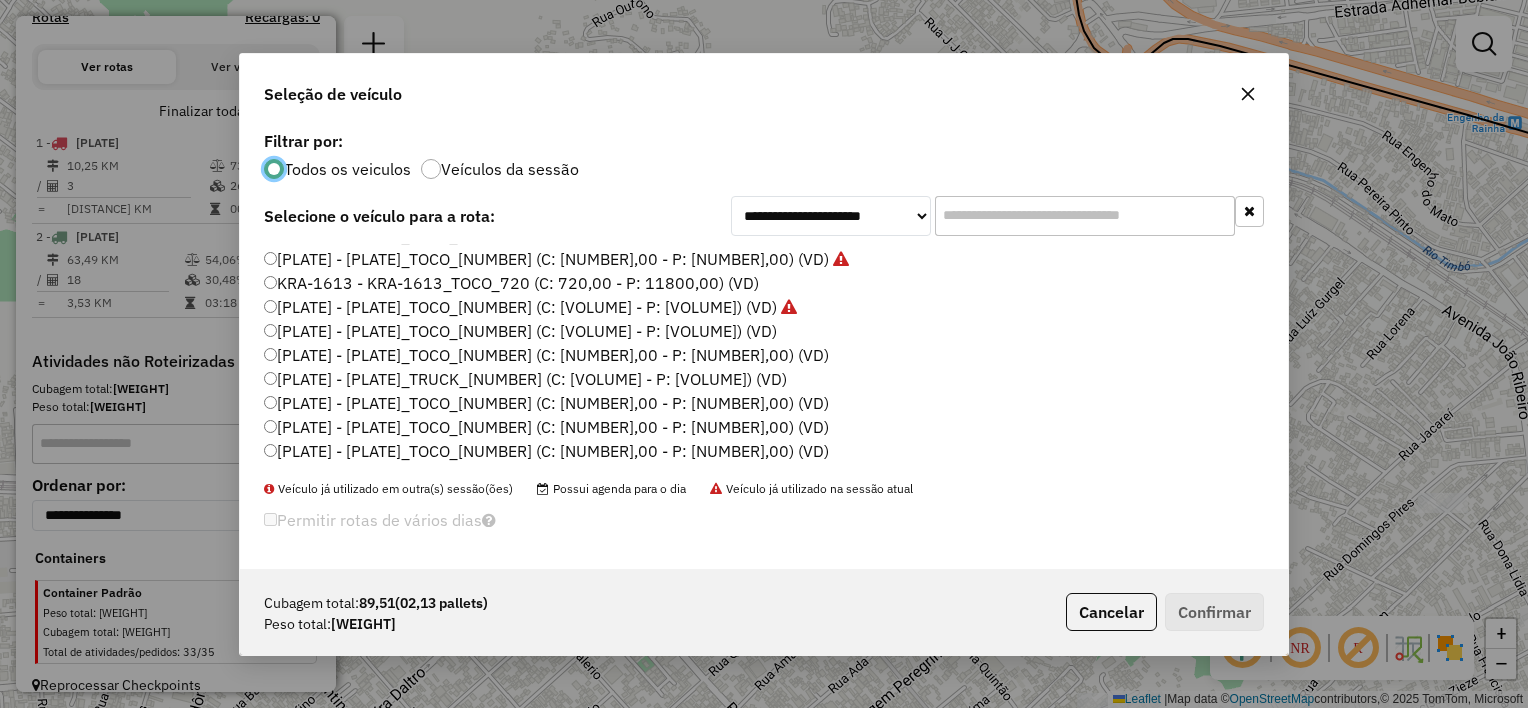 click on "[PLATE] - [PLATE]_TOCO_[NUMBER] (C: [NUMBER],00 - P: [NUMBER],00) (VD)" 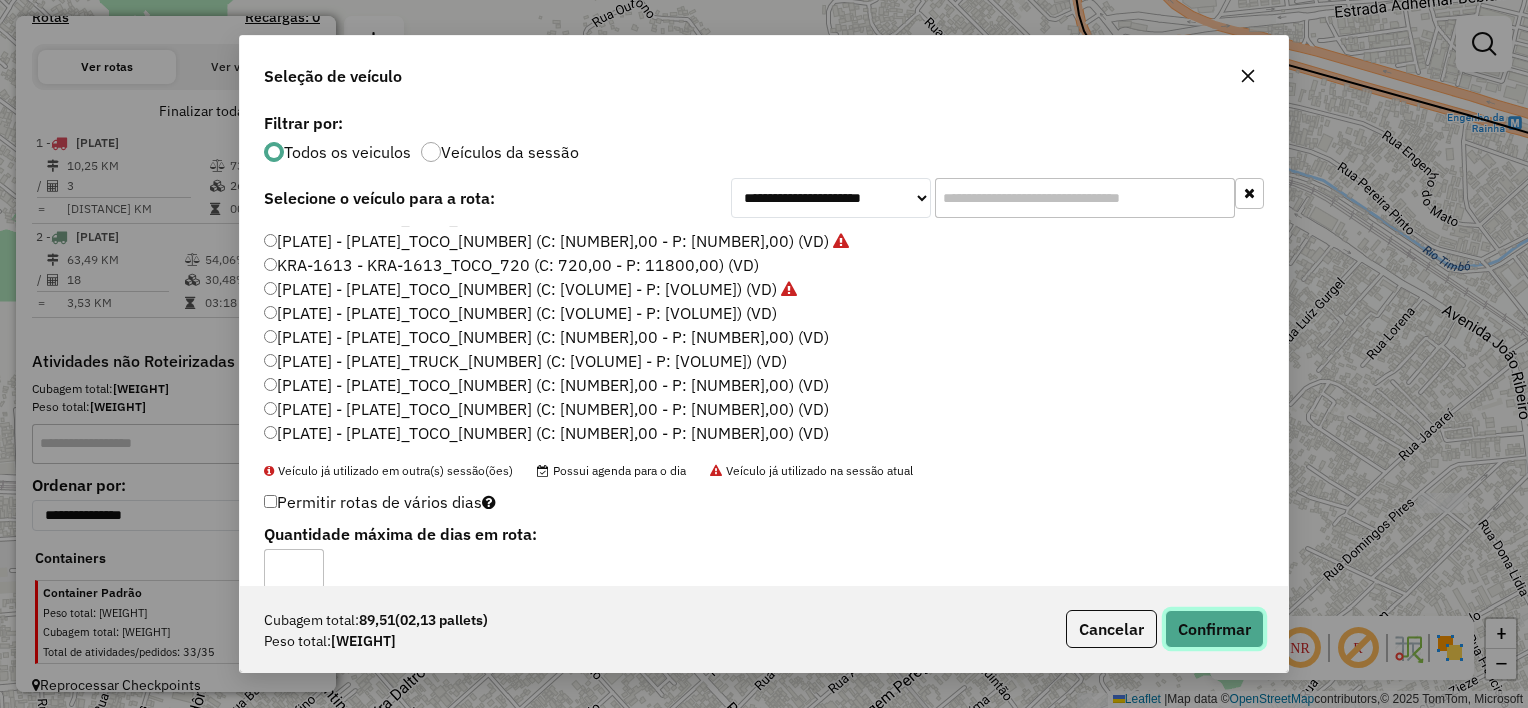 click on "Confirmar" 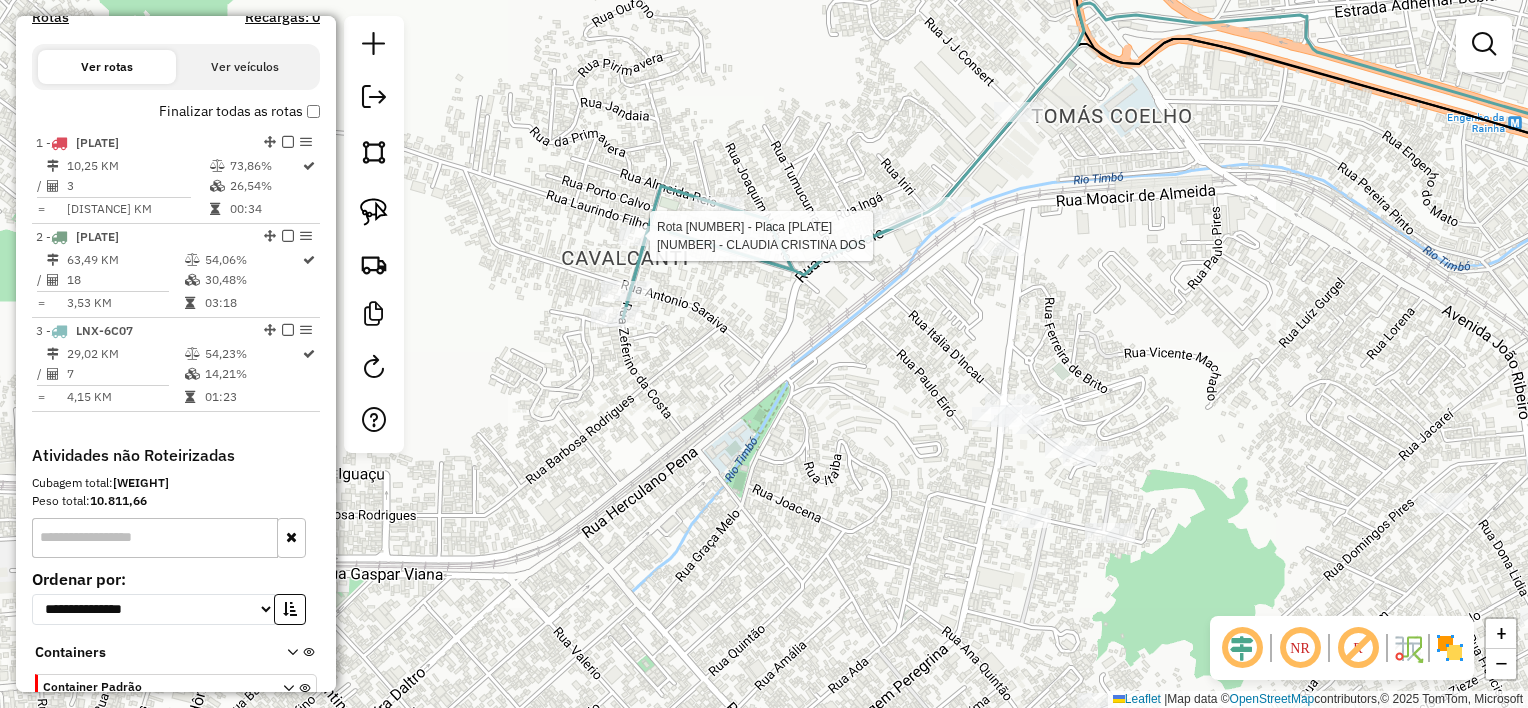 select on "**********" 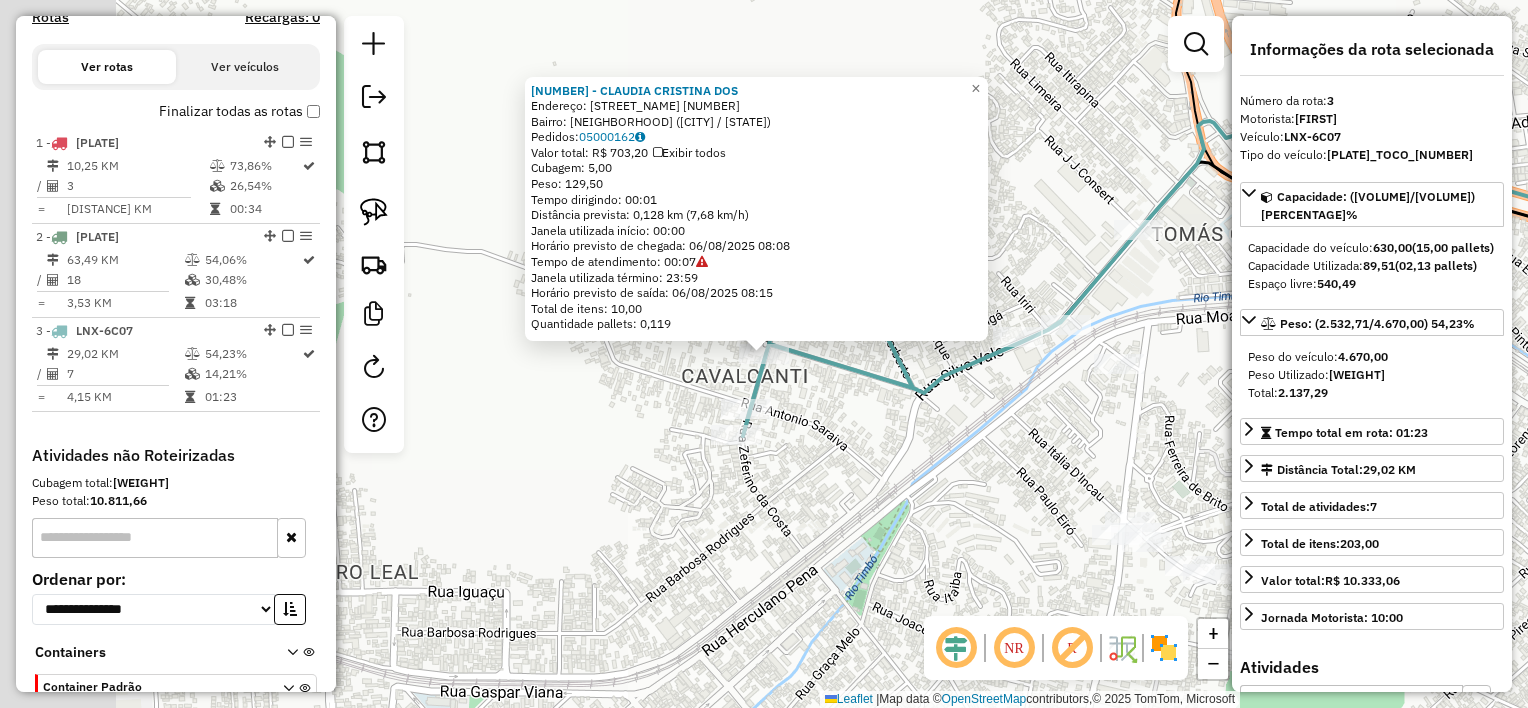 scroll, scrollTop: 790, scrollLeft: 0, axis: vertical 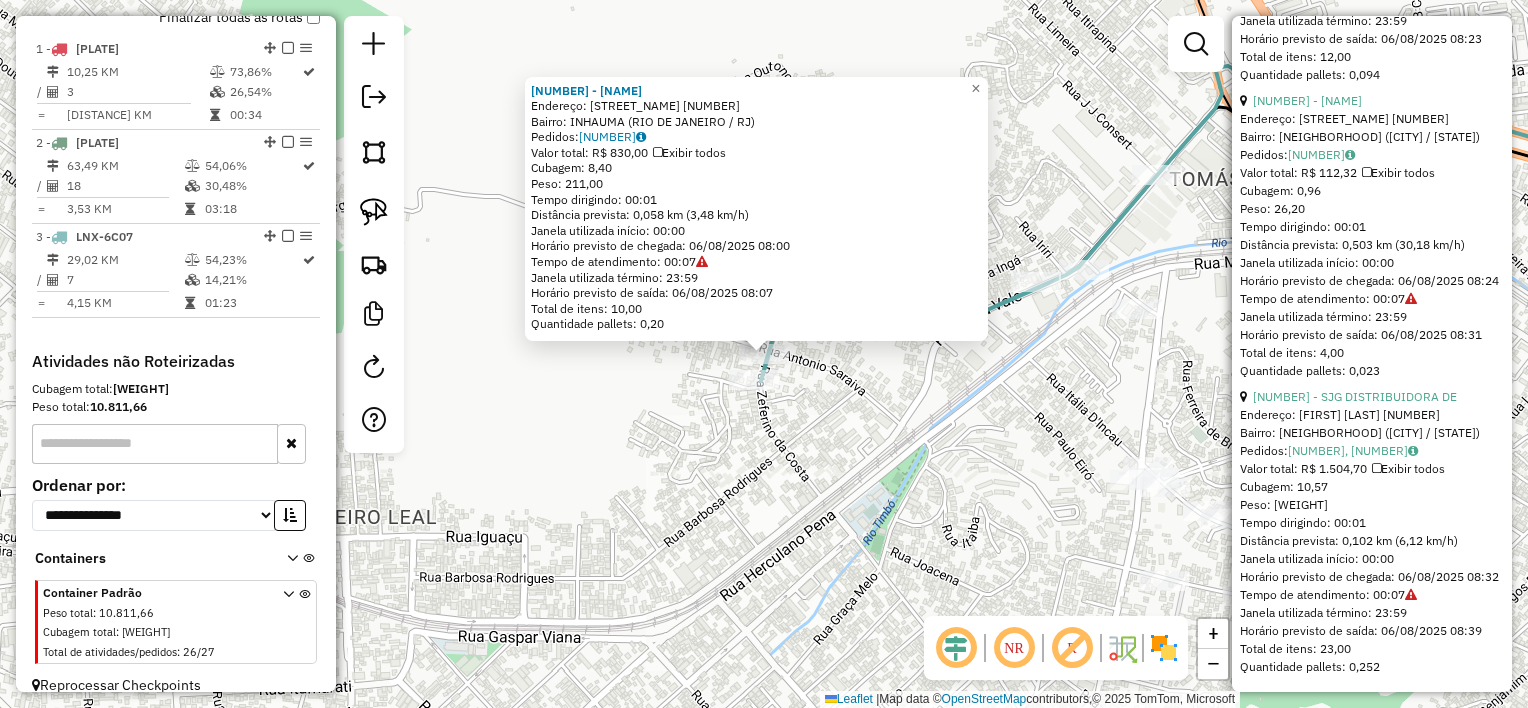 click on "Rota [NUMBER] - Placa [PLATE]  [NUMBER] - [FIRST] [LAST] [LAST]  Endereço:  [FIRST] [LAST] [NUMBER]   Bairro: [NEIGHBORHOOD] ([CITY] / [STATE])   Pedidos:  [ORDER_ID]   Valor total: [CURRENCY] [PRICE]   Exibir todos   Cubagem: [NUMBER],00  Peso: [NUMBER],00  Tempo dirigindo: 00:01   Distância prevista: [NUMBER],00 km ([NUMBER],00 km/h)   Janela utilizada início: 00:00   Horário previsto de chegada: [DATE] [TIME]   Tempo de atendimento: 00:07   Janela utilizada término: 23:59   Horário previsto de saída: [DATE] [TIME]   Total de itens: [NUMBER],00   Quantidade pallets: [NUMBER],00  × Janela de atendimento Grade de atendimento Capacidade Transportadoras Veículos Cliente Pedidos  Rotas Selecione os dias de semana para filtrar as janelas de atendimento  Seg   Ter   Qua   Qui   Sex   Sáb   Dom  Informe o período da janela de atendimento: De: Até:  Filtrar exatamente a janela do cliente  Considerar janela de atendimento padrão  Selecione os dias de semana para filtrar as grades de atendimento  Seg   Ter   Qua   Qui   Sex   Sáb   Dom   Clientes fora do dia de atendimento selecionado De:" 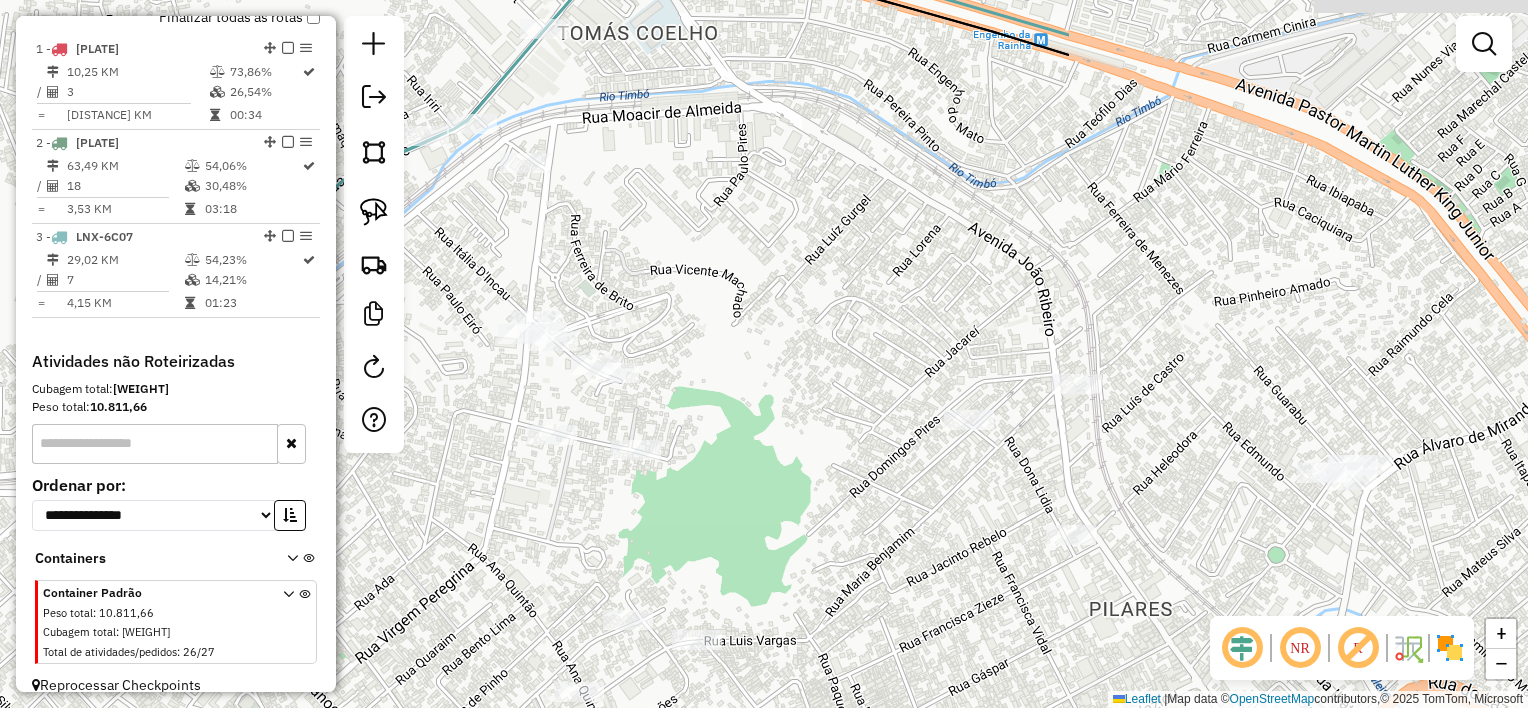 drag, startPoint x: 1240, startPoint y: 405, endPoint x: 779, endPoint y: 315, distance: 469.7031 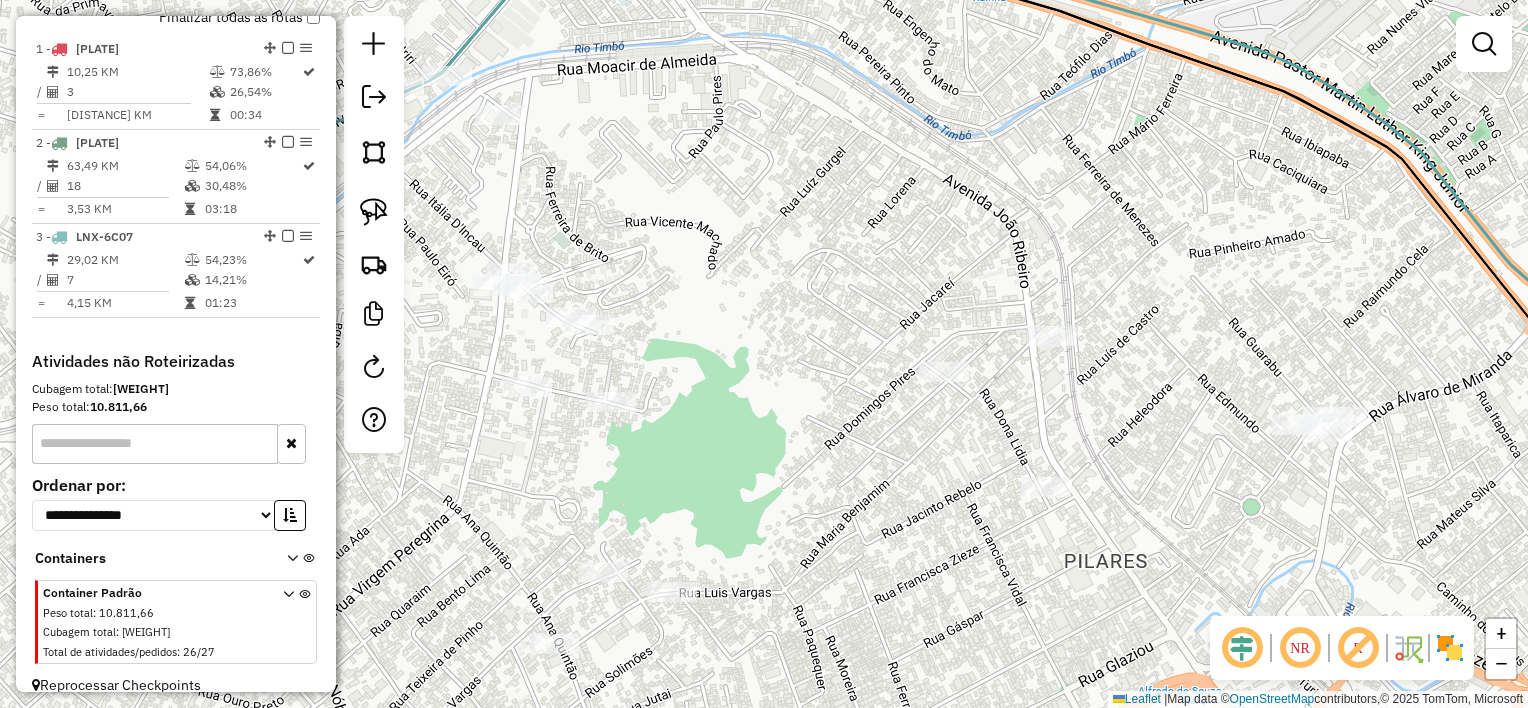 drag, startPoint x: 1022, startPoint y: 261, endPoint x: 988, endPoint y: 216, distance: 56.400356 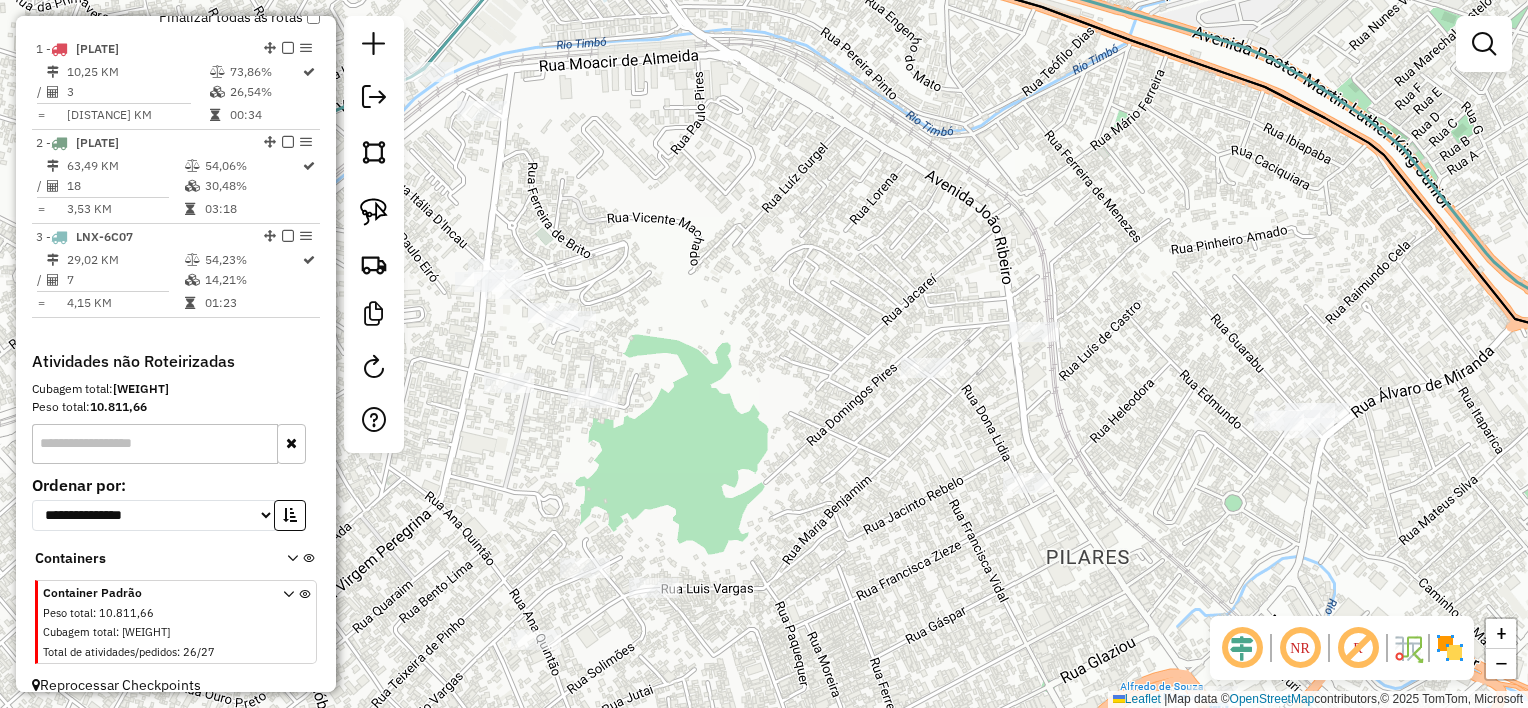 drag, startPoint x: 376, startPoint y: 207, endPoint x: 502, endPoint y: 230, distance: 128.082 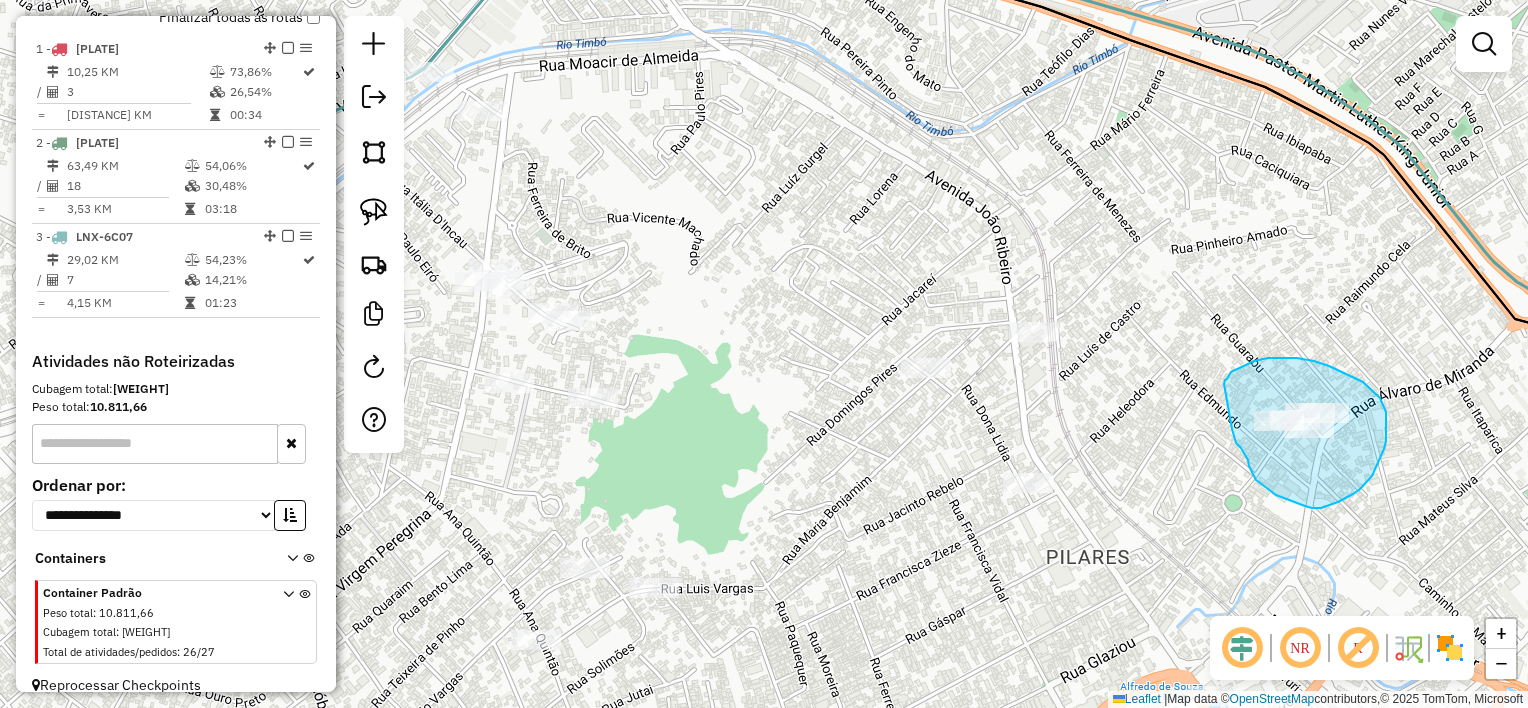 drag, startPoint x: 1224, startPoint y: 384, endPoint x: 1232, endPoint y: 427, distance: 43.737854 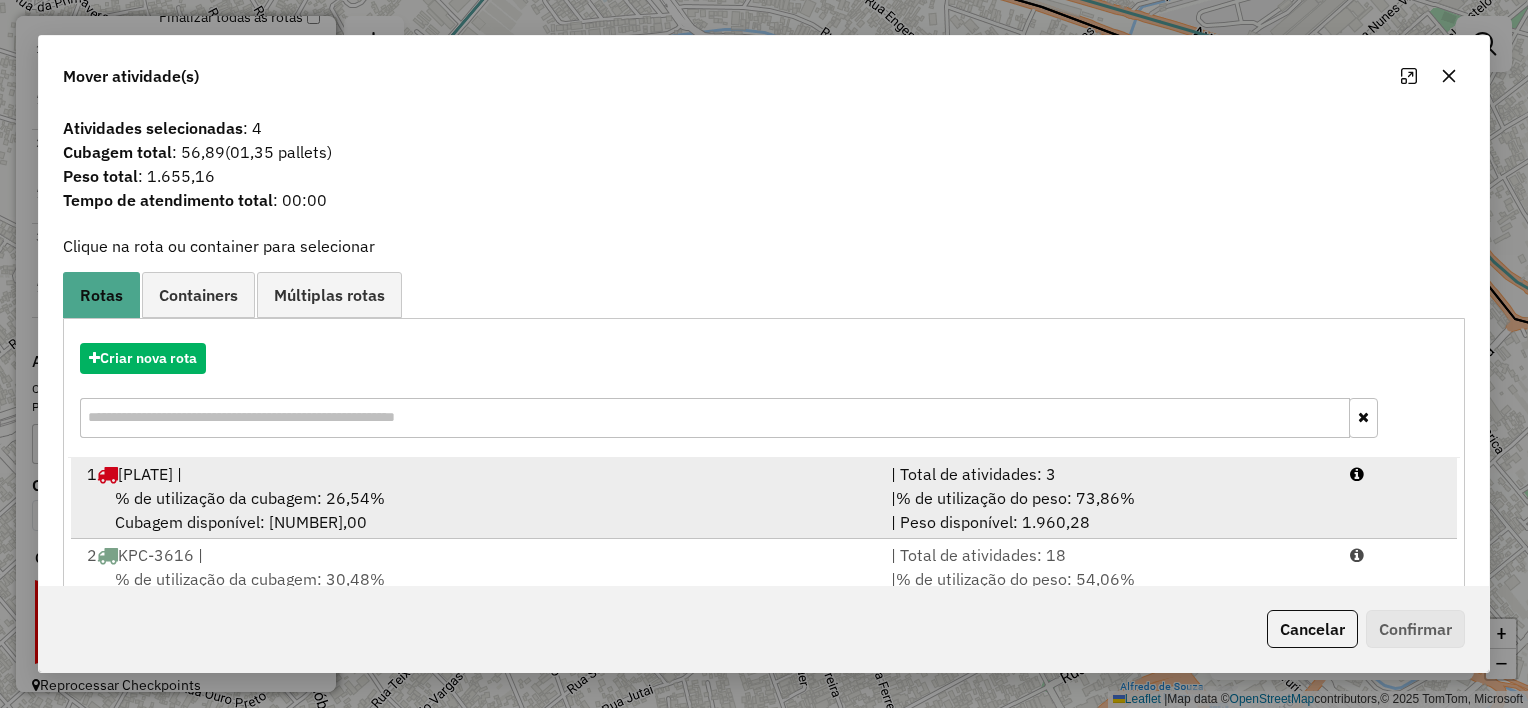 scroll, scrollTop: 148, scrollLeft: 0, axis: vertical 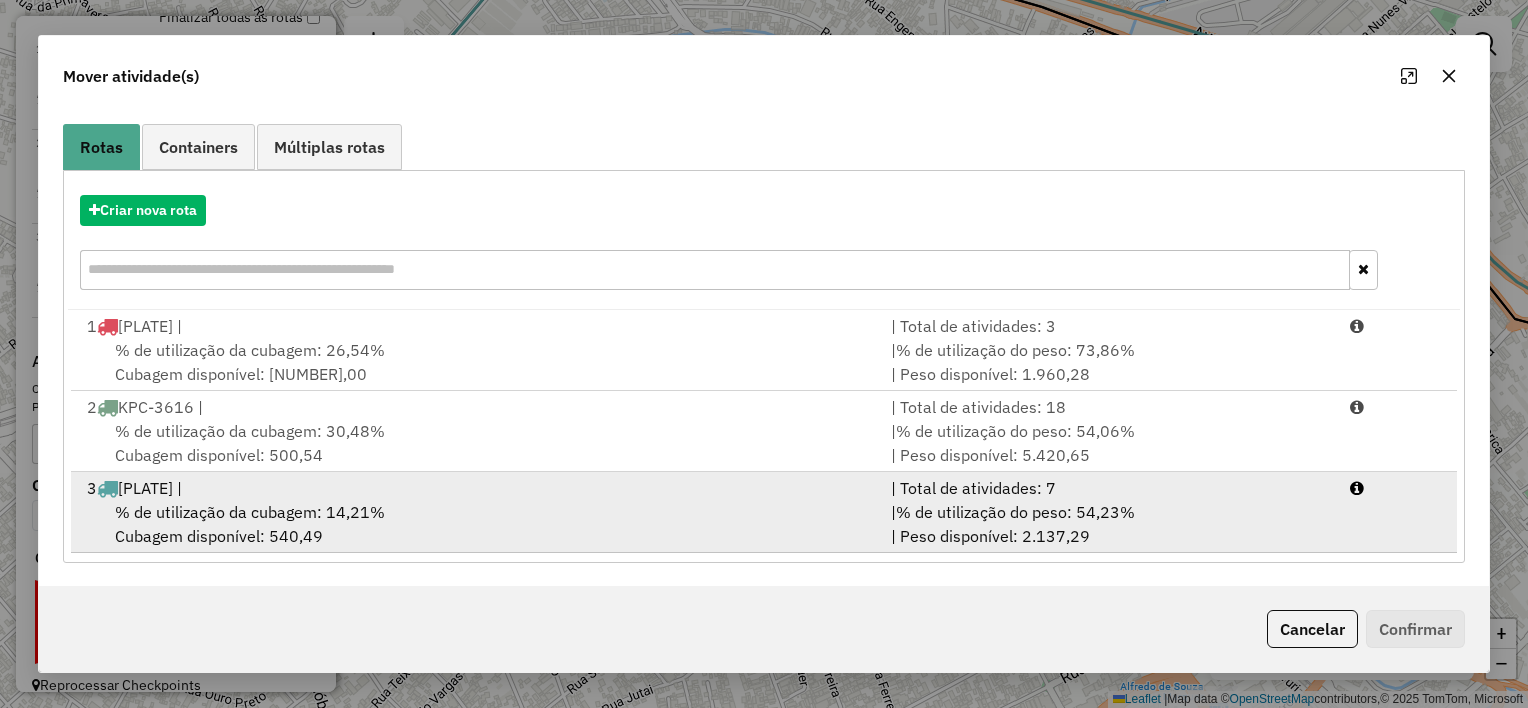 click on "% de utilização da cubagem: [NUMBER]%  Cubagem disponível: [NUMBER],00" at bounding box center [477, 524] 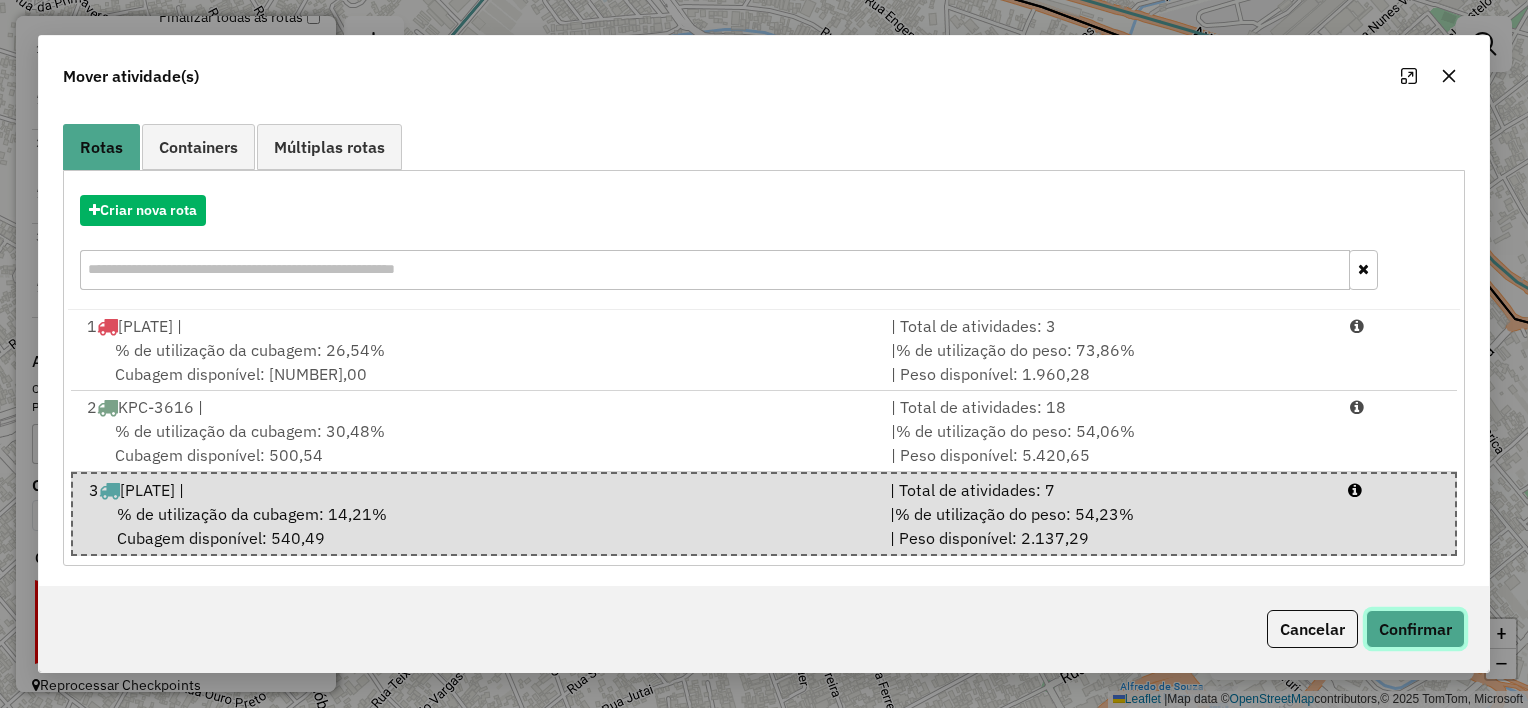 click on "Confirmar" 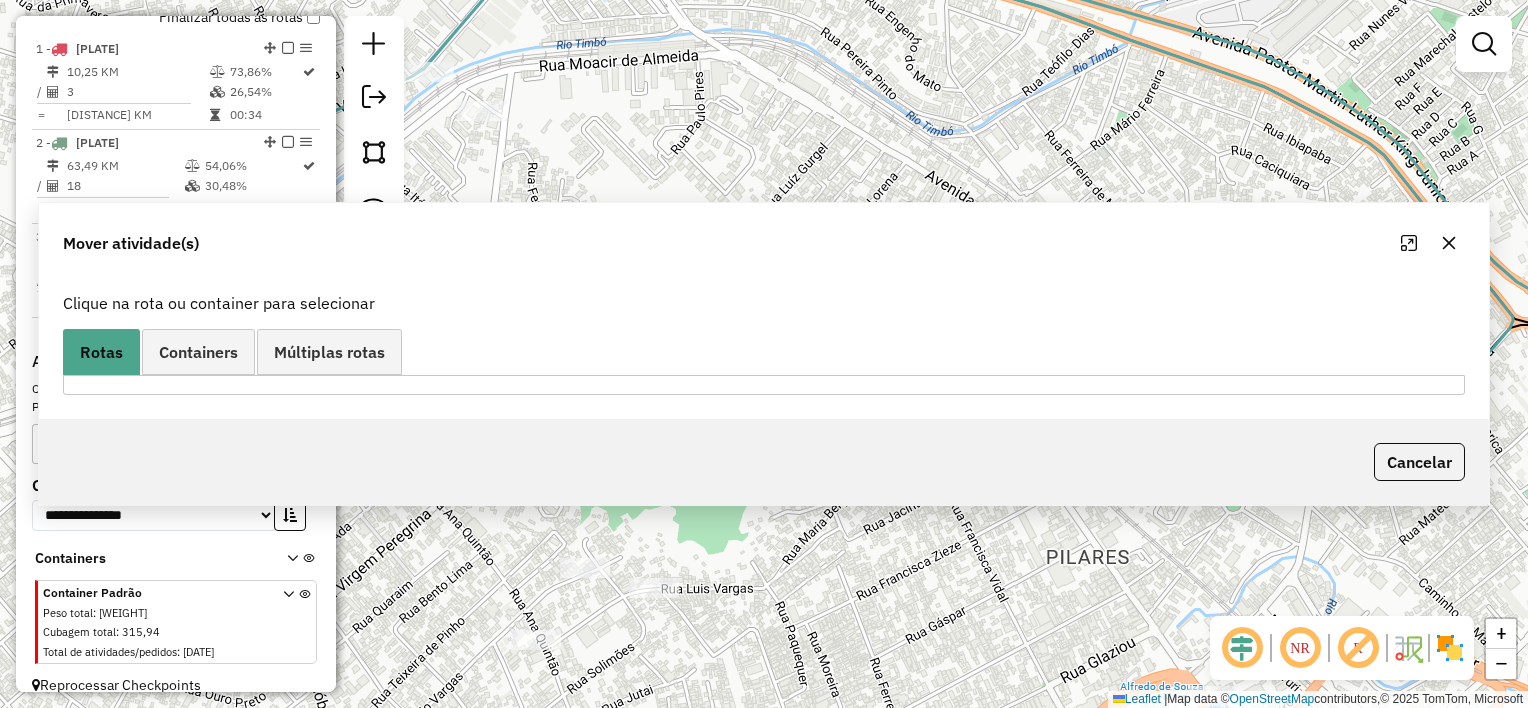 scroll, scrollTop: 0, scrollLeft: 0, axis: both 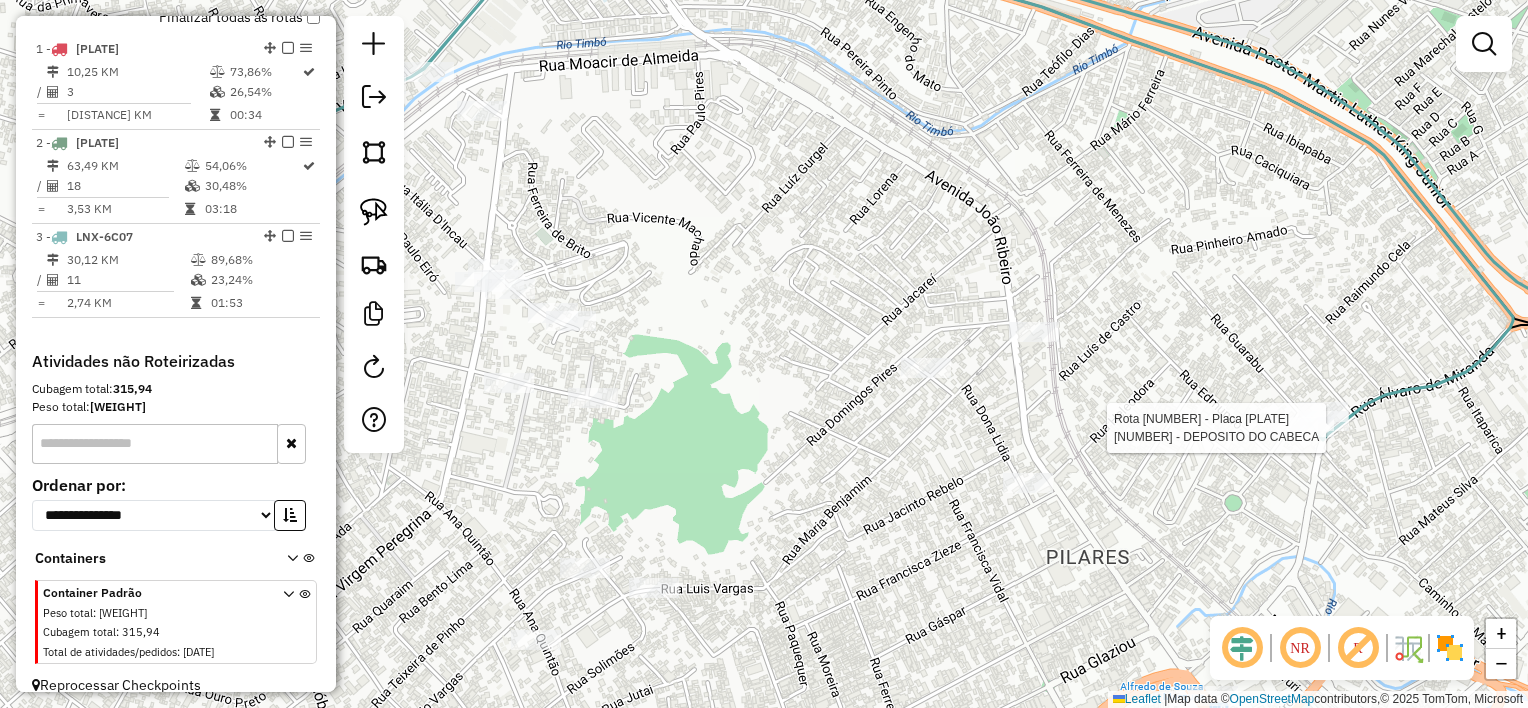 select on "**********" 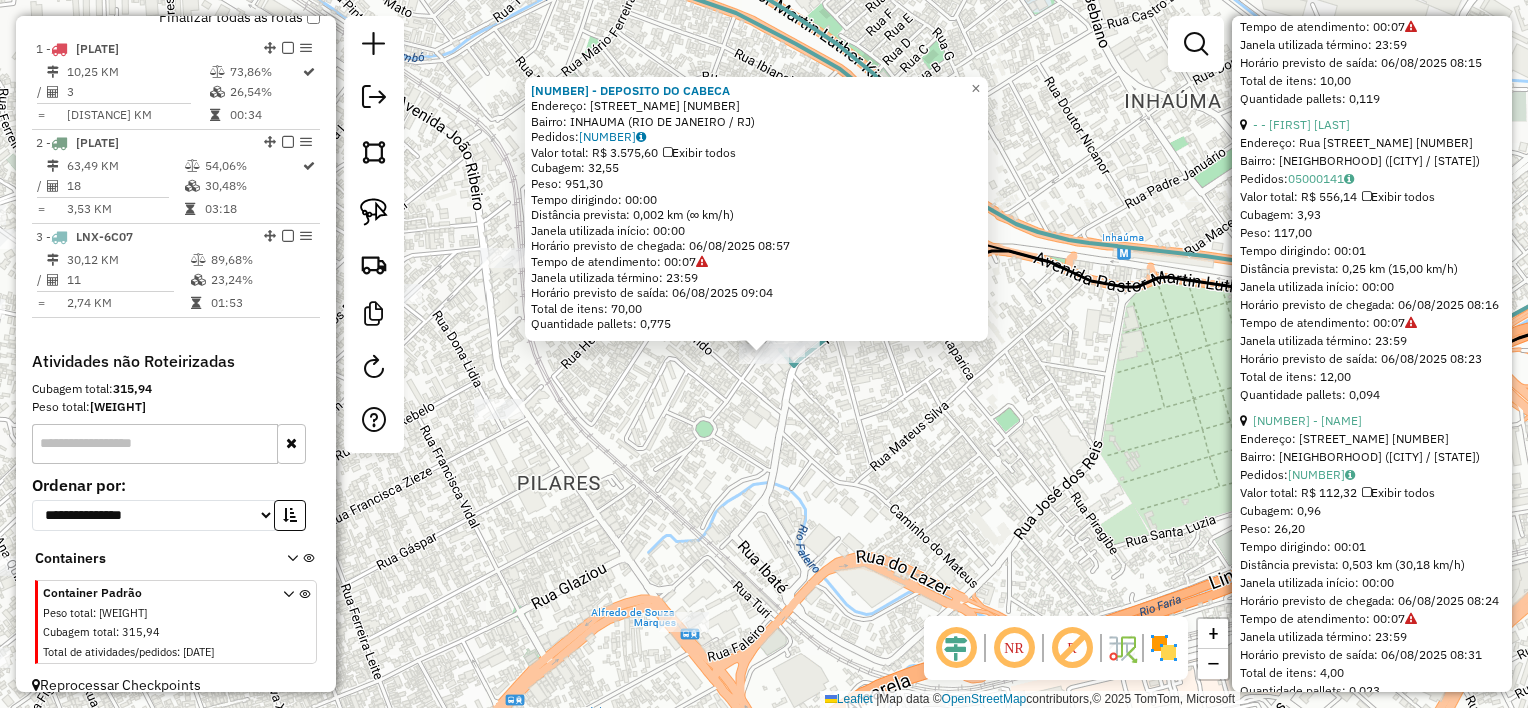 scroll, scrollTop: 1592, scrollLeft: 0, axis: vertical 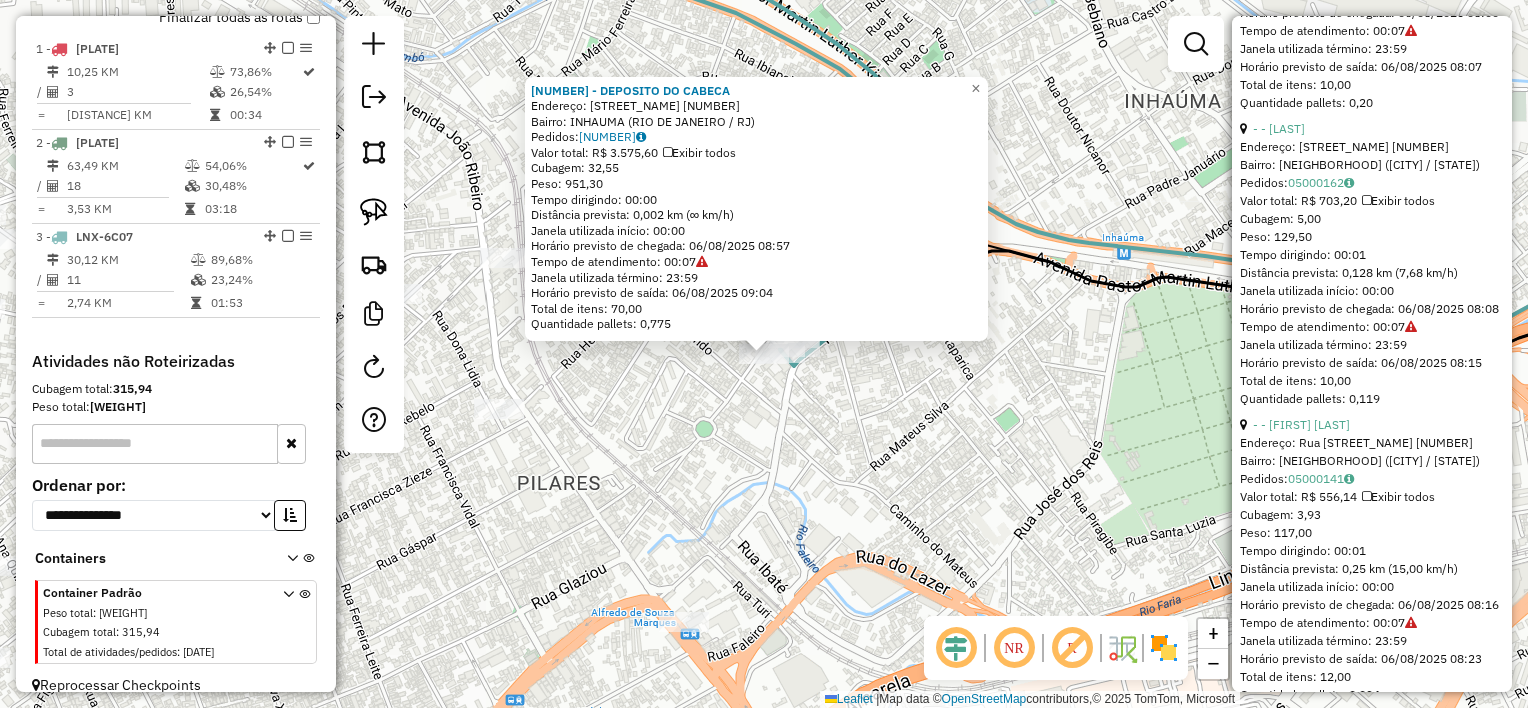 click on "[NUMBER] - DEPOSITO DO CABECA  Endereço:  [STREET_NAME] [NUMBER]   Bairro: [NEIGHBORHOOD] ([CITY] / [STATE])   Pedidos:  [NUMBER]   Valor total: R$ [PRICE]   Exibir todos   Cubagem: [VOLUME]  Peso: [WEIGHT]  Tempo dirigindo: [TIME]   Distância prevista: [DISTANCE] km ([SPEED] km/h)   Janela utilizada início: [TIME]   Horário previsto de chegada: [DATE] [TIME]   Tempo de atendimento: [TIME]   Janela utilizada término: [TIME]   Horário previsto de saída: [DATE] [TIME]   Total de itens: [QUANTITY]  Quantidade pallets: [QUANTITY]  × Janela de atendimento Grade de atendimento Capacidade Transportadoras Veículos Cliente Pedidos  Rotas Selecione os dias de semana para filtrar as janelas de atendimento  Seg   Ter   Qua   Qui   Sex   Sáb   Dom  Informe o período da janela de atendimento: De: Até:  Filtrar exatamente a janela do cliente  Considerar janela de atendimento padrão  Selecione os dias de semana para filtrar as grades de atendimento  Seg   Ter   Qua   Qui   Sex   Sáb   Dom   Considerar clientes sem dia de atendimento cadastrado De:" 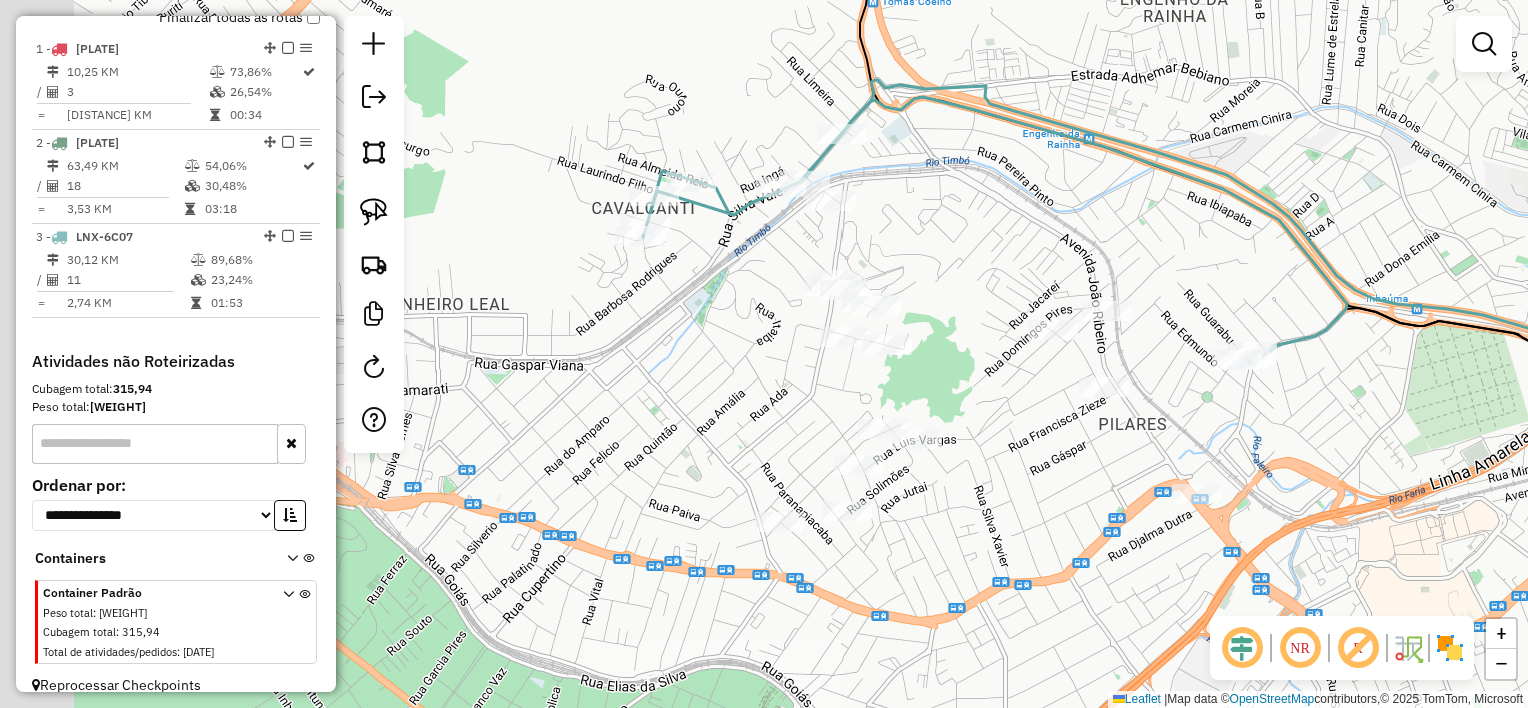 drag, startPoint x: 767, startPoint y: 303, endPoint x: 1048, endPoint y: 264, distance: 283.69348 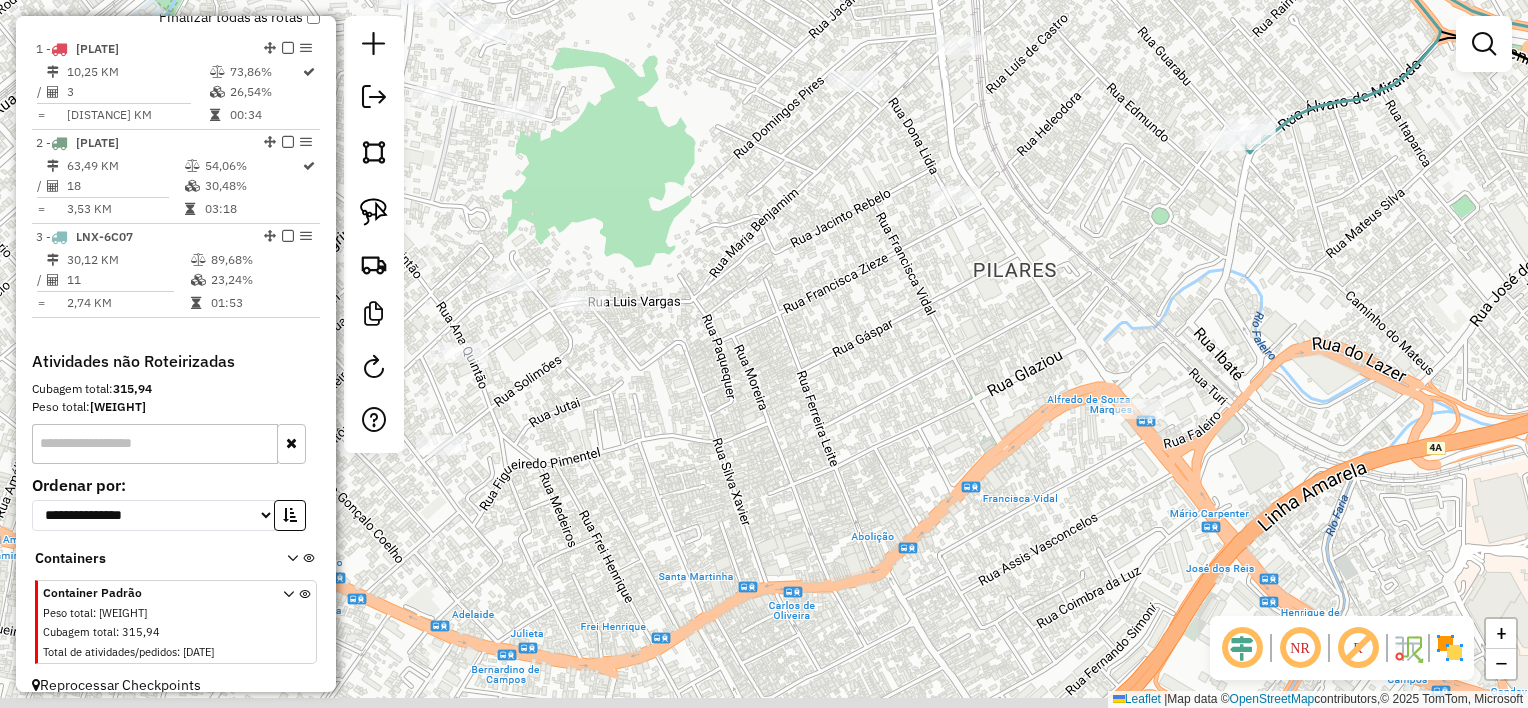 drag, startPoint x: 1227, startPoint y: 444, endPoint x: 1172, endPoint y: 339, distance: 118.5327 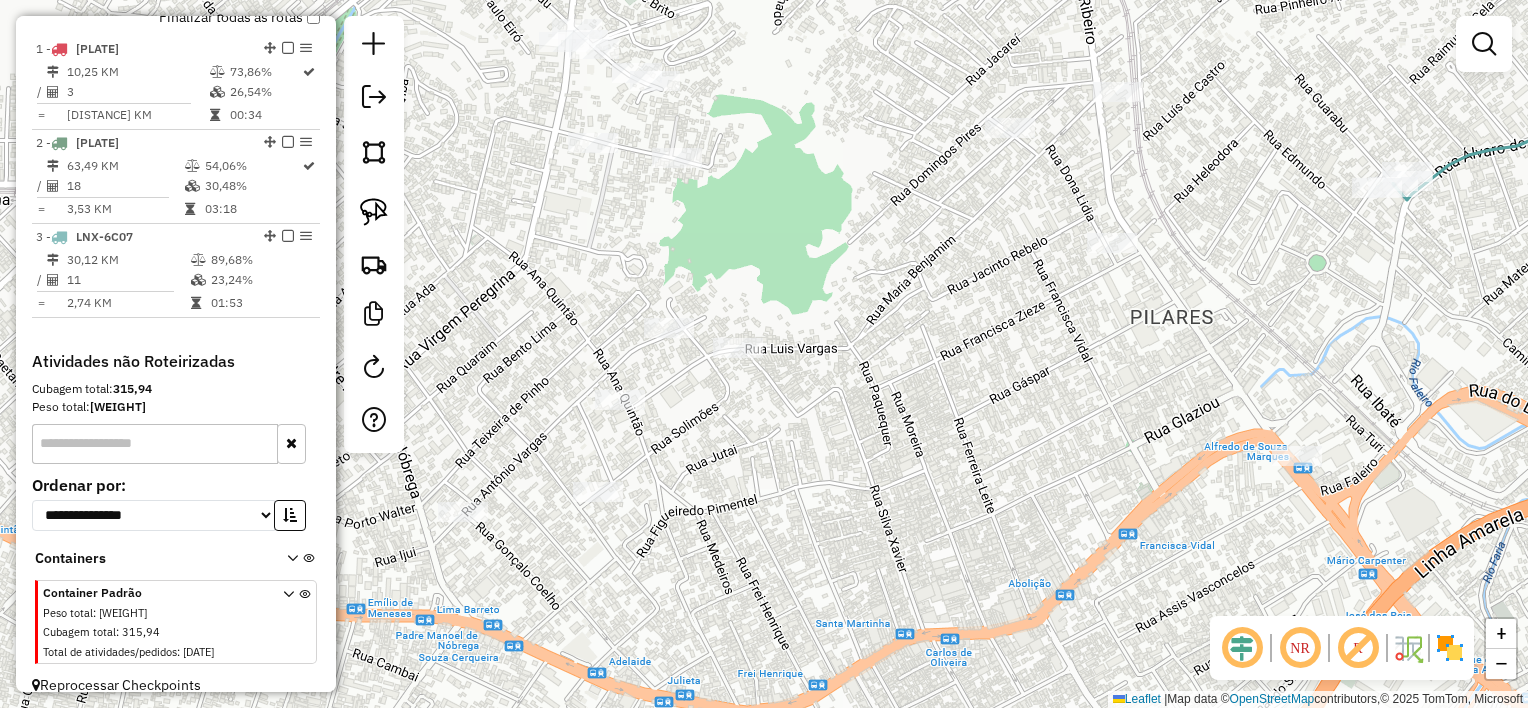 drag, startPoint x: 935, startPoint y: 352, endPoint x: 952, endPoint y: 352, distance: 17 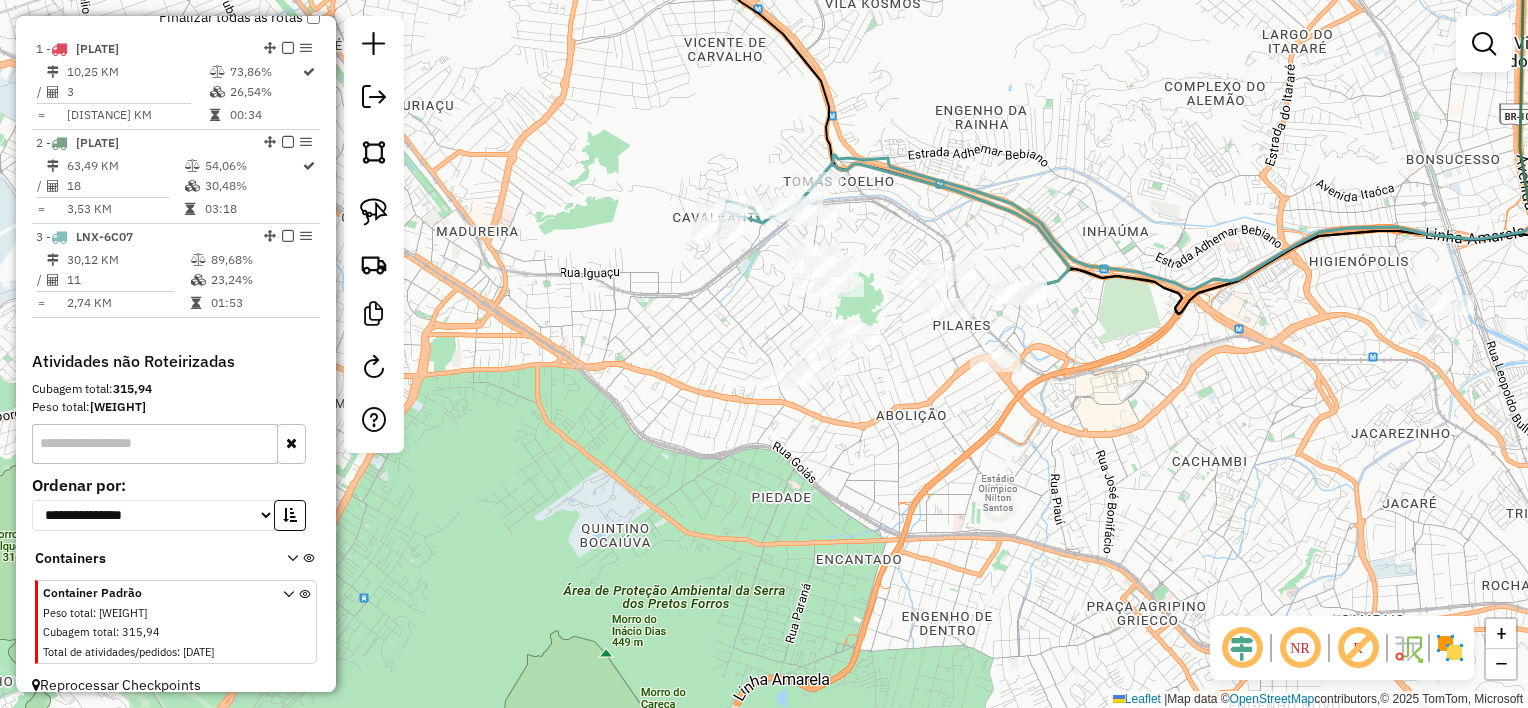 drag, startPoint x: 372, startPoint y: 208, endPoint x: 399, endPoint y: 215, distance: 27.89265 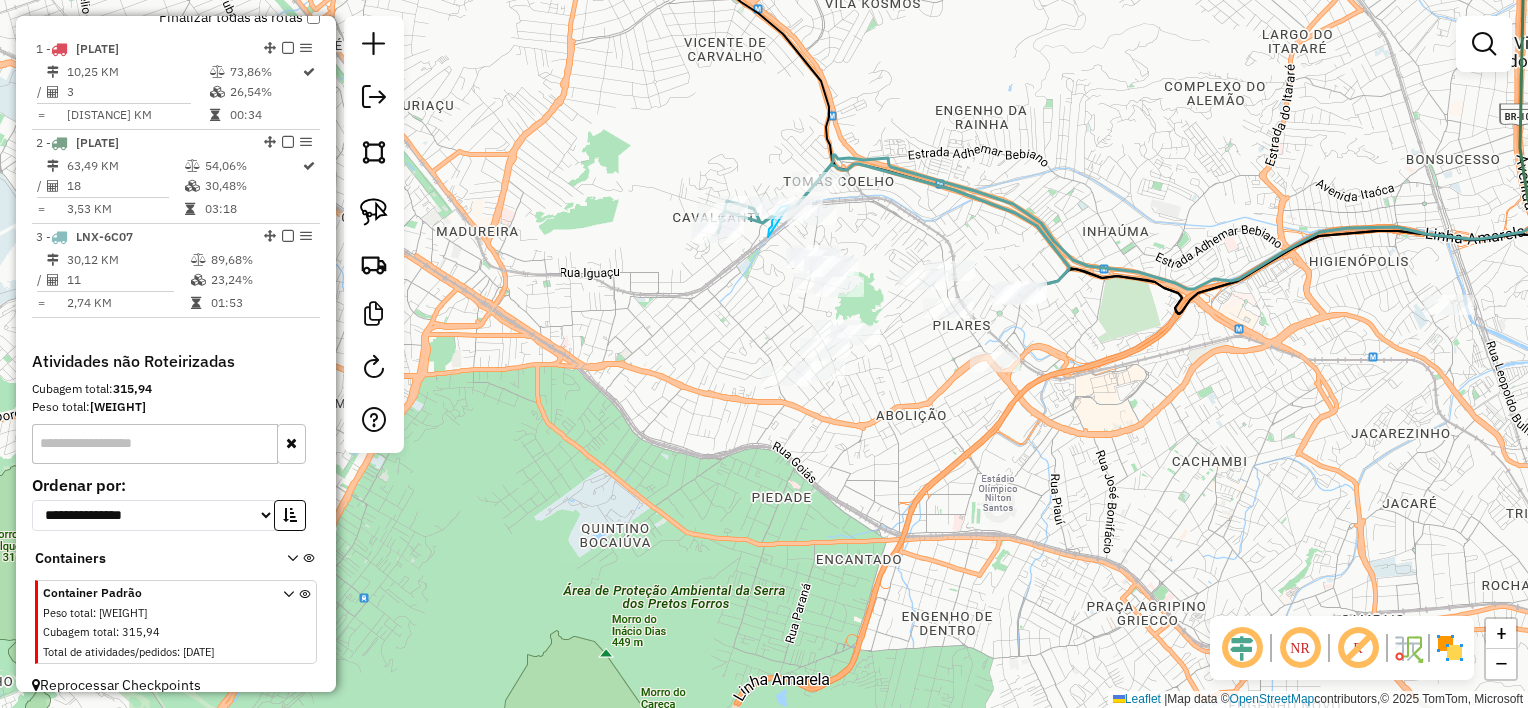 click on "Rota 3 - Placa [PLATE] [NUMBER] - [NAME] Janela de atendimento Grade de atendimento Capacidade Transportadoras Veículos Cliente Pedidos  Rotas Selecione os dias de semana para filtrar as janelas de atendimento  Seg   Ter   Qua   Qui   Sex   Sáb   Dom  Informe o período da janela de atendimento: De: Até:  Filtrar exatamente a janela do cliente  Considerar janela de atendimento padrão  Selecione os dias de semana para filtrar as grades de atendimento  Seg   Ter   Qua   Qui   Sex   Sáb   Dom   Considerar clientes sem dia de atendimento cadastrado  Clientes fora do dia de atendimento selecionado Filtrar as atividades entre os valores definidos abaixo:  Peso mínimo:   Peso máximo:   Cubagem mínima:   Cubagem máxima:   De:   Até:  Filtrar as atividades entre o tempo de atendimento definido abaixo:  De:   Até:   Considerar capacidade total dos clientes não roteirizados Transportadora: Selecione um ou mais itens Tipo de veículo: Selecione um ou mais itens Veículo: Selecione um ou mais itens Motorista: +" 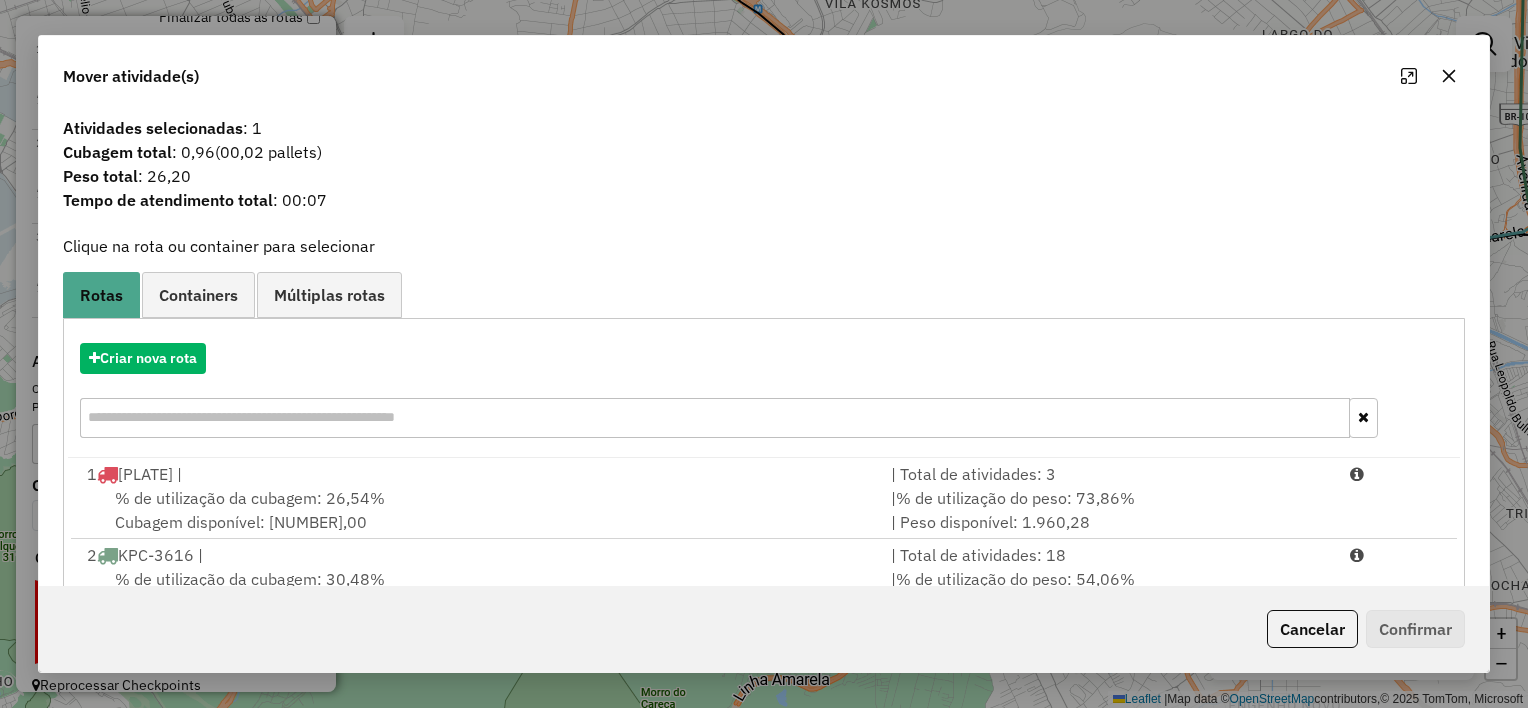 click on "Cancelar" 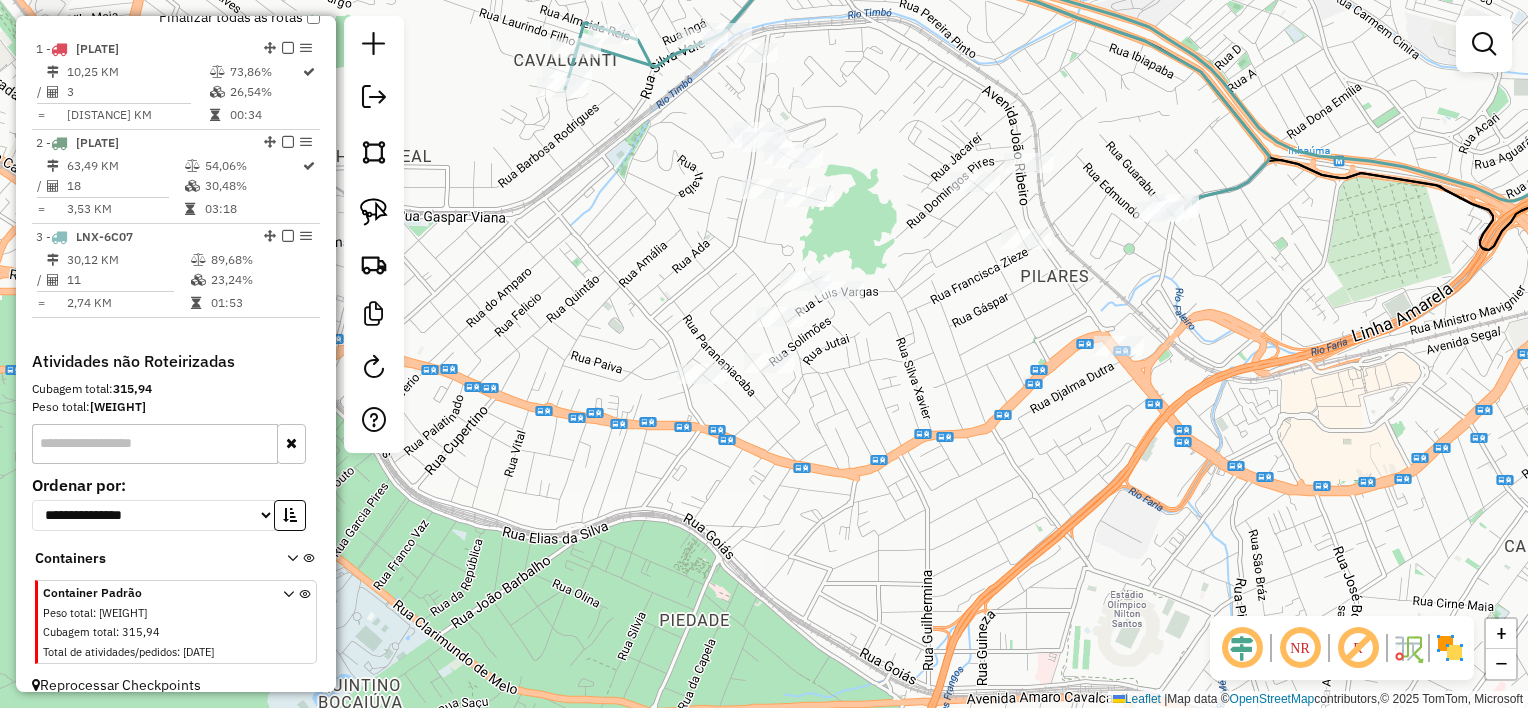 drag, startPoint x: 855, startPoint y: 278, endPoint x: 879, endPoint y: 318, distance: 46.647614 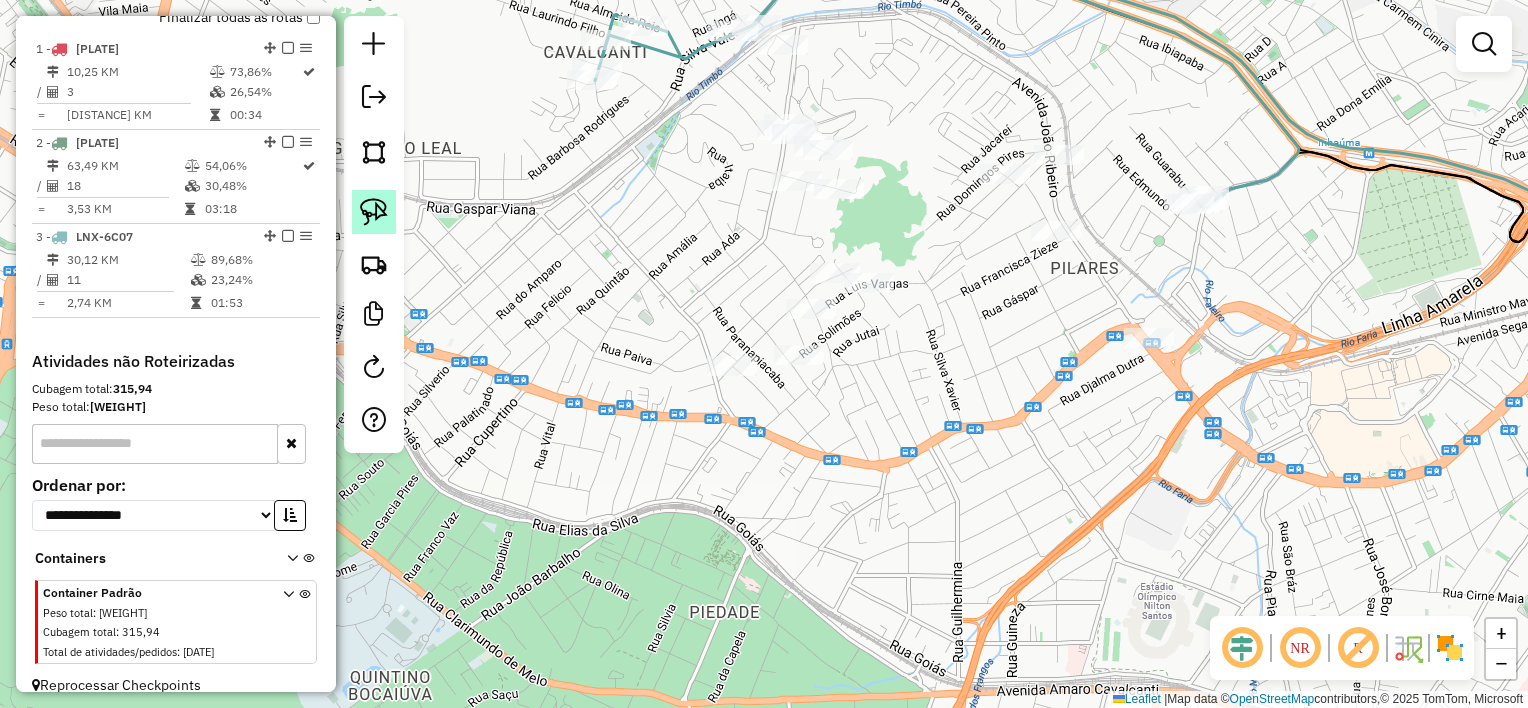 click 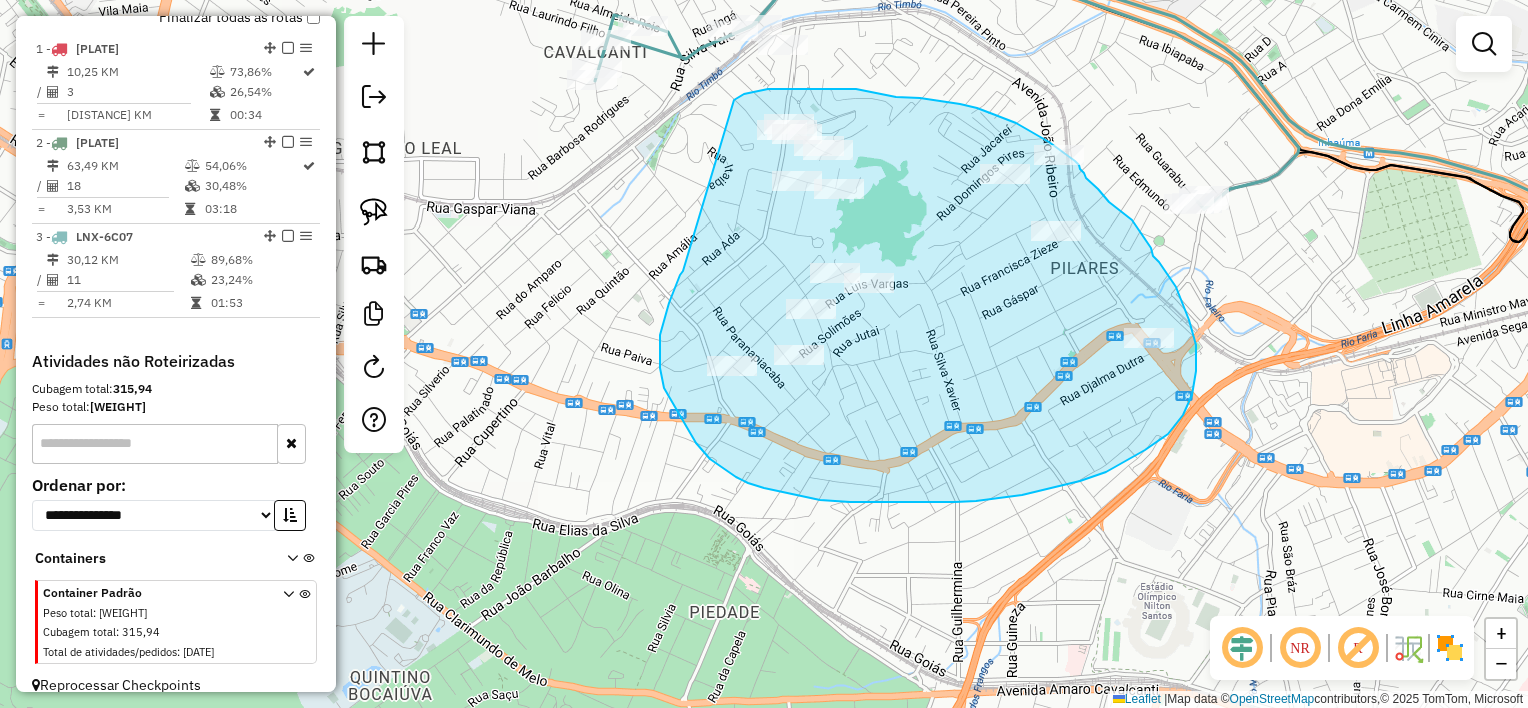 drag, startPoint x: 734, startPoint y: 100, endPoint x: 685, endPoint y: 261, distance: 168.29141 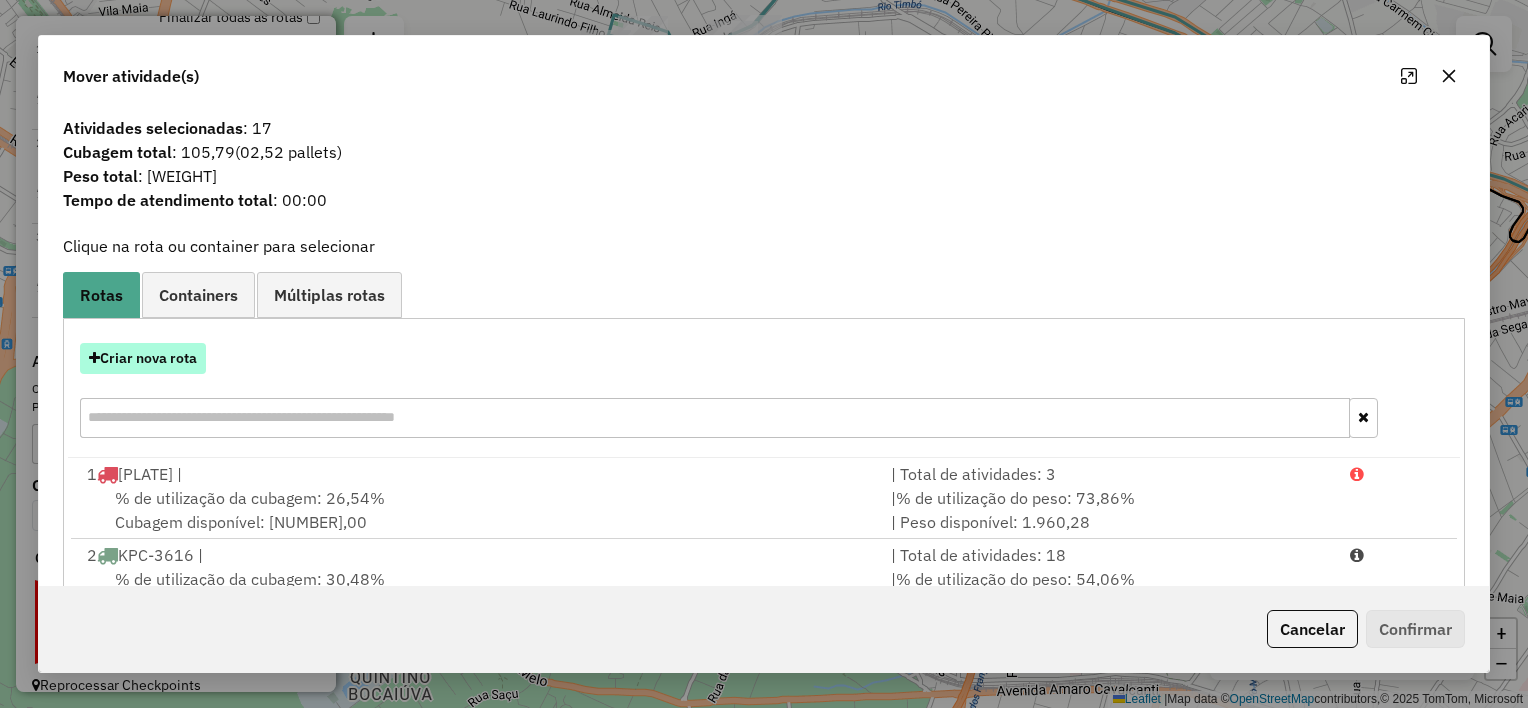 click on "Criar nova rota" at bounding box center [143, 358] 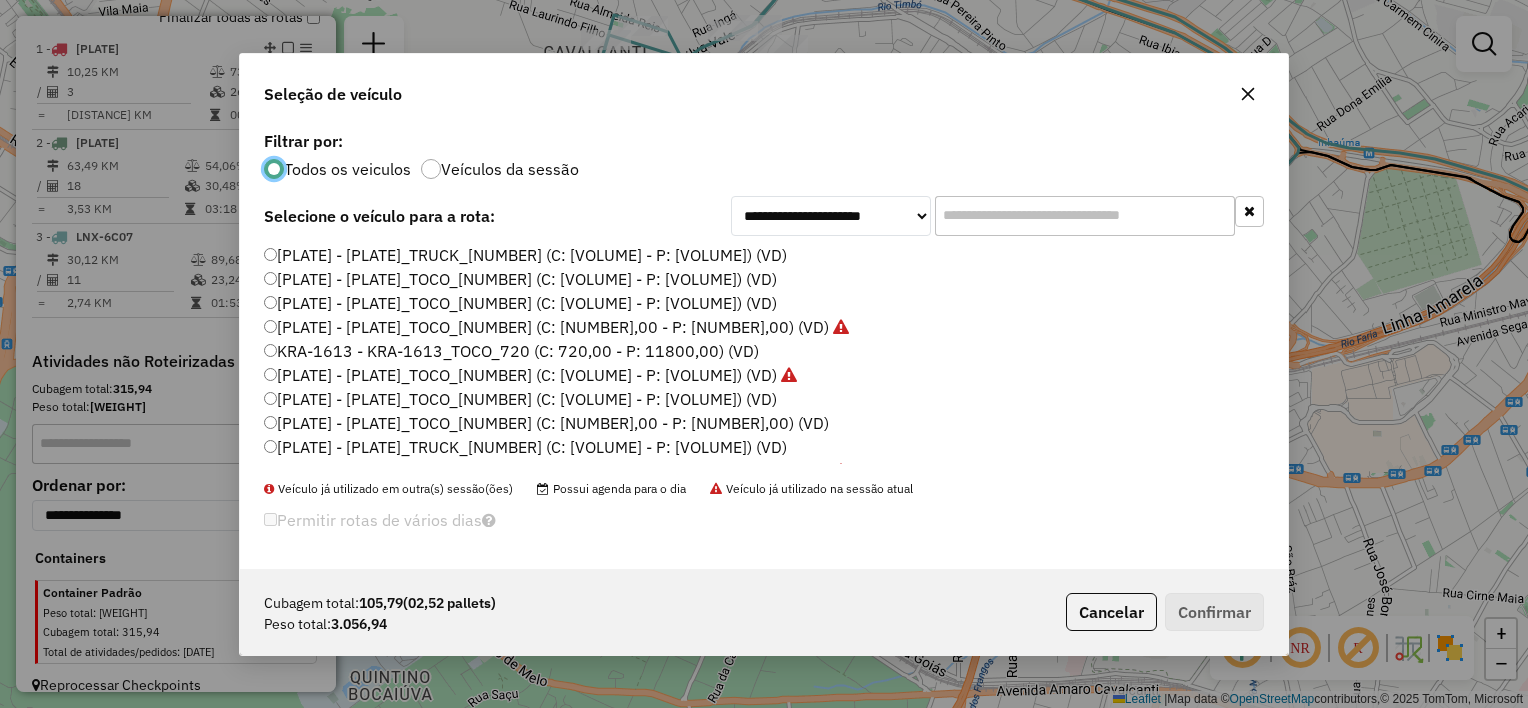 scroll, scrollTop: 10, scrollLeft: 6, axis: both 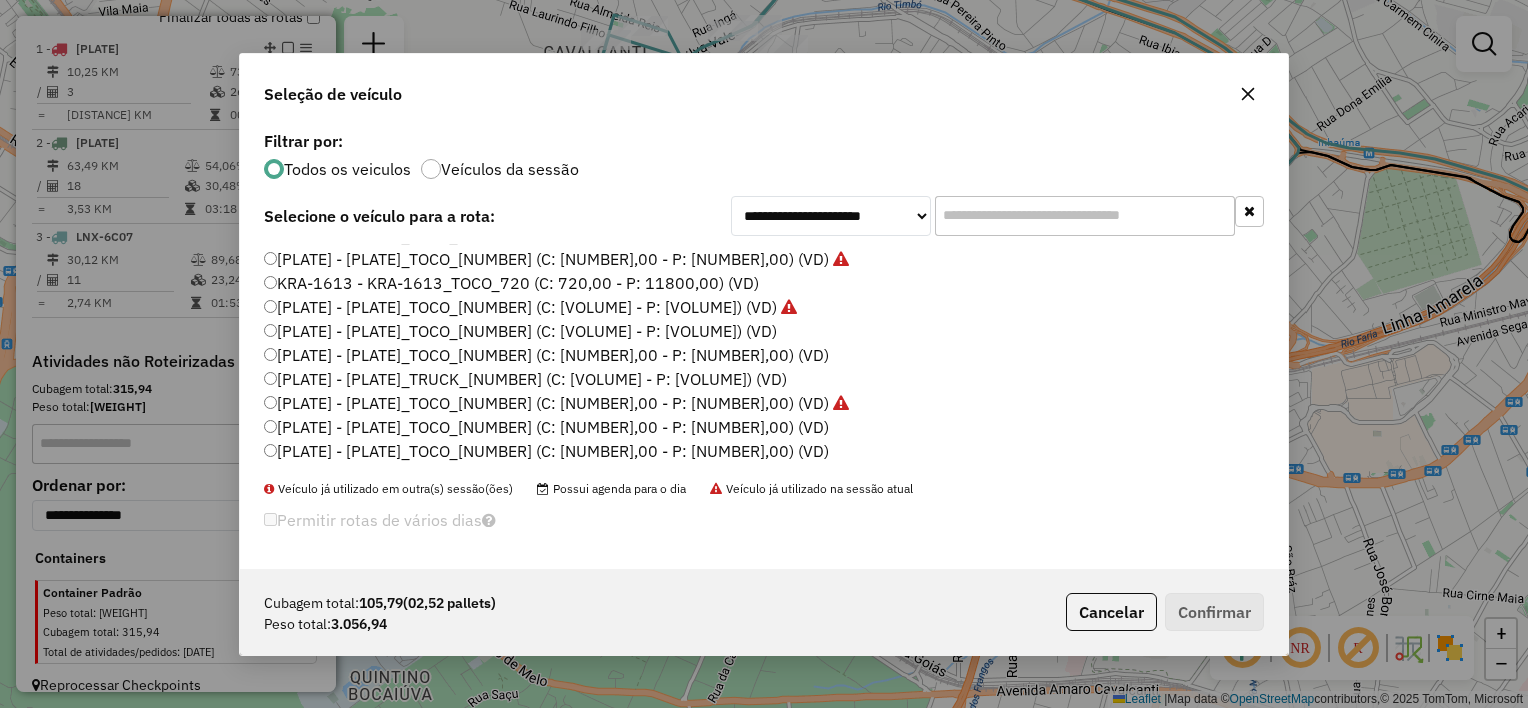 click on "[PLATE] - [PLATE]_TOCO_[NUMBER] (C: [NUMBER],00 - P: [NUMBER],00) (VD)" 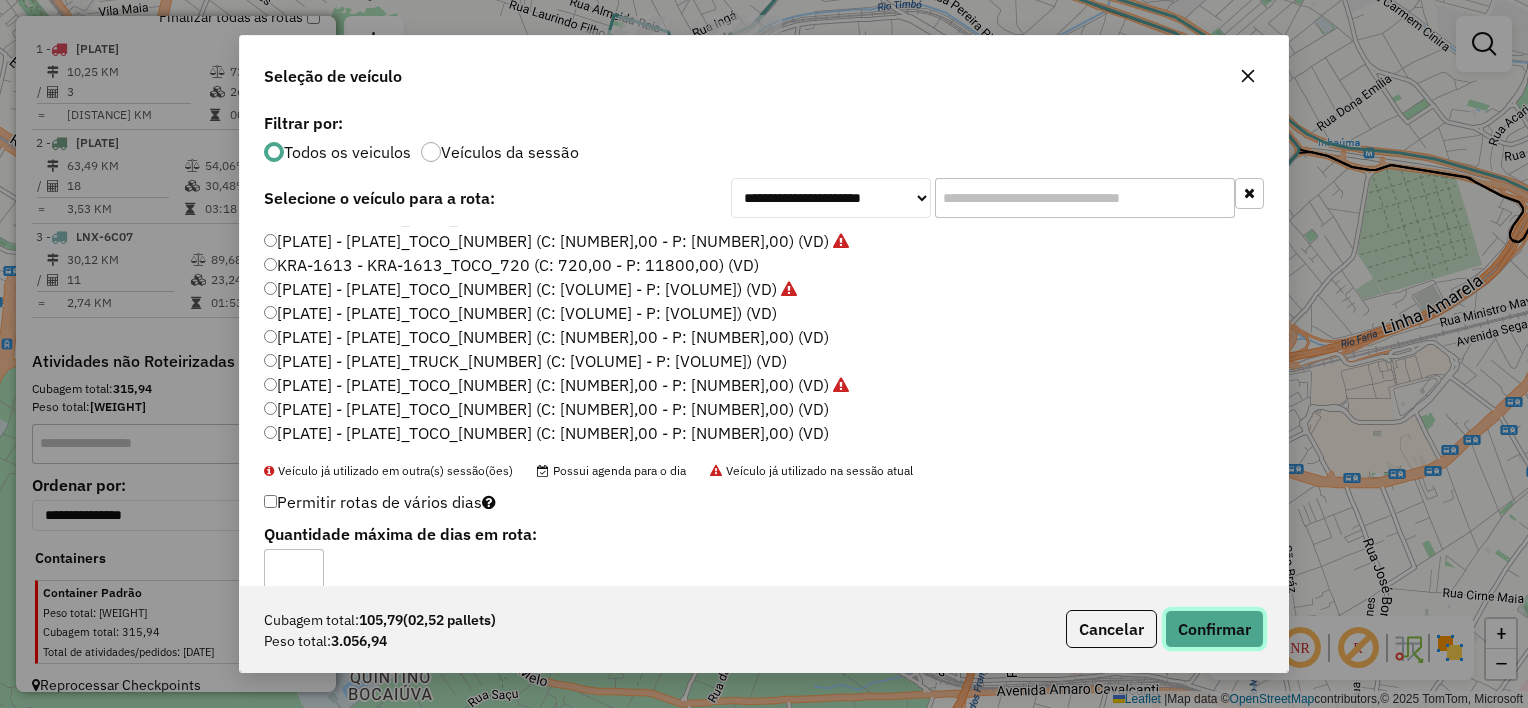 click on "Confirmar" 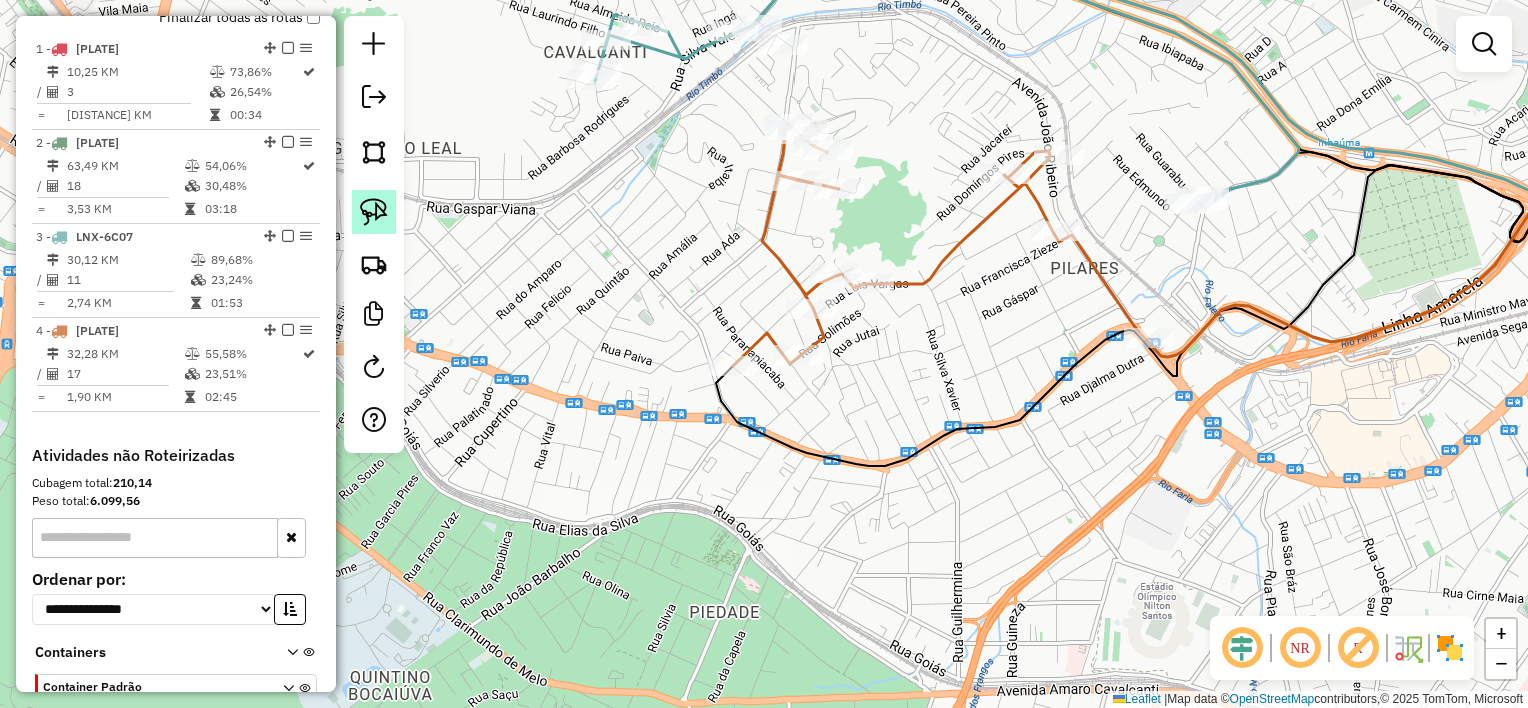click 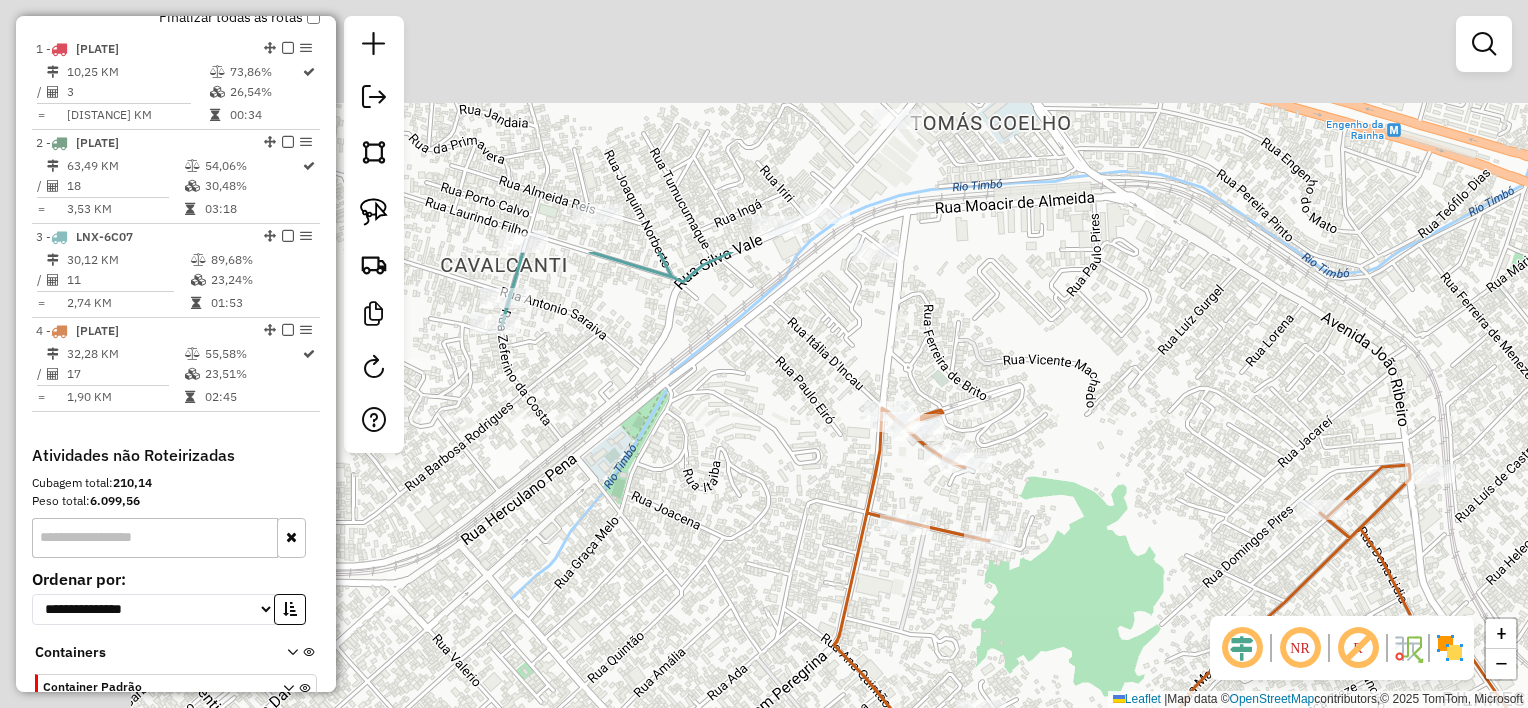 drag, startPoint x: 962, startPoint y: 179, endPoint x: 1089, endPoint y: 472, distance: 319.33994 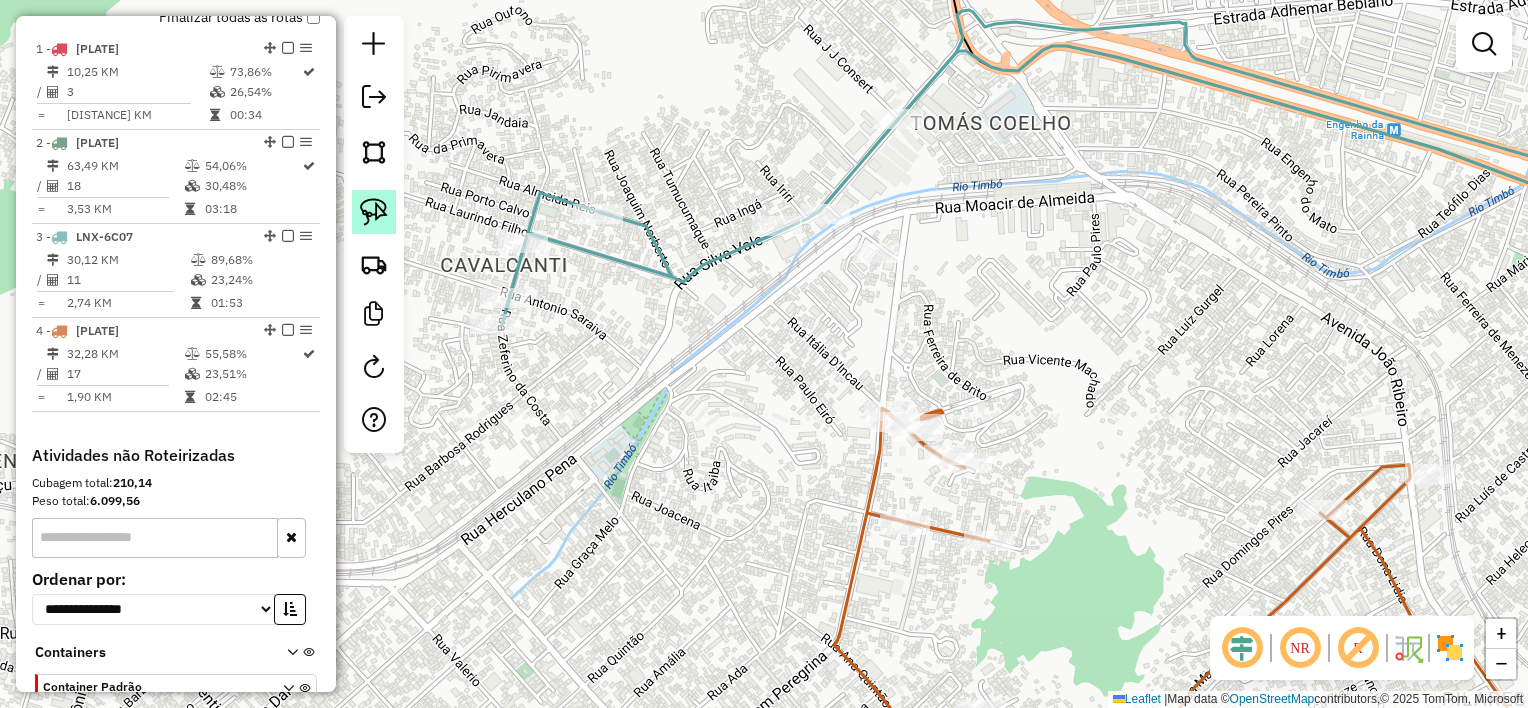 click 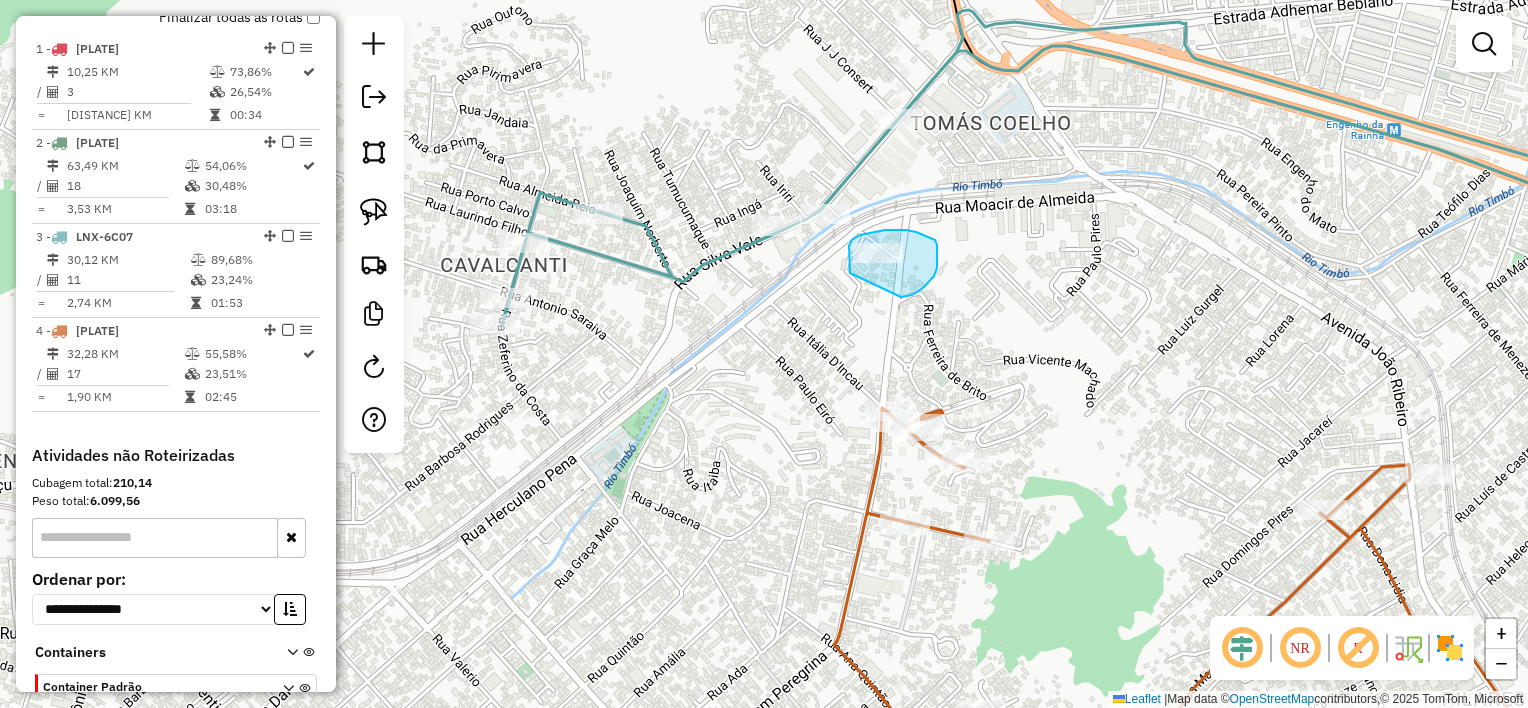 drag, startPoint x: 850, startPoint y: 273, endPoint x: 852, endPoint y: 292, distance: 19.104973 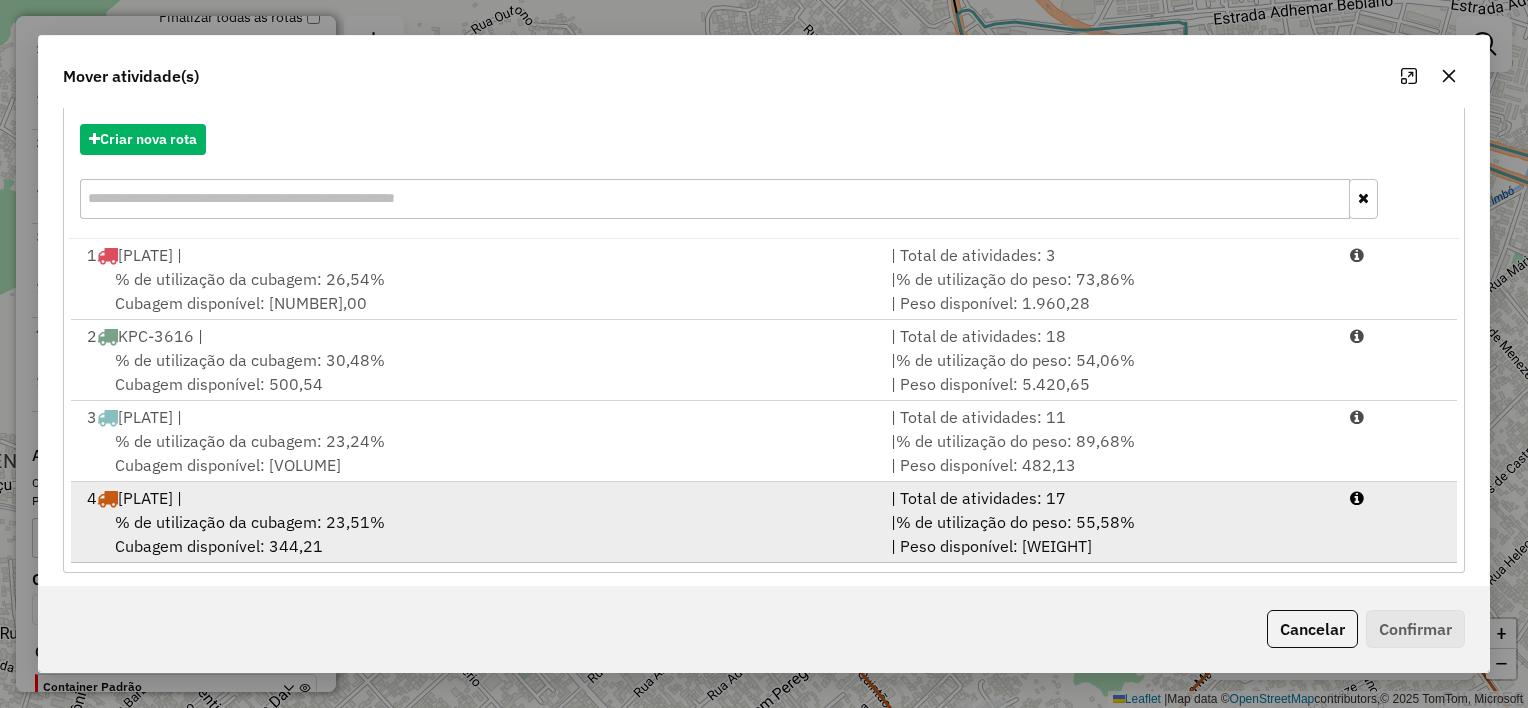 scroll, scrollTop: 228, scrollLeft: 0, axis: vertical 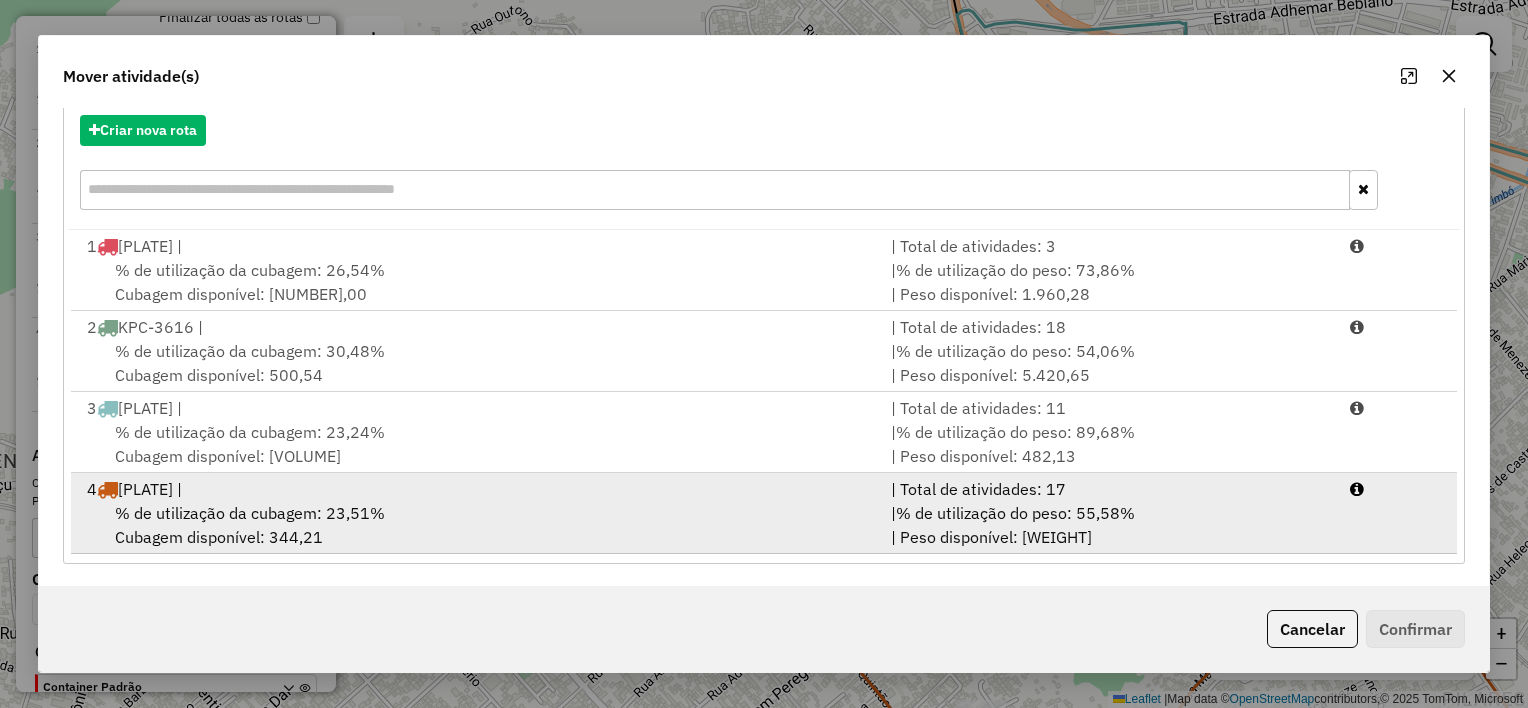 click on "[NUMBER] [PLATE] |" at bounding box center (477, 489) 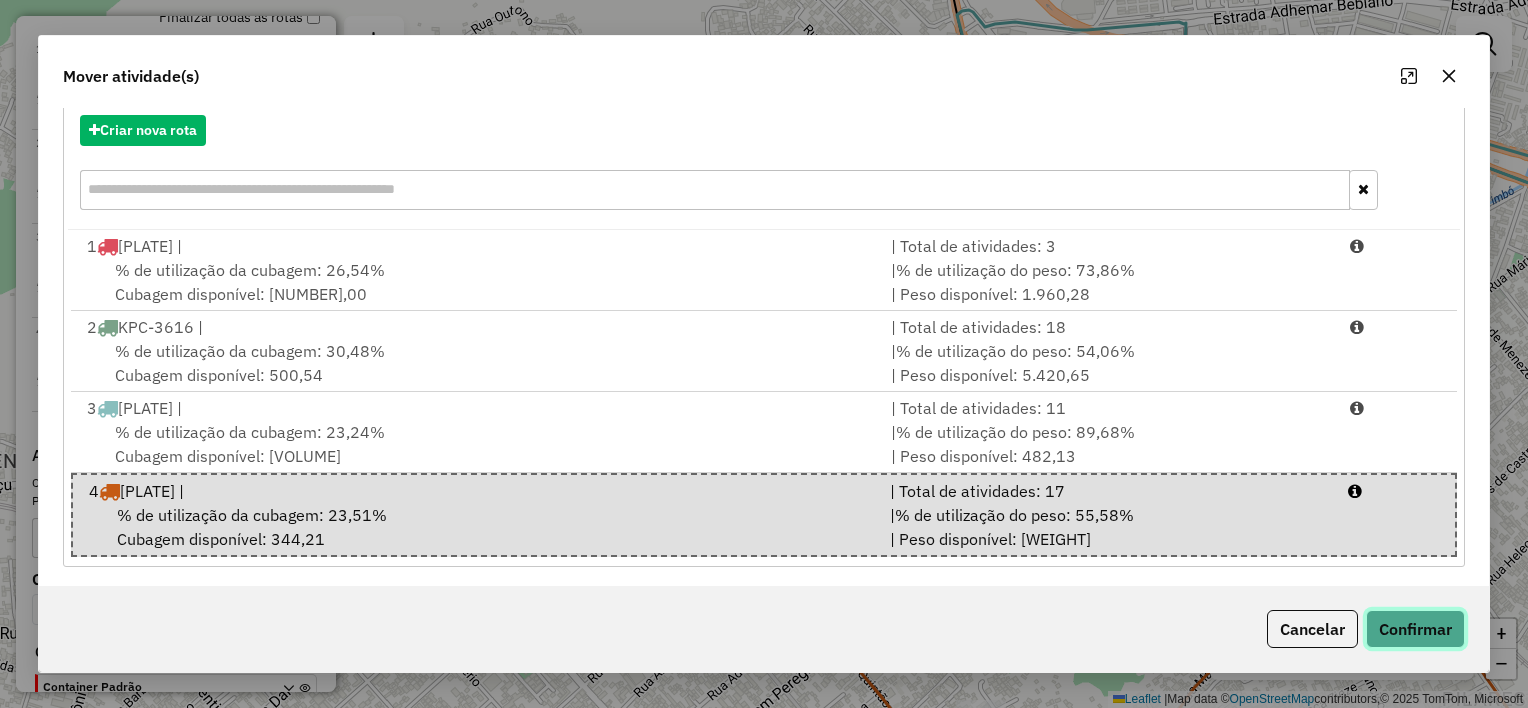 click on "Confirmar" 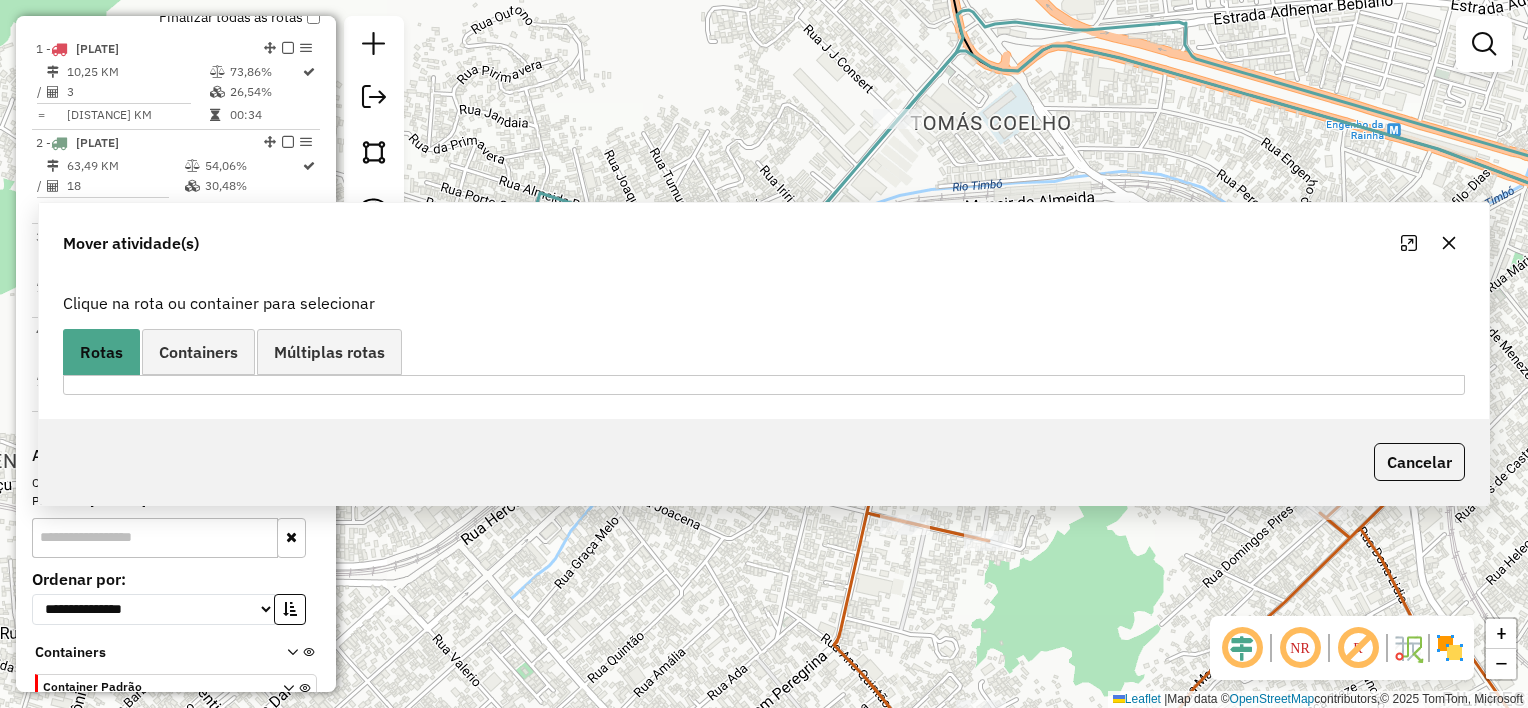 scroll, scrollTop: 0, scrollLeft: 0, axis: both 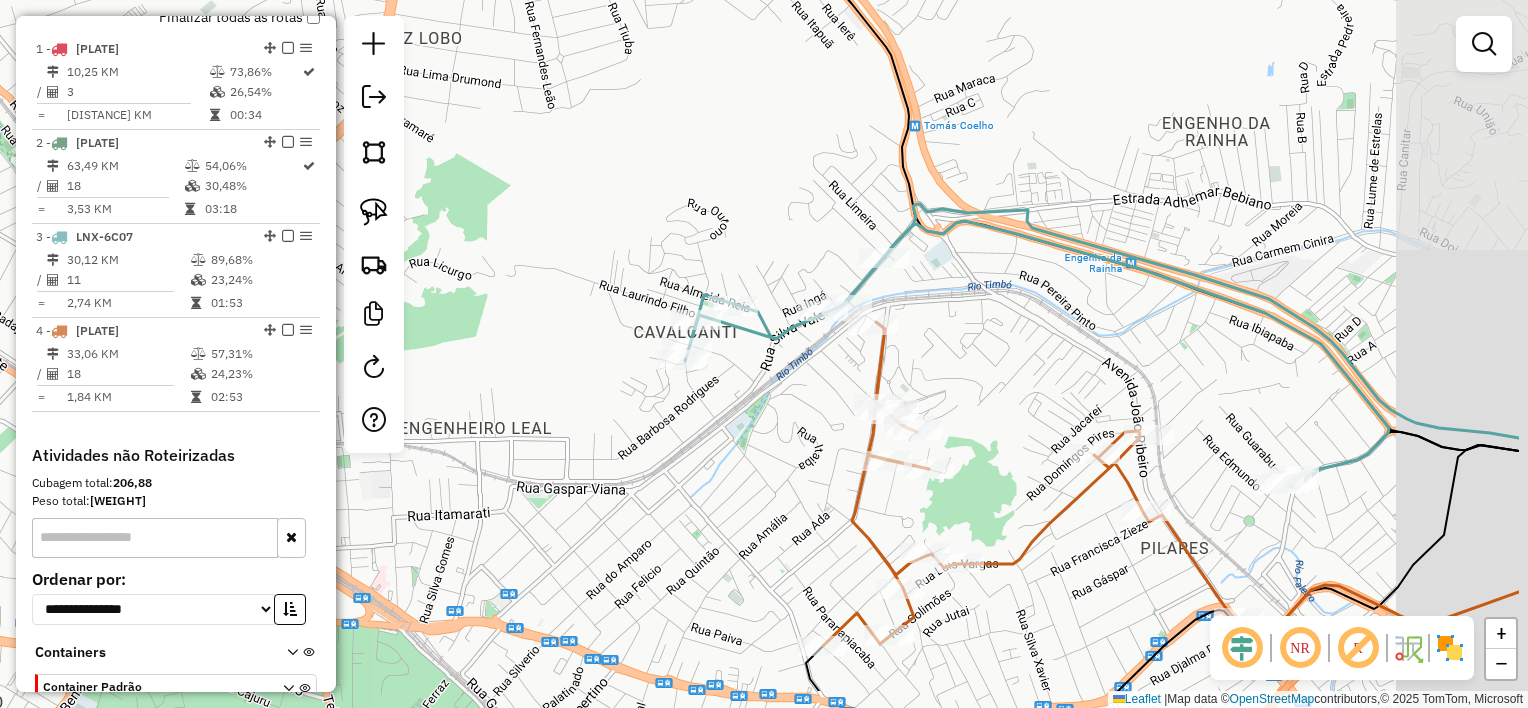 drag, startPoint x: 1216, startPoint y: 480, endPoint x: 995, endPoint y: 328, distance: 268.22565 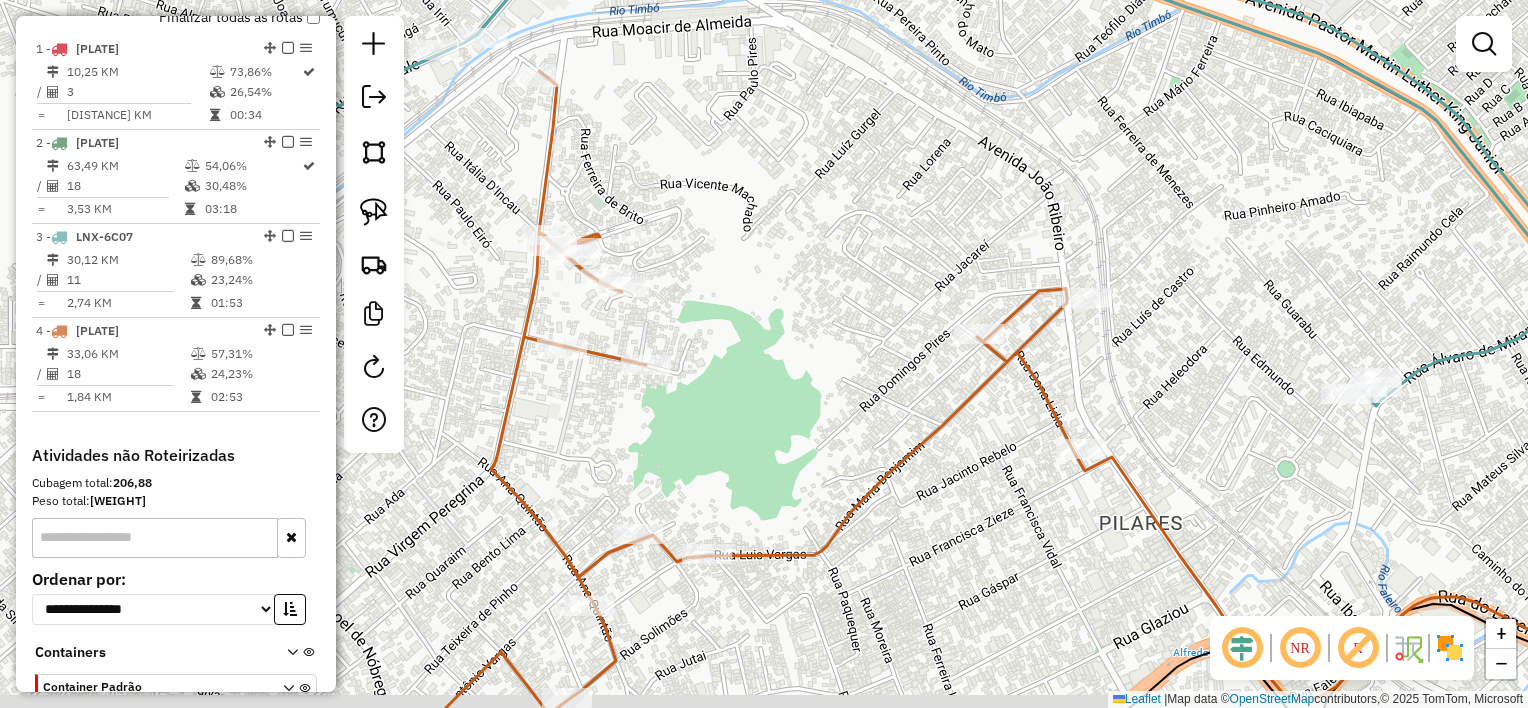 drag, startPoint x: 1076, startPoint y: 478, endPoint x: 843, endPoint y: 248, distance: 327.3973 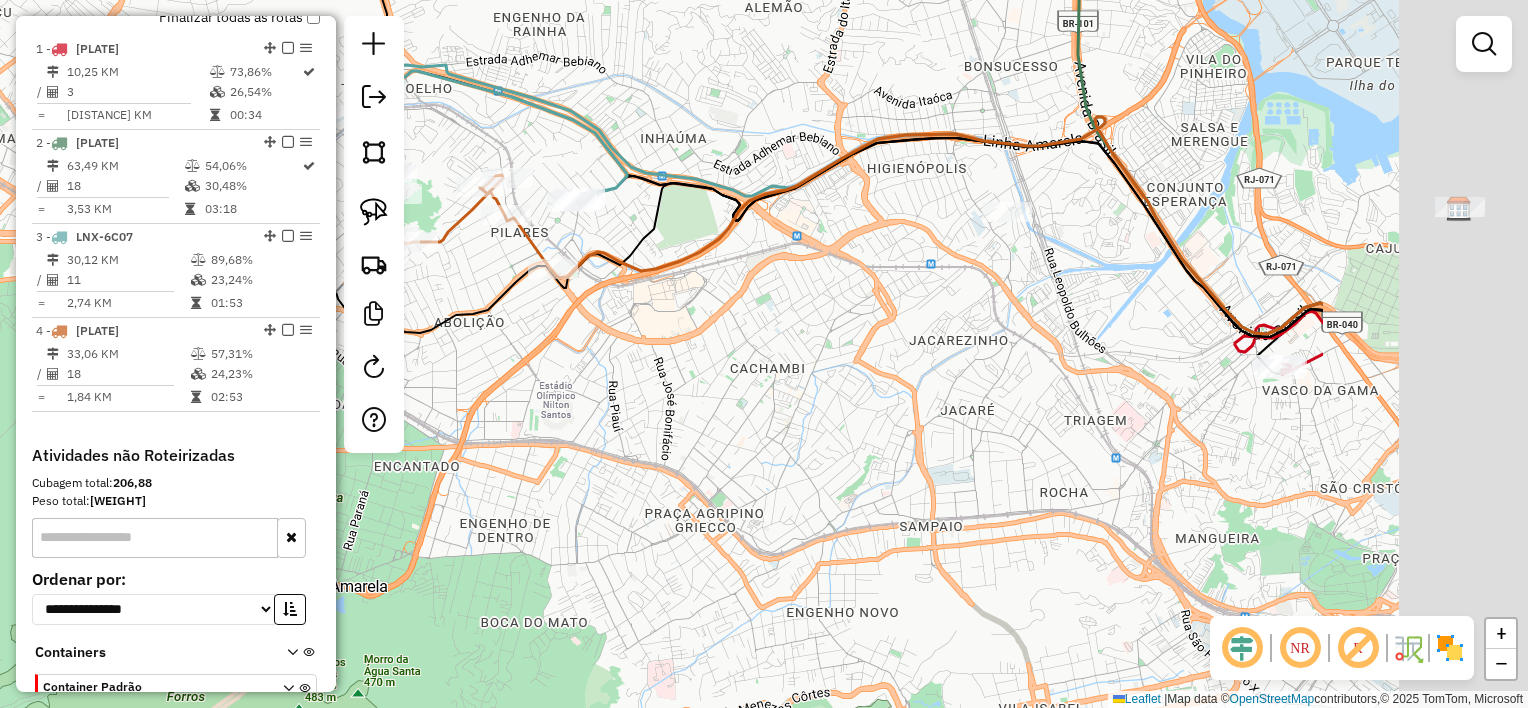 drag, startPoint x: 1251, startPoint y: 356, endPoint x: 869, endPoint y: 292, distance: 387.32416 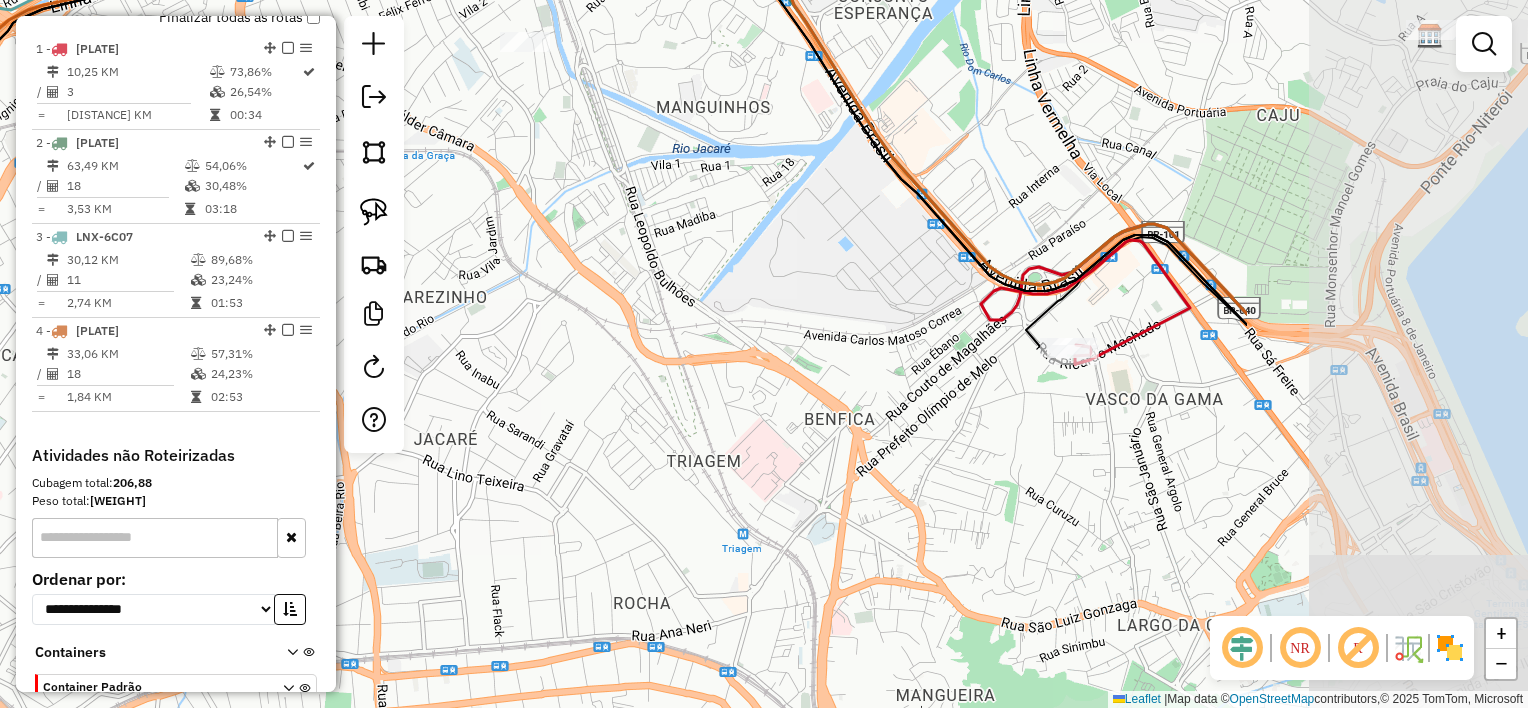 drag, startPoint x: 1152, startPoint y: 372, endPoint x: 786, endPoint y: 364, distance: 366.08743 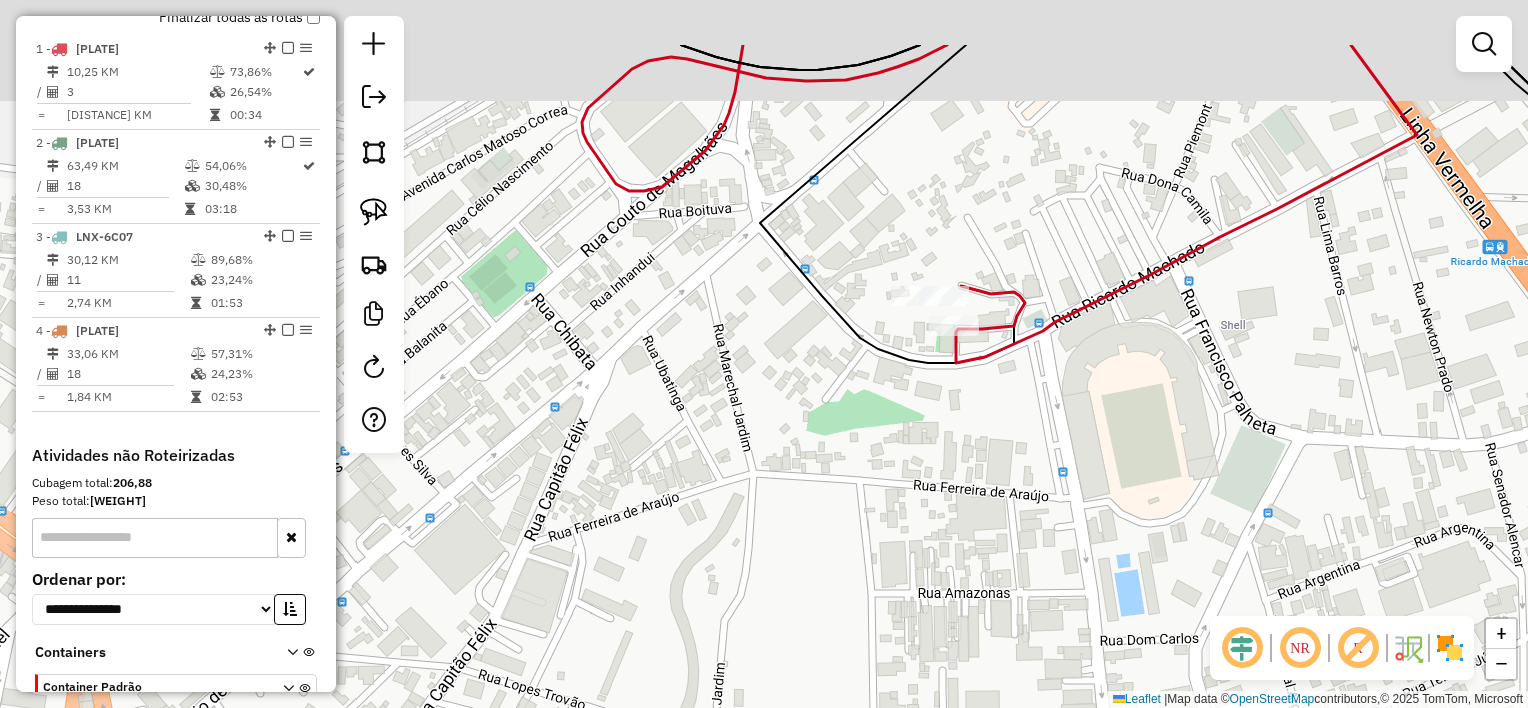 drag, startPoint x: 940, startPoint y: 338, endPoint x: 1028, endPoint y: 451, distance: 143.2236 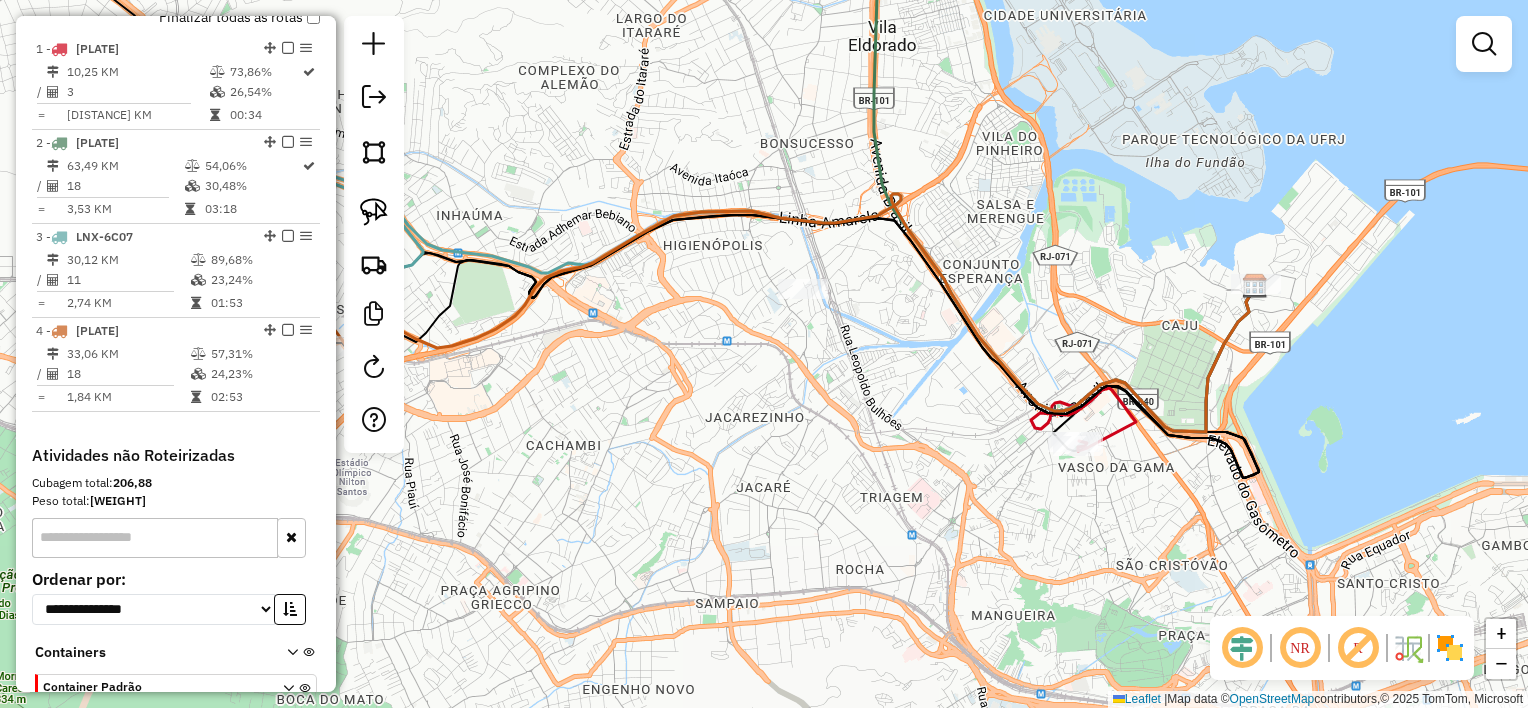 drag, startPoint x: 370, startPoint y: 201, endPoint x: 428, endPoint y: 201, distance: 58 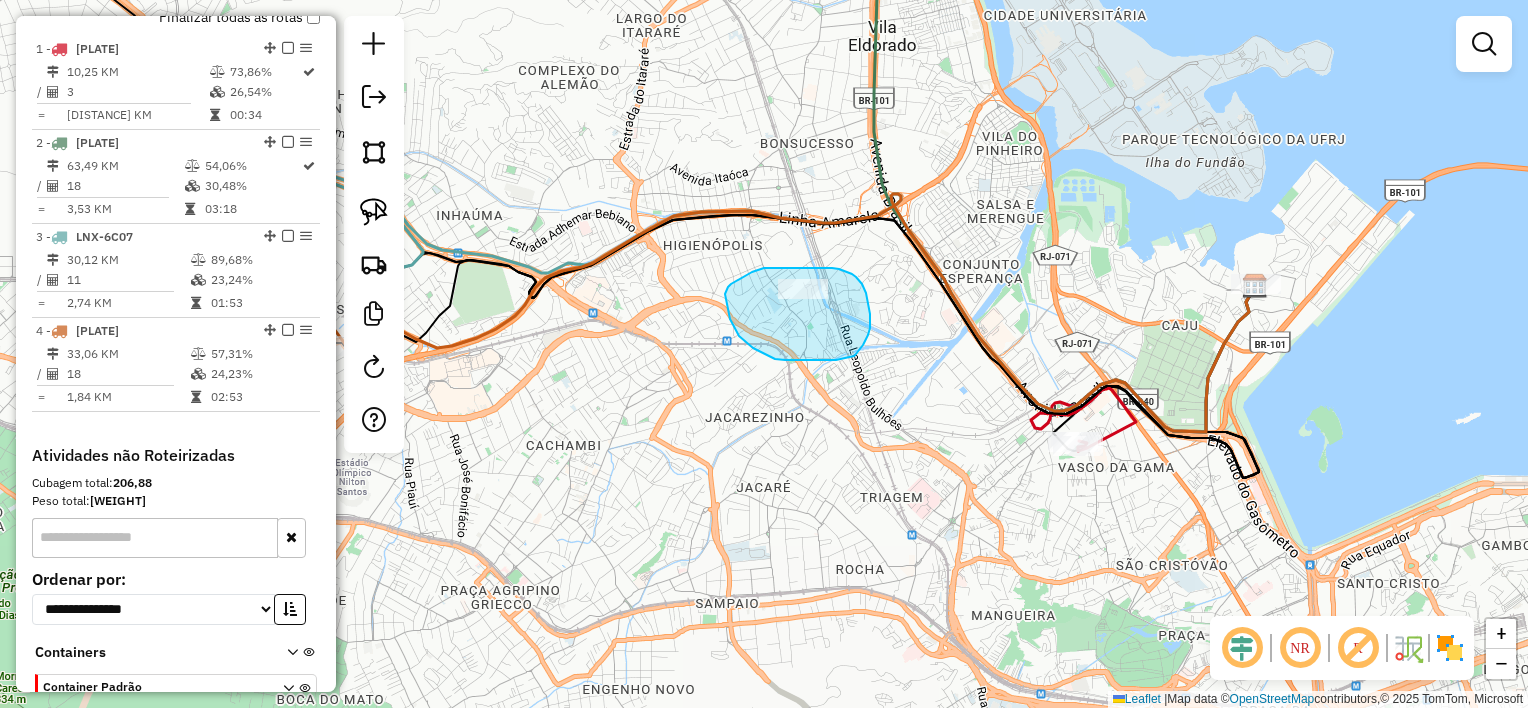 drag, startPoint x: 764, startPoint y: 268, endPoint x: 752, endPoint y: 272, distance: 12.649111 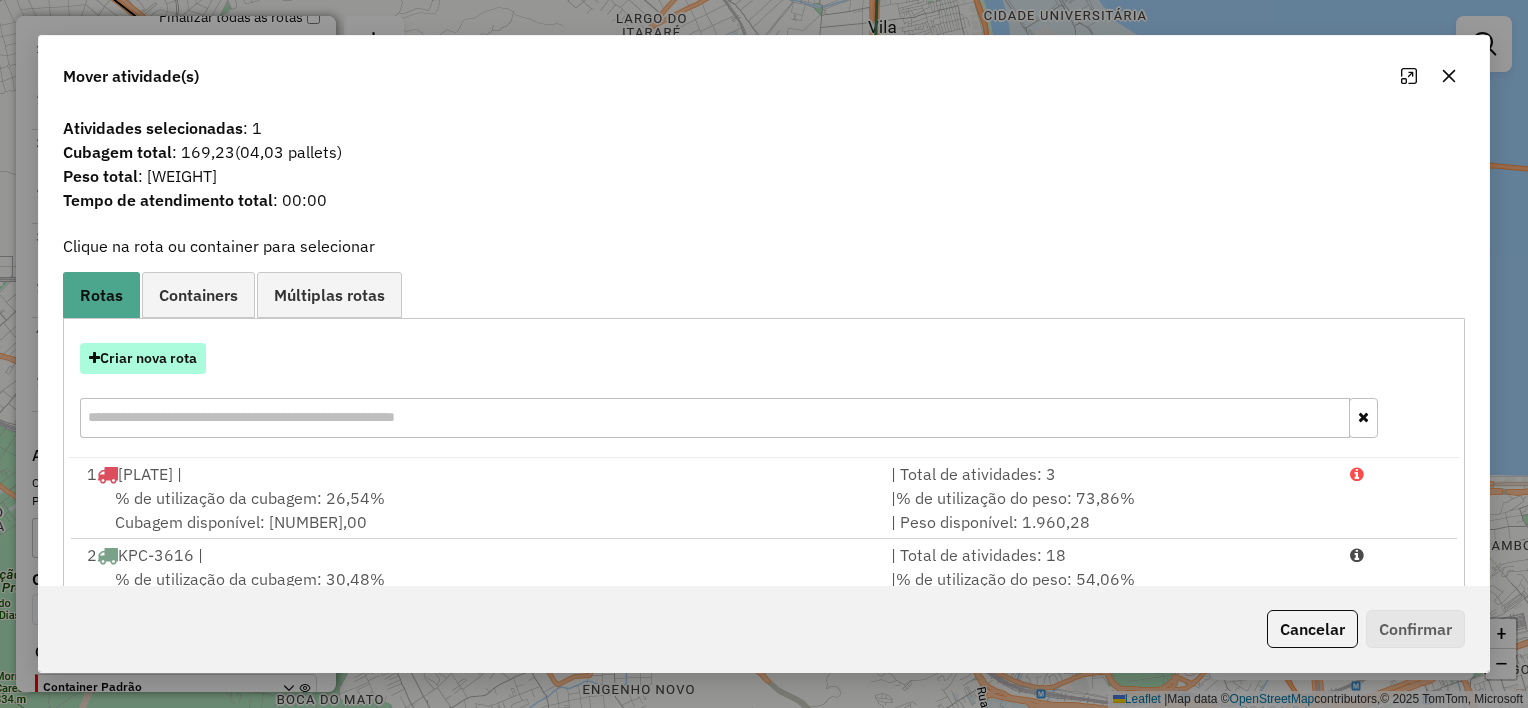 click on "Criar nova rota" at bounding box center (143, 358) 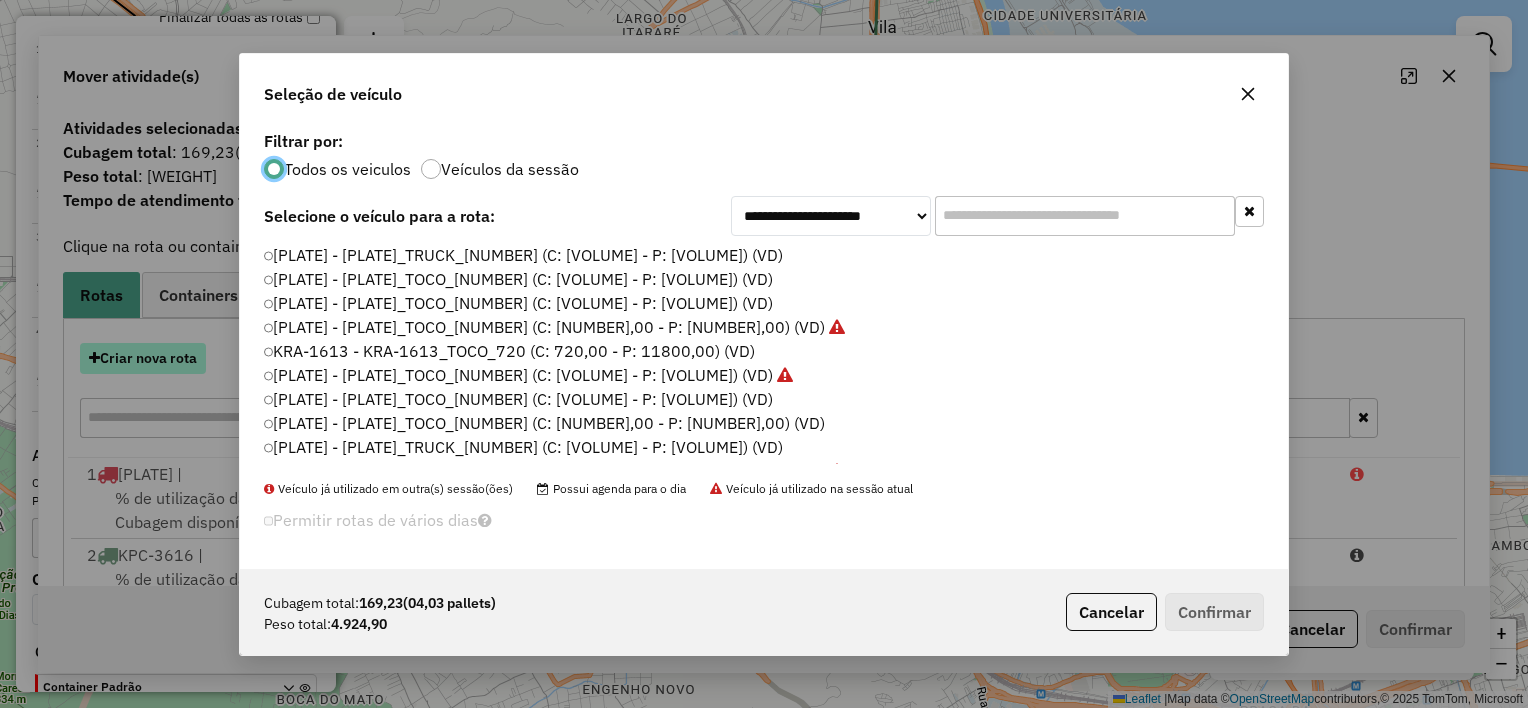 scroll, scrollTop: 10, scrollLeft: 6, axis: both 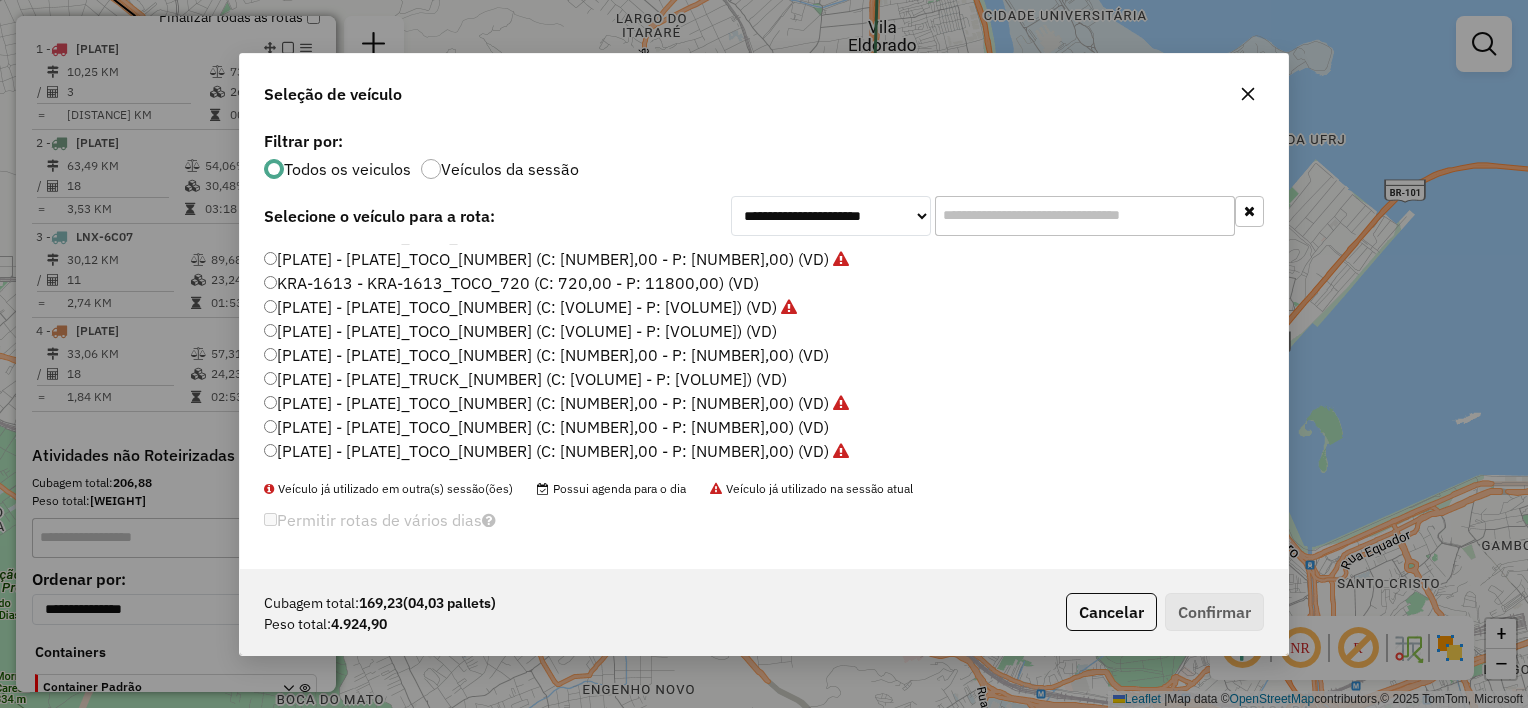 click on "[PLATE] - [PLATE]_TOCO_[NUMBER] (C: [NUMBER],00 - P: [NUMBER],00) (VD)" 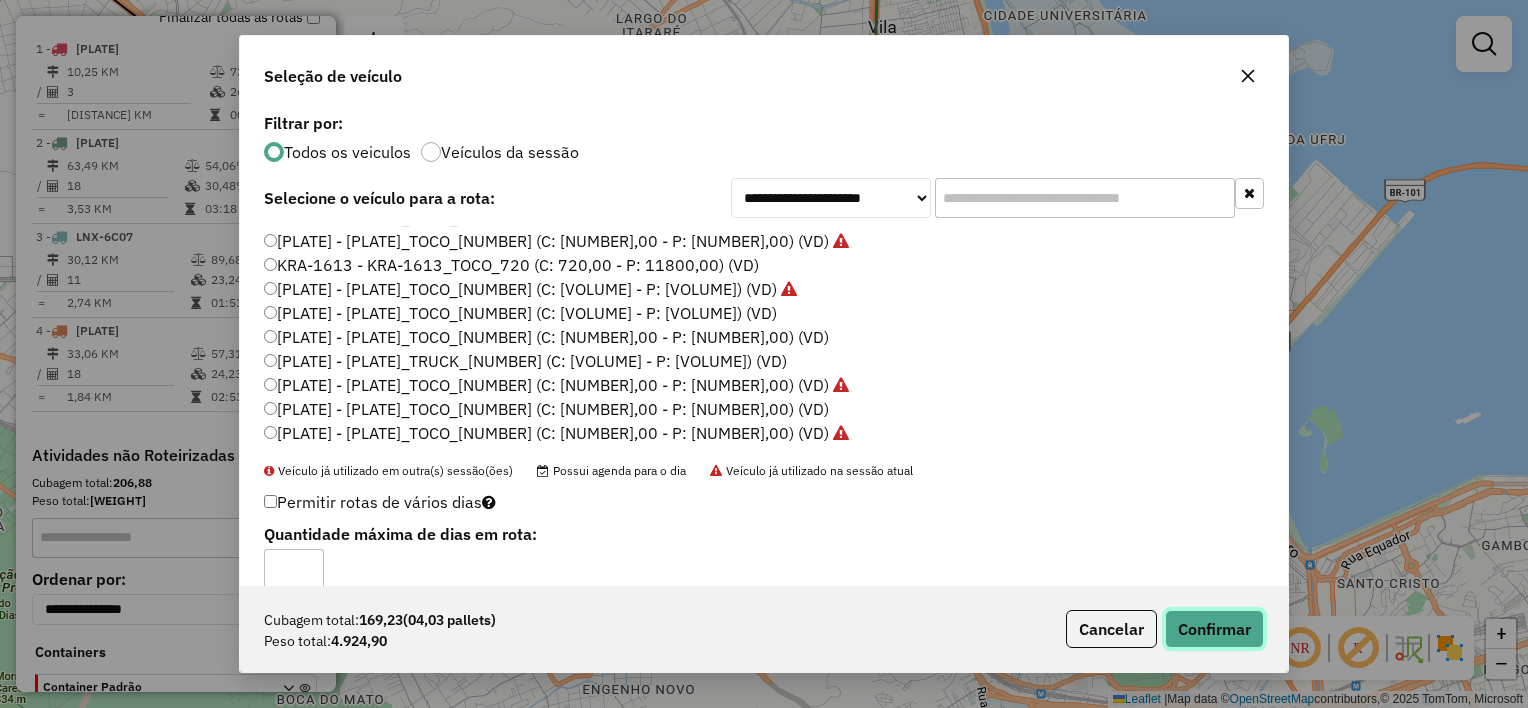 click on "Confirmar" 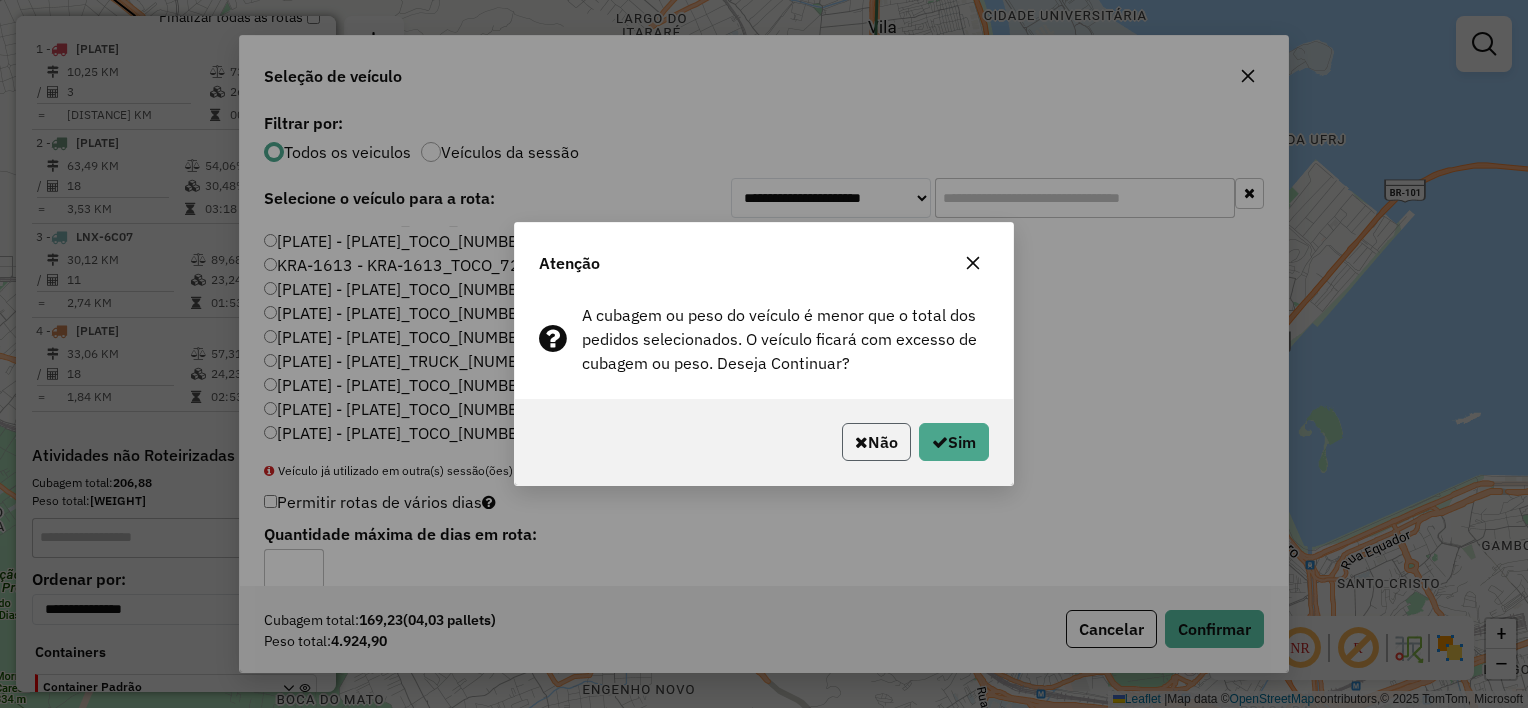click on "Não" 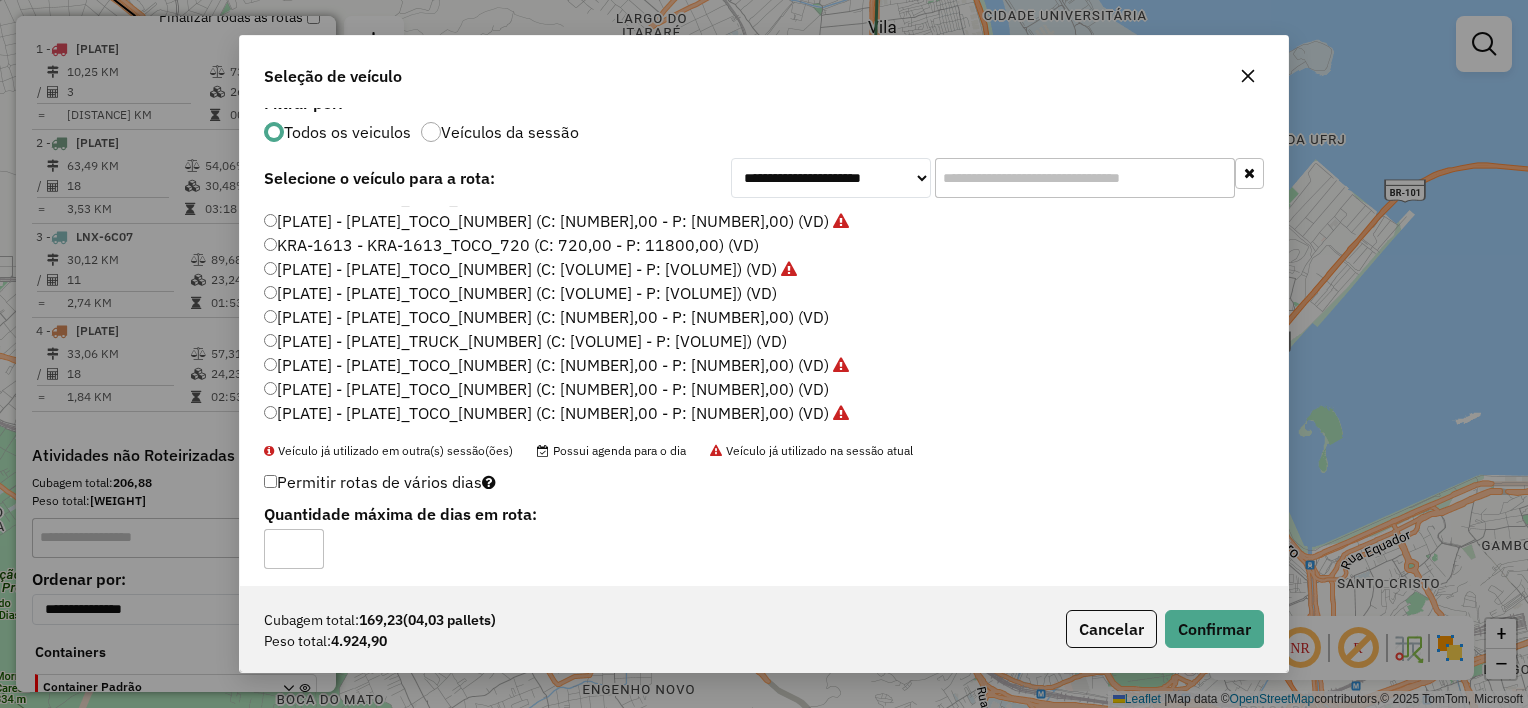 scroll, scrollTop: 28, scrollLeft: 0, axis: vertical 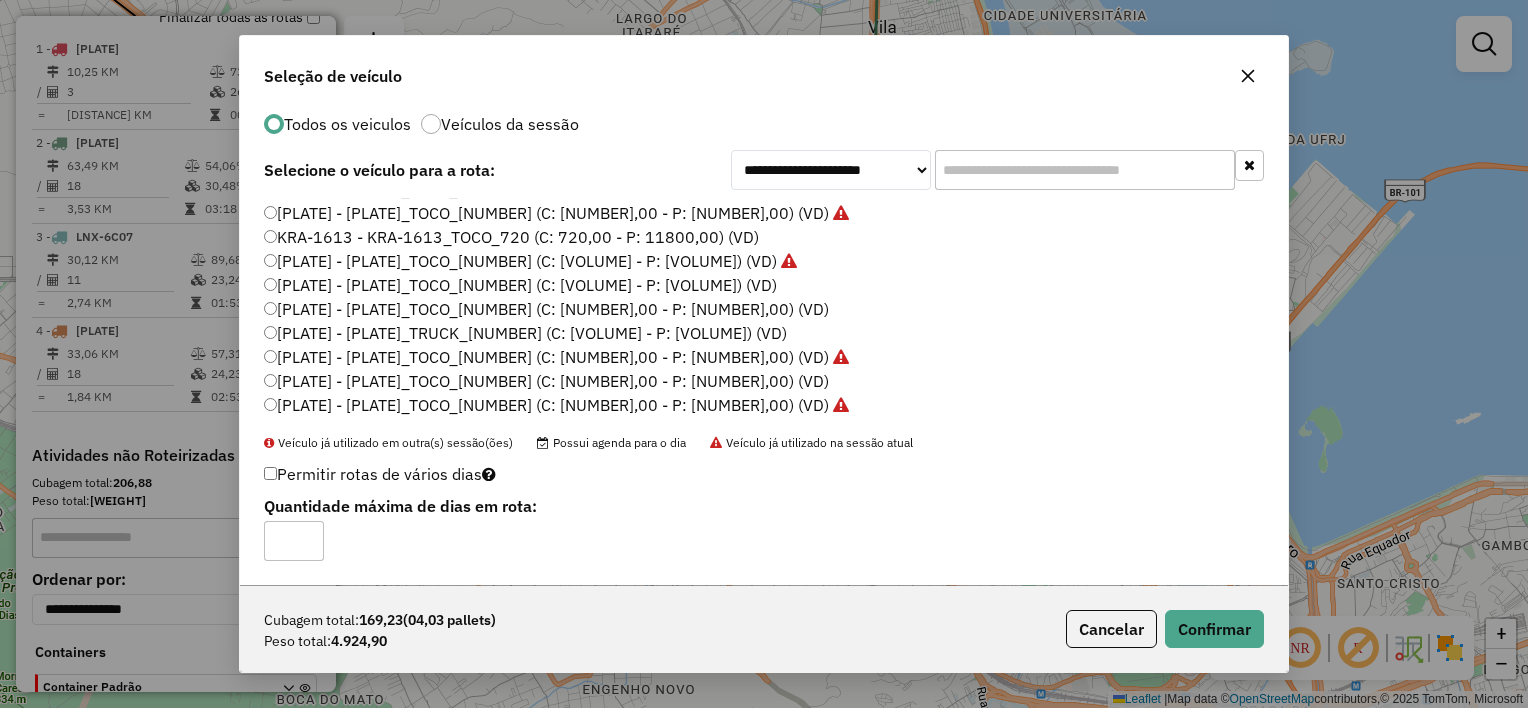 click on "[PLATE] - [PLATE]_TOCO_[NUMBER] (C: [VOLUME] - P: [VOLUME]) (VD)" 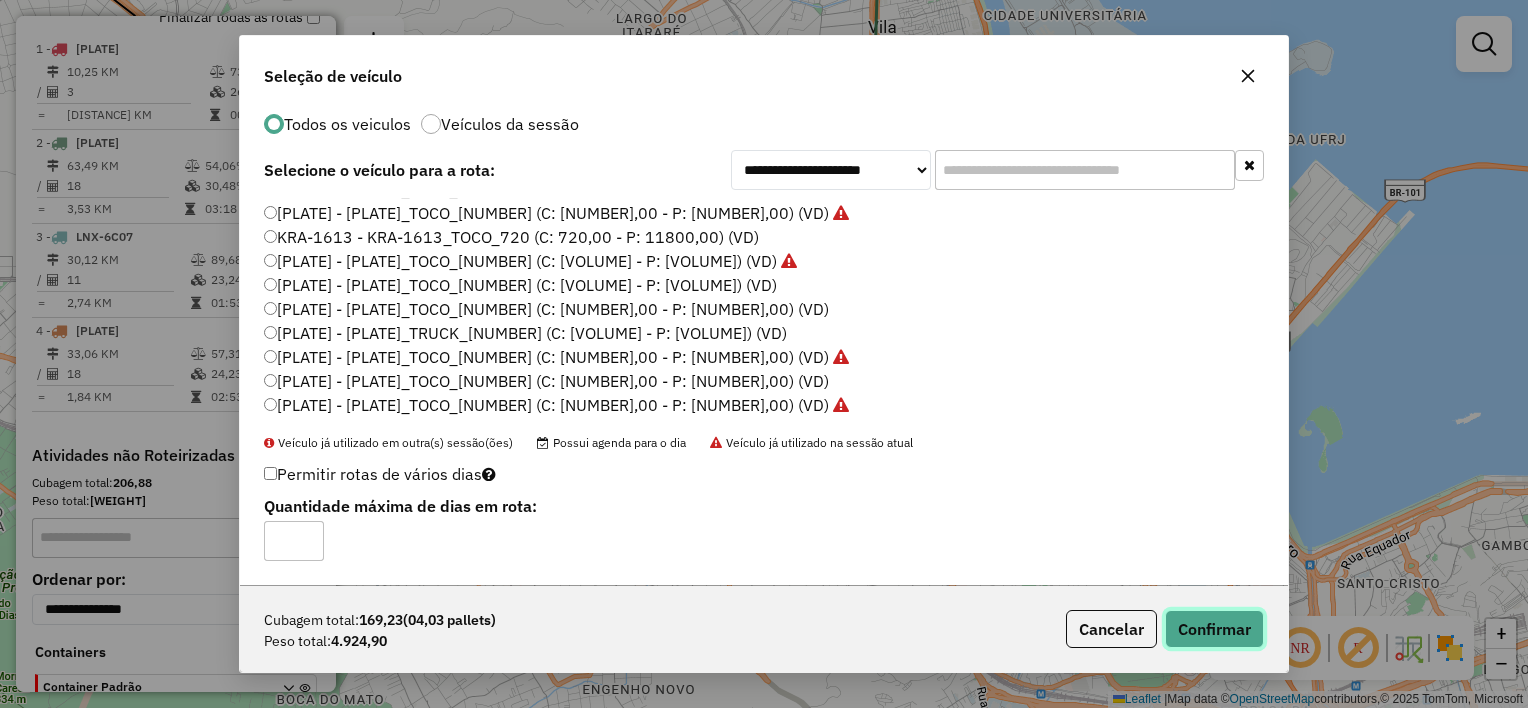 click on "Confirmar" 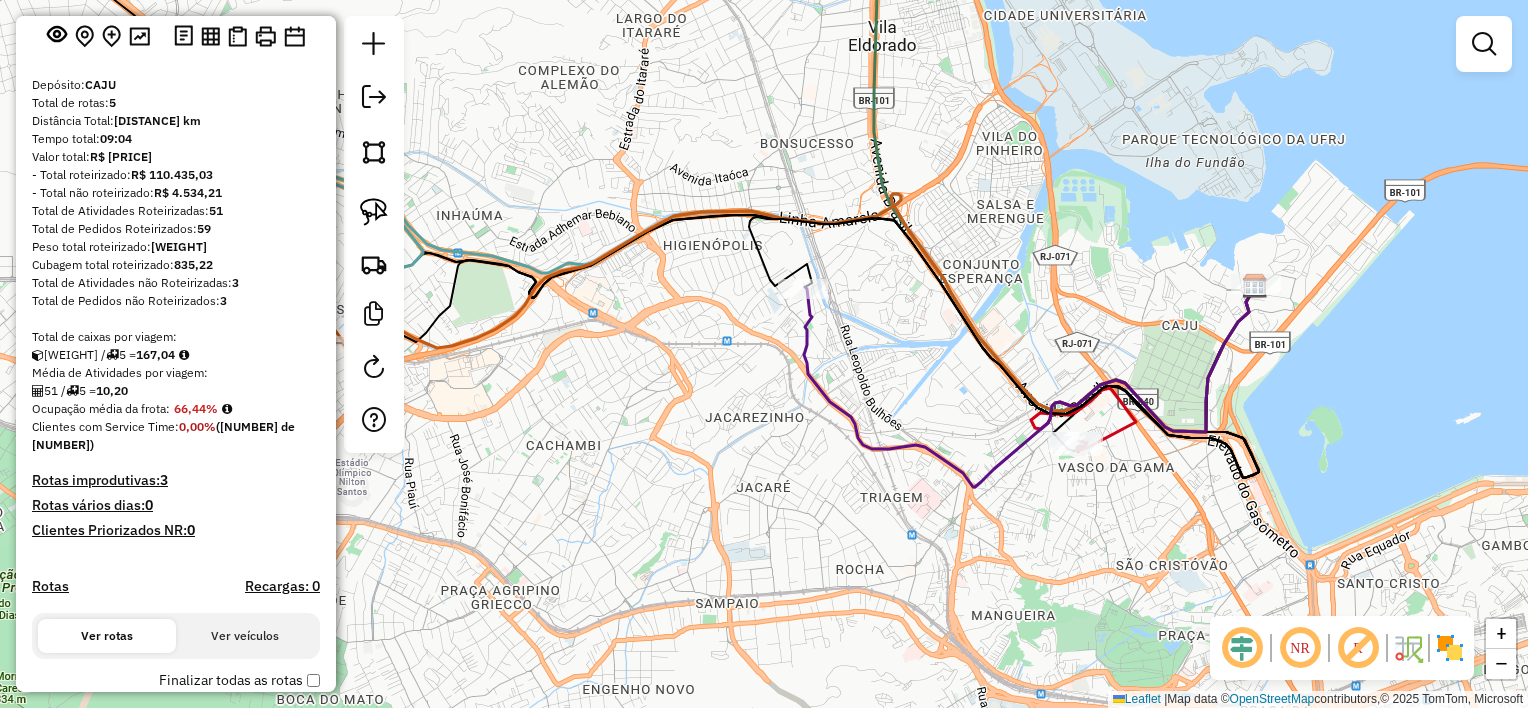 scroll, scrollTop: 0, scrollLeft: 0, axis: both 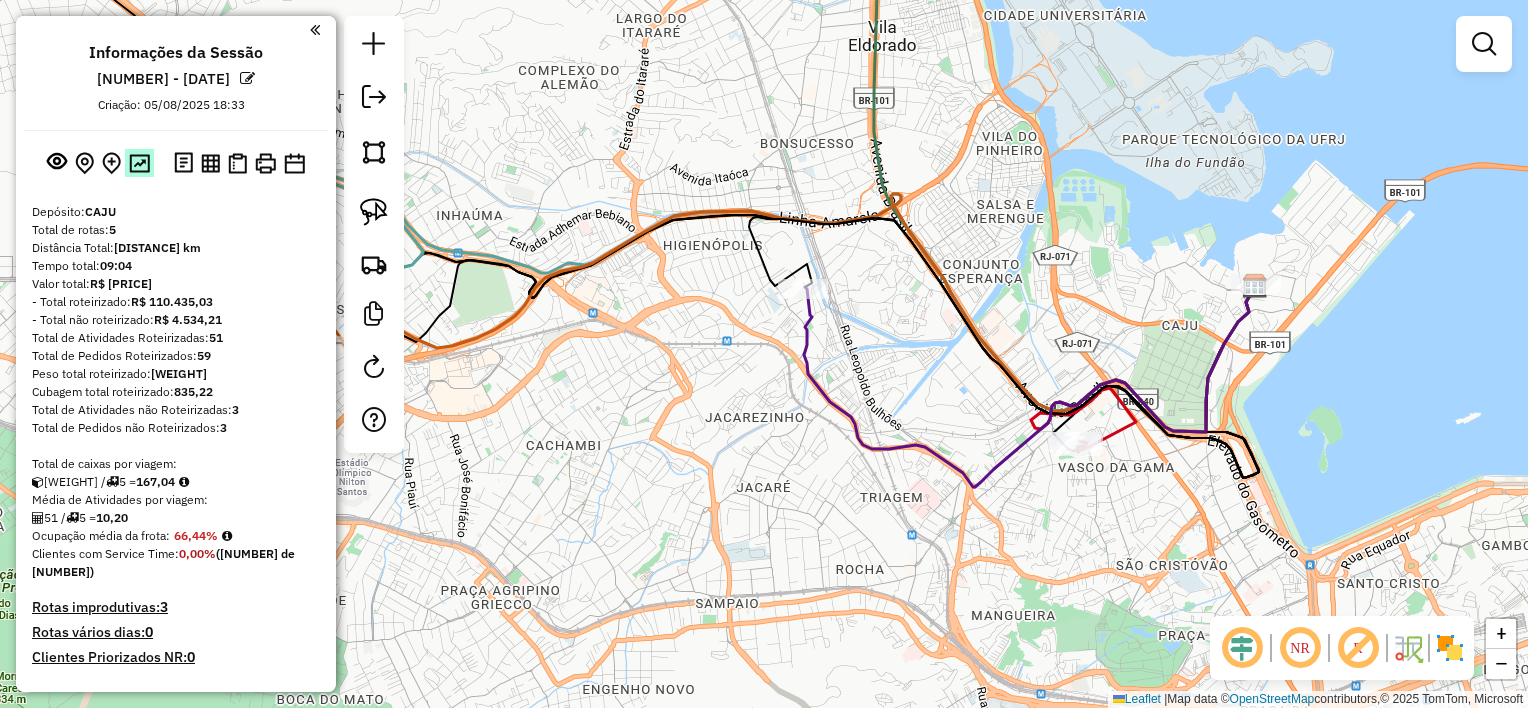 click at bounding box center (139, 163) 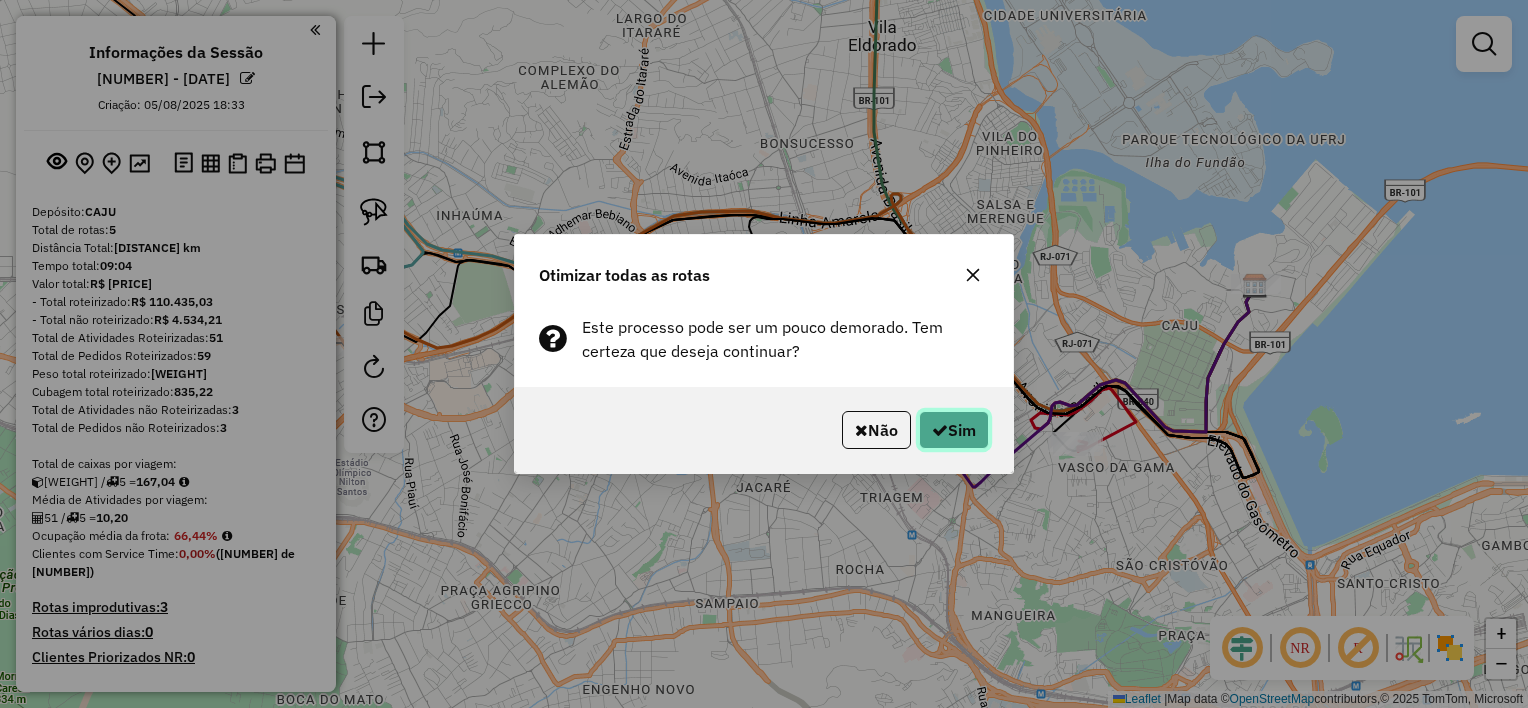 click on "Sim" 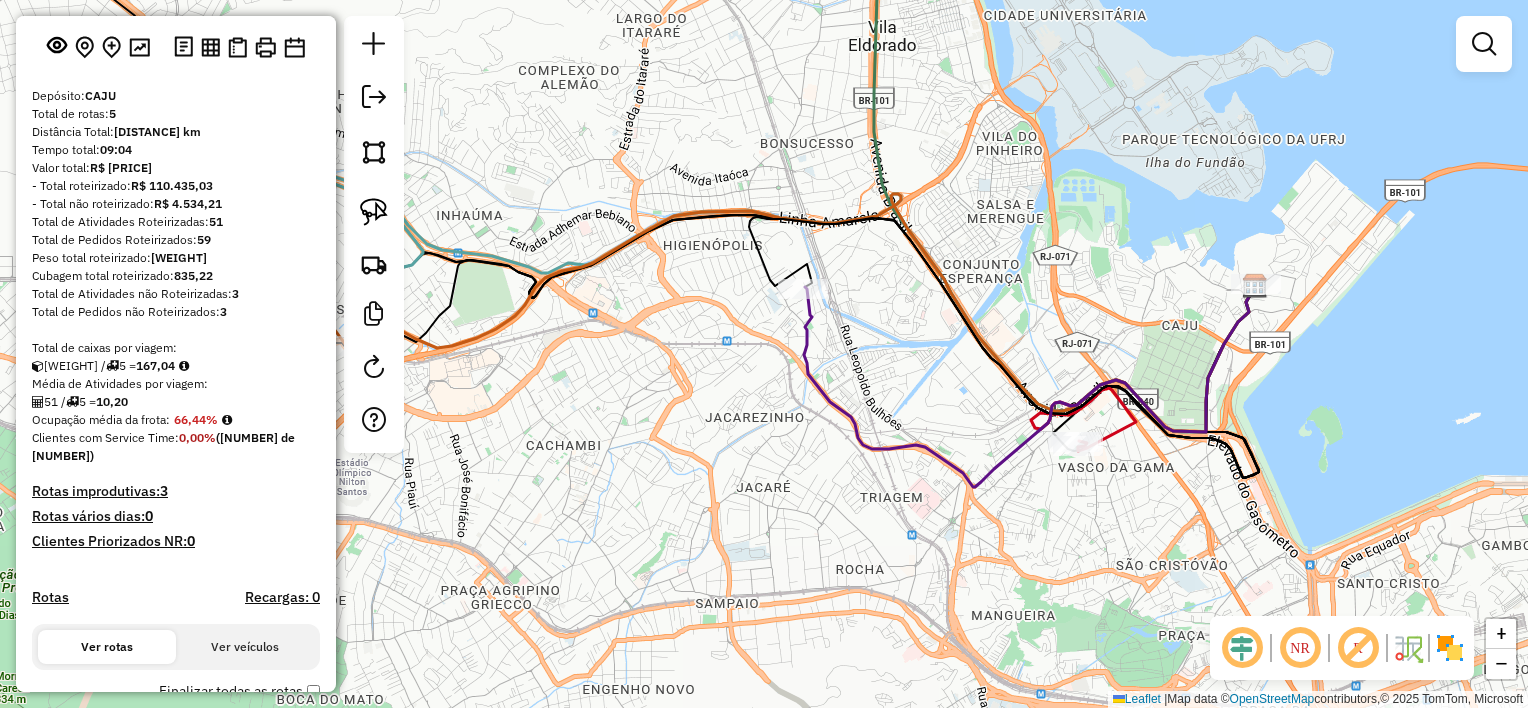 scroll, scrollTop: 0, scrollLeft: 0, axis: both 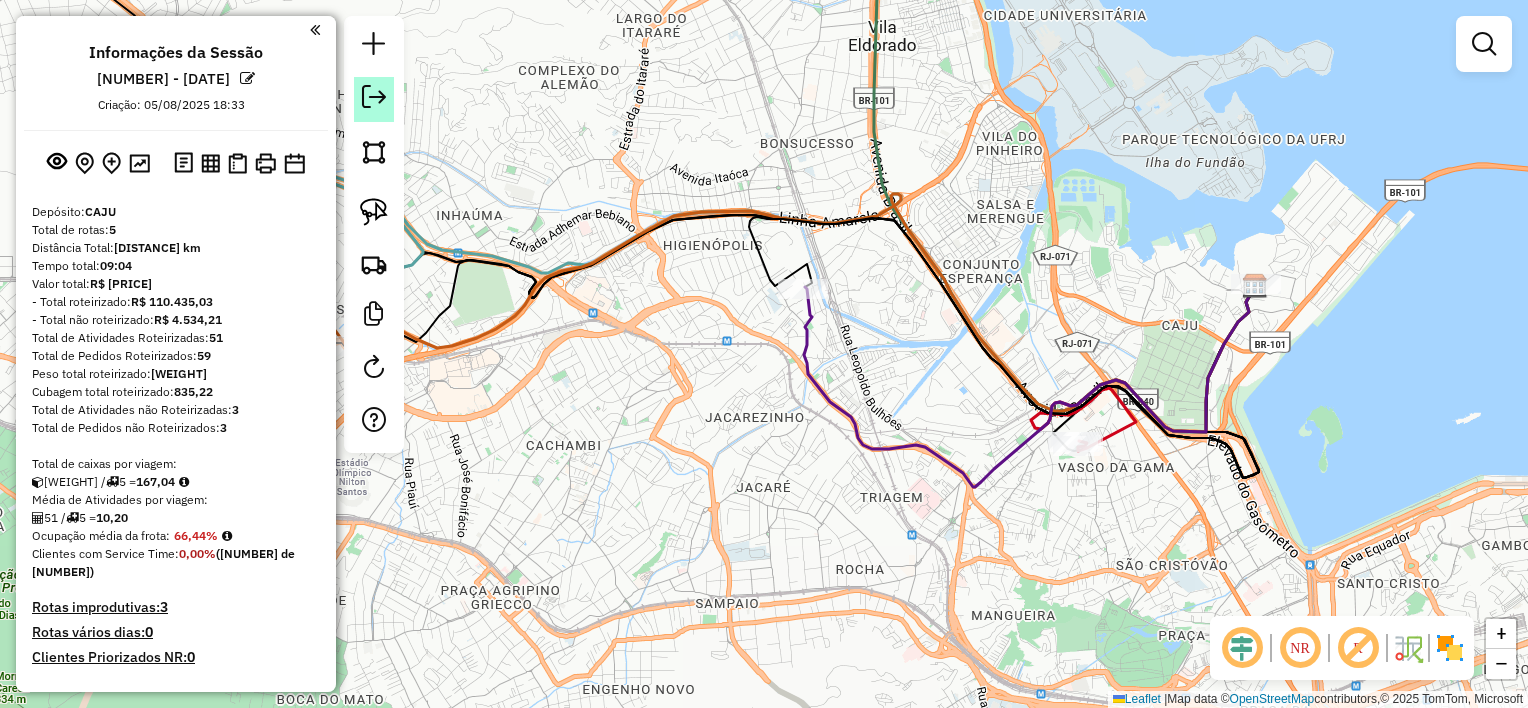click 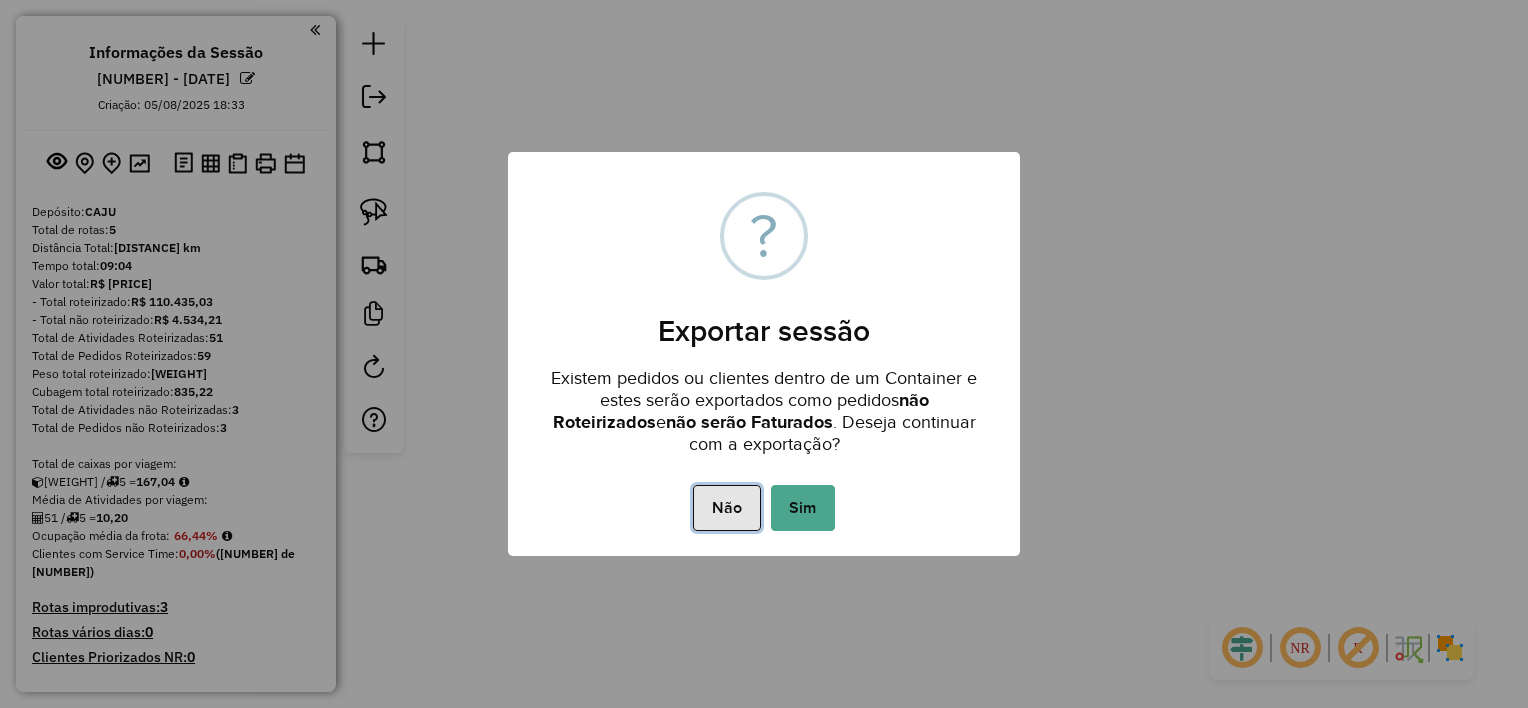 click on "Não" at bounding box center [726, 508] 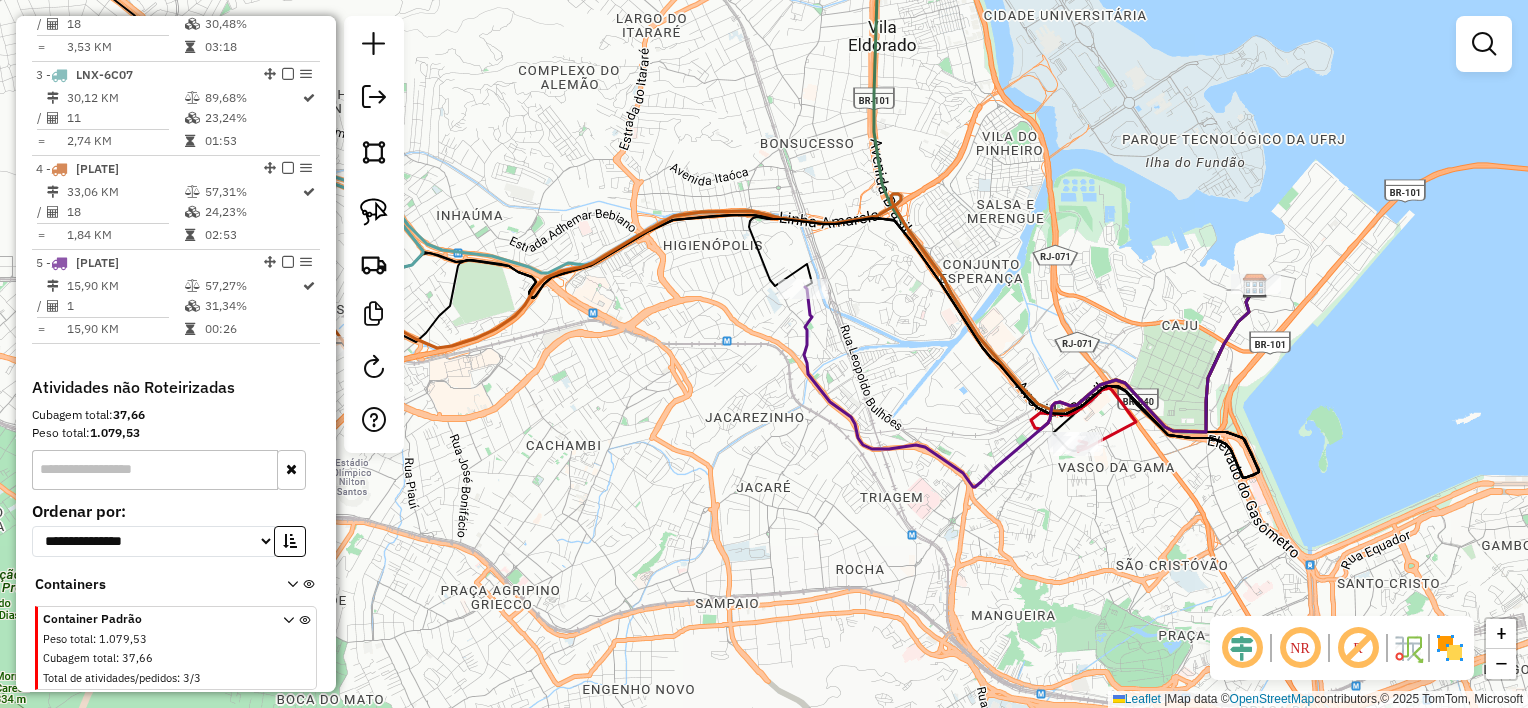 scroll, scrollTop: 977, scrollLeft: 0, axis: vertical 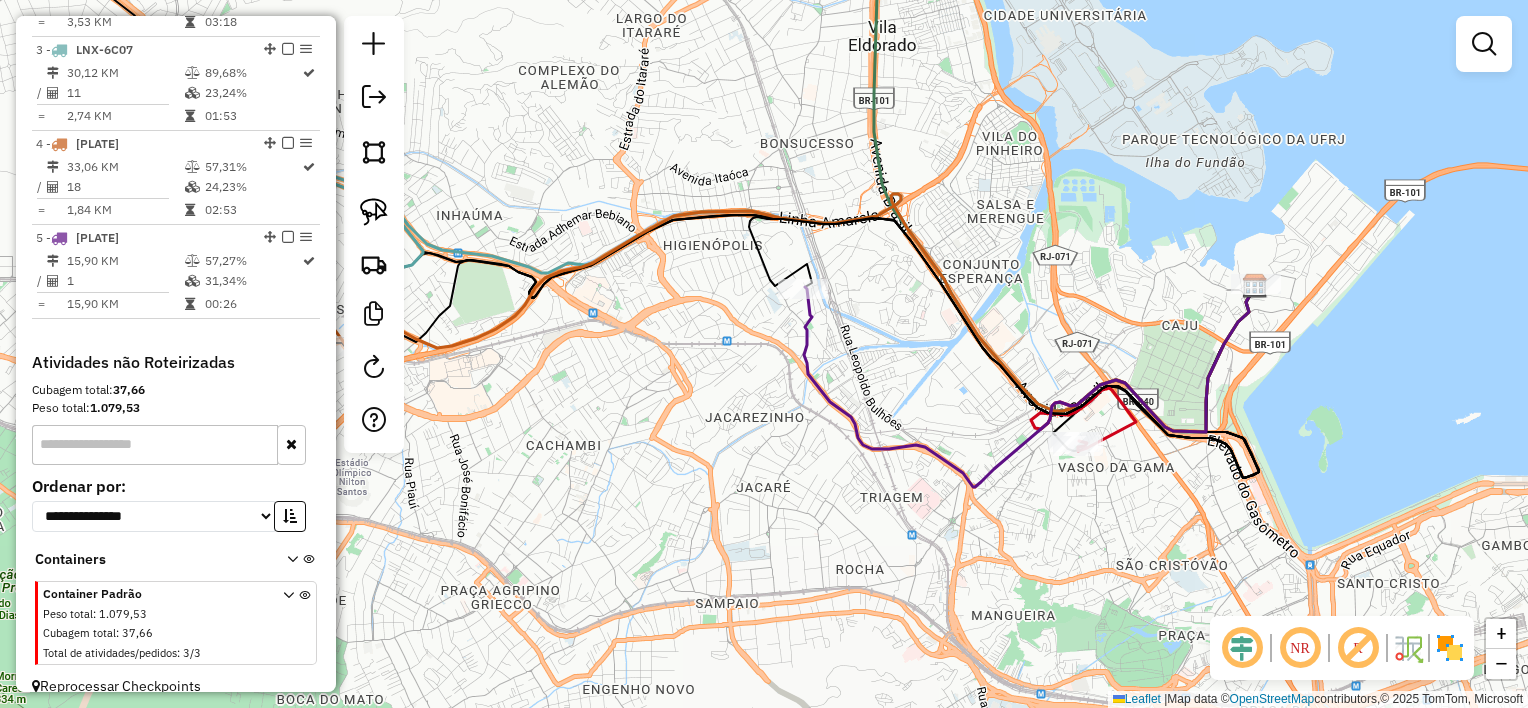 click at bounding box center (288, 627) 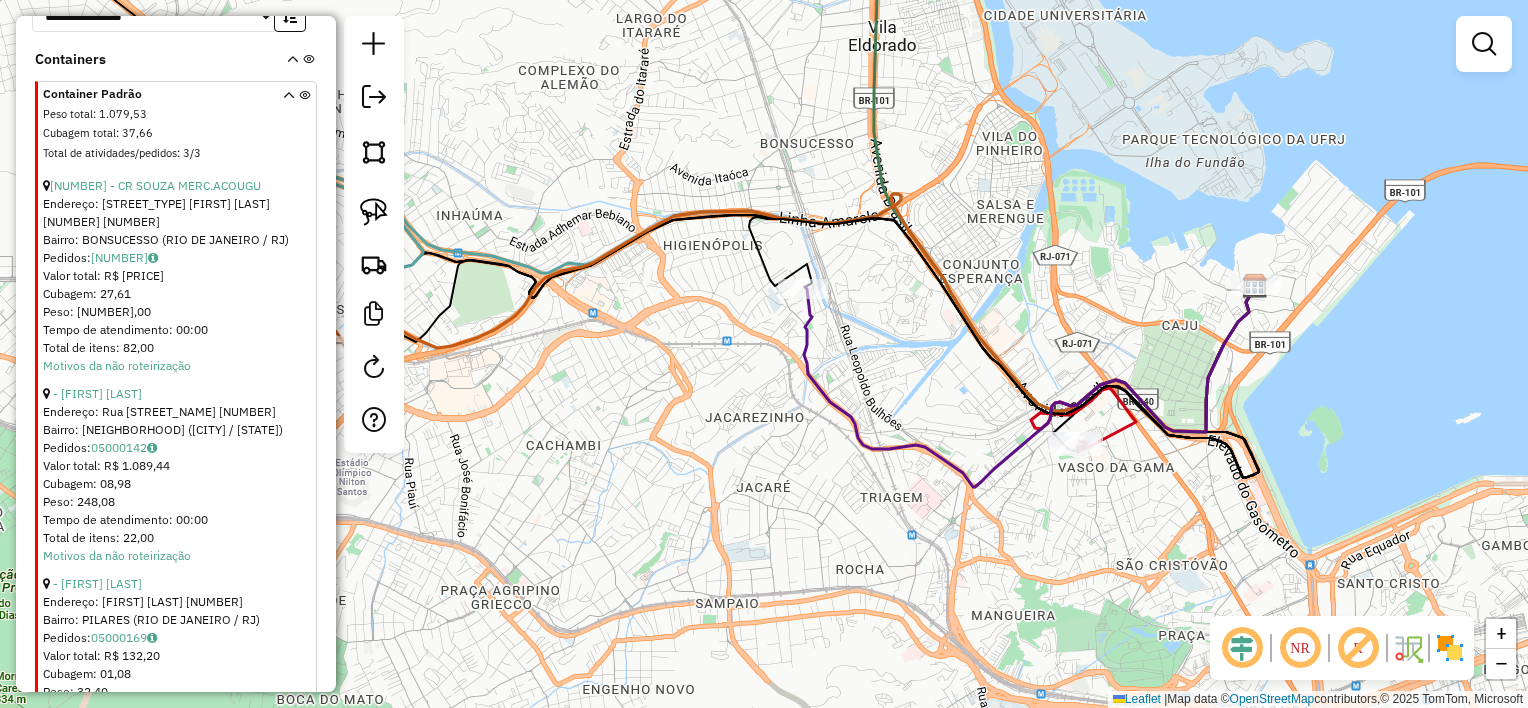 scroll, scrollTop: 1553, scrollLeft: 0, axis: vertical 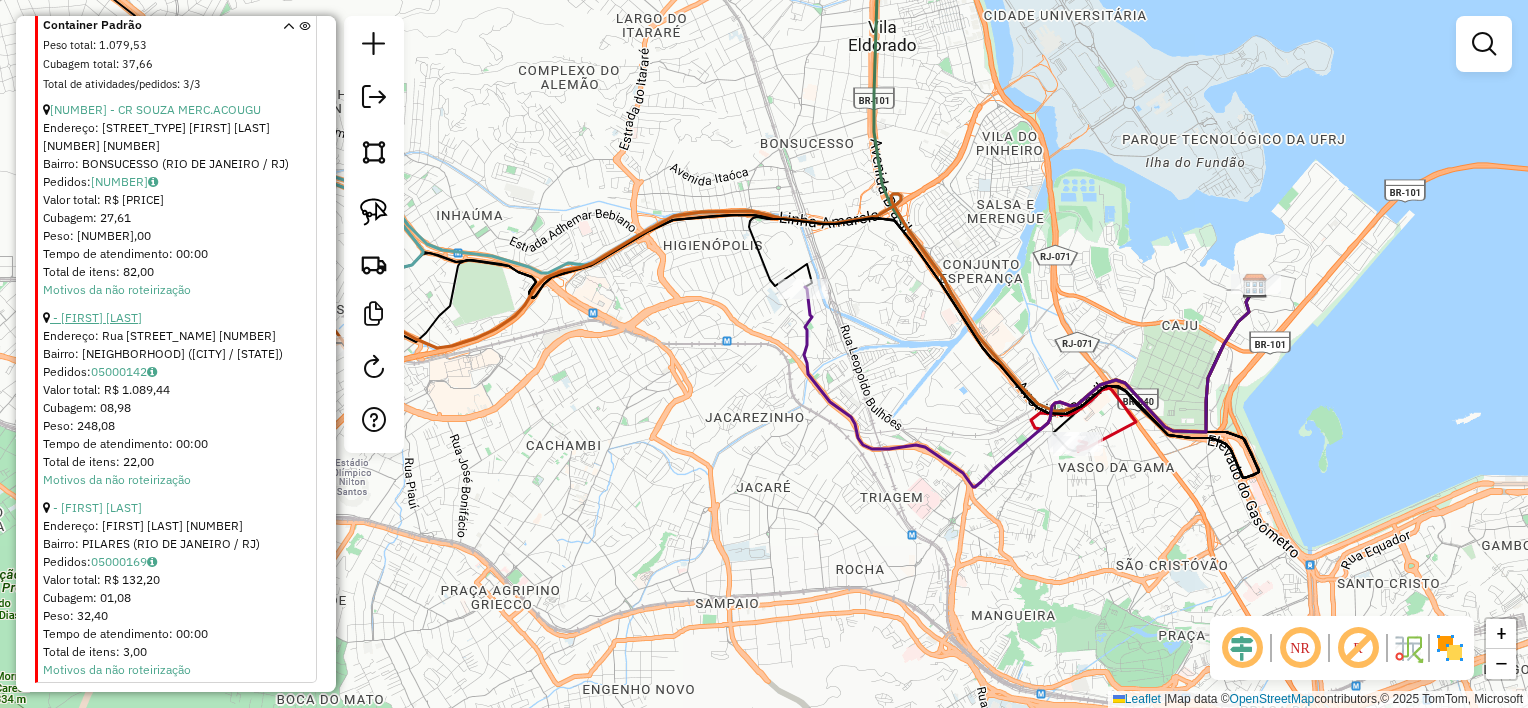 click on "- [FIRST] [LAST]" at bounding box center [96, 317] 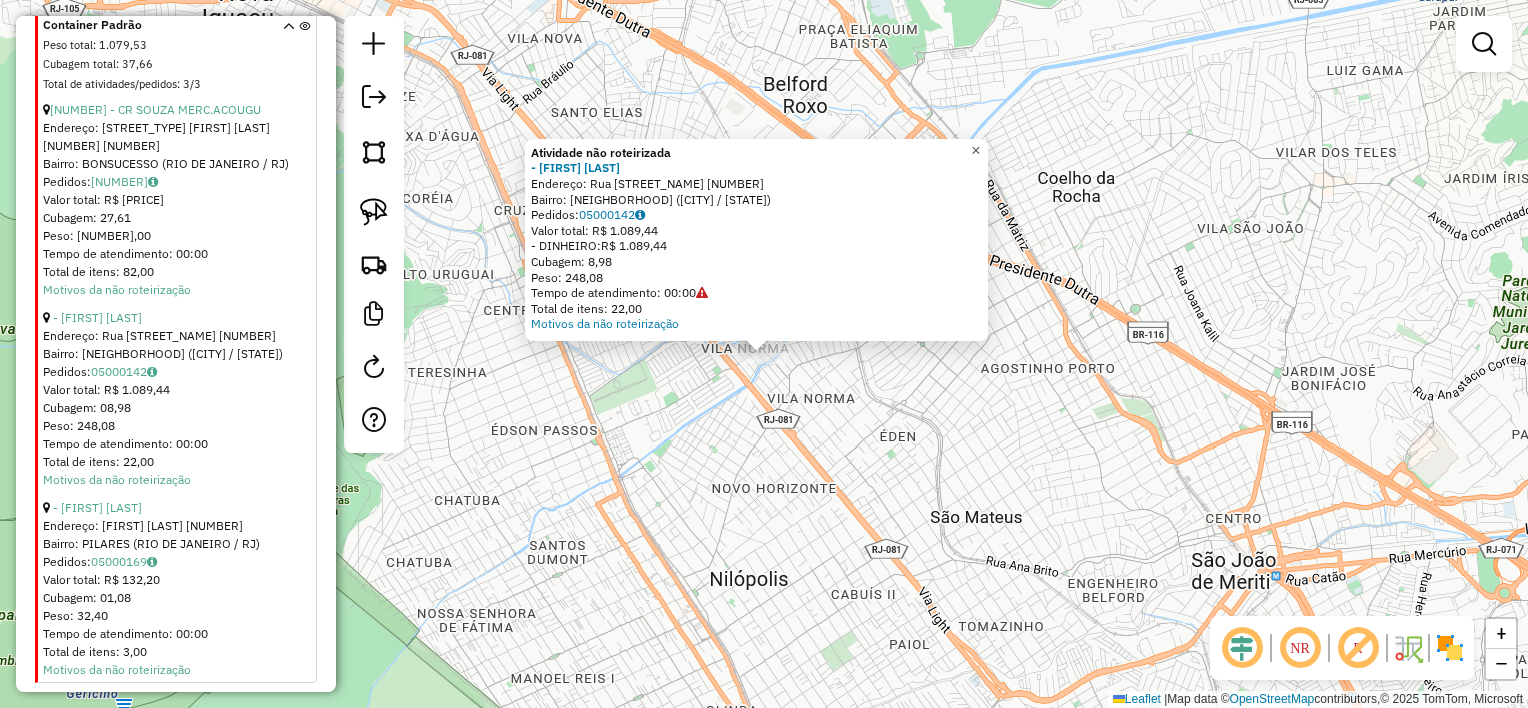 click on "×" 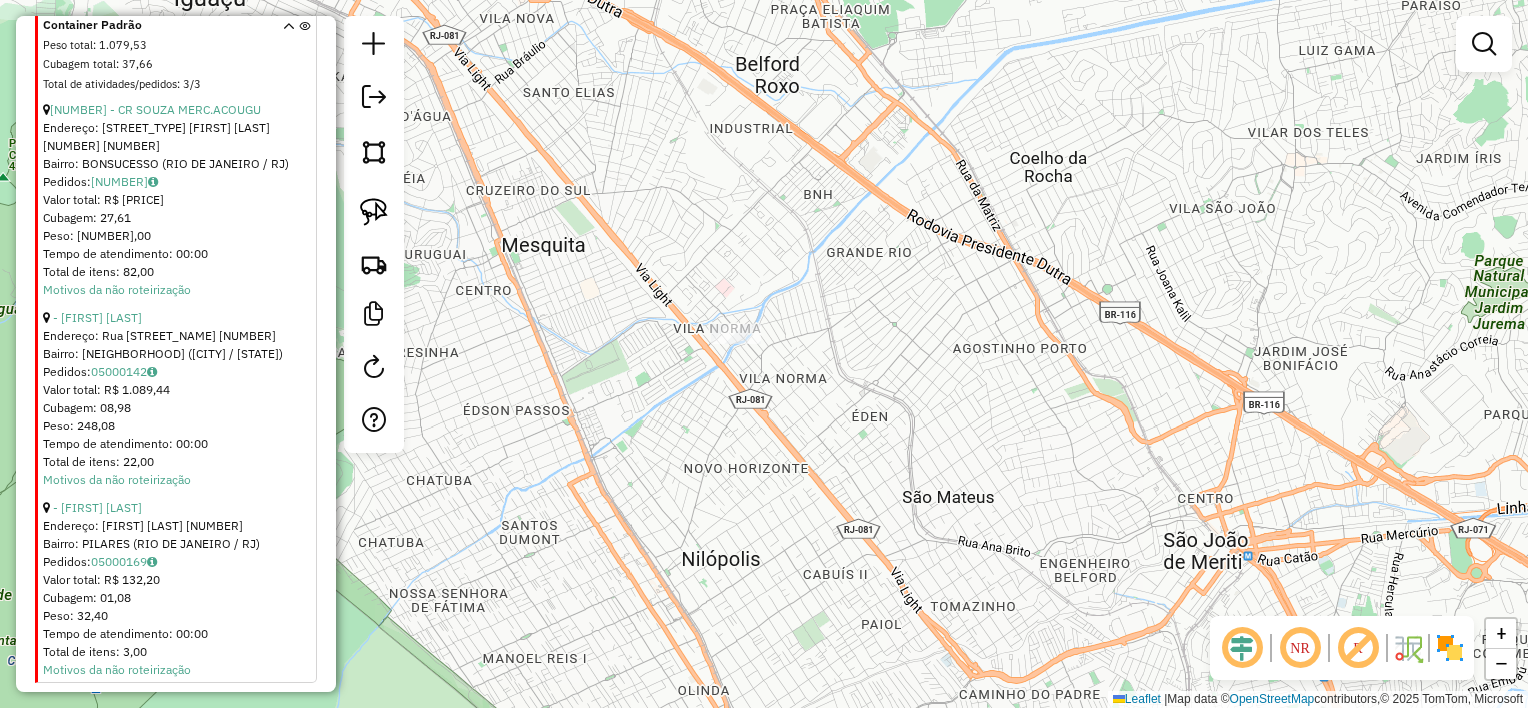 drag, startPoint x: 744, startPoint y: 380, endPoint x: 719, endPoint y: 363, distance: 30.232433 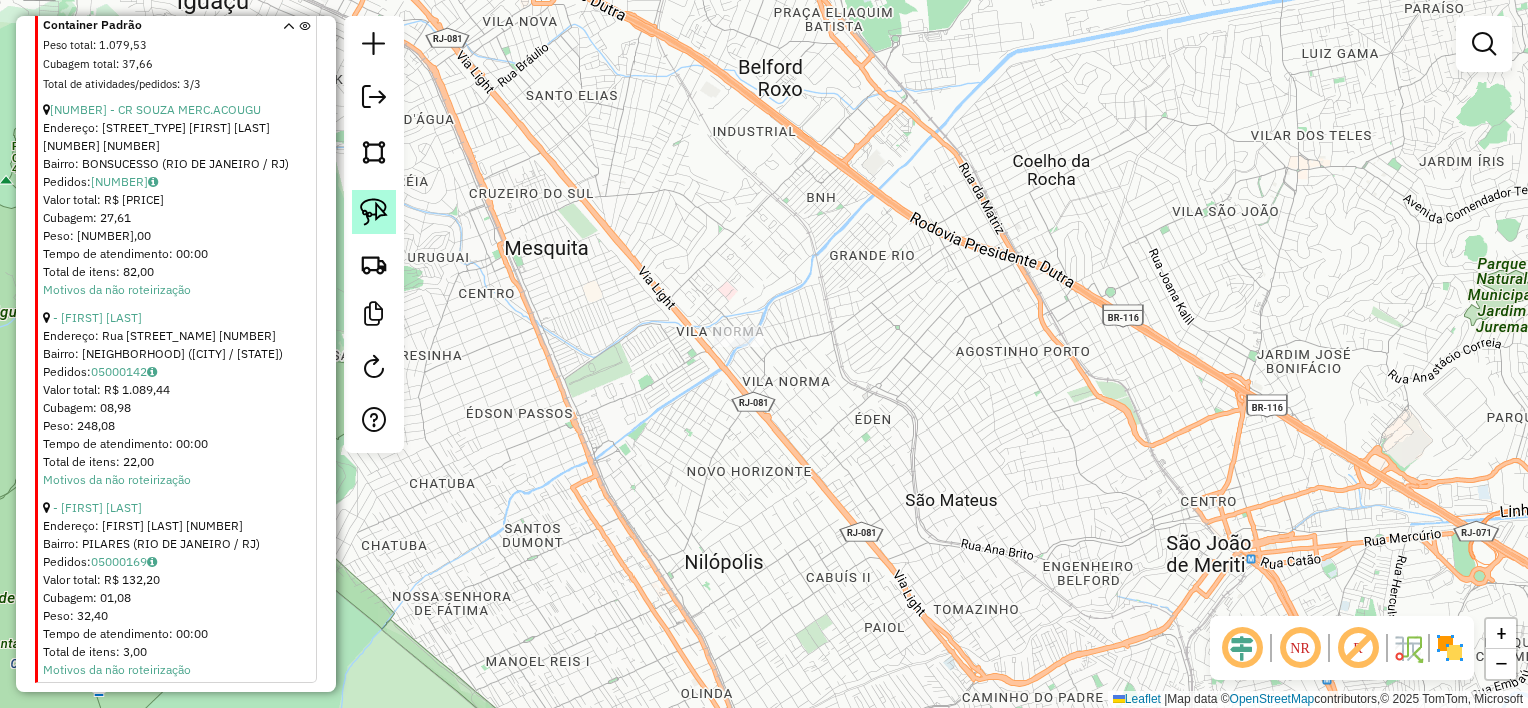 click 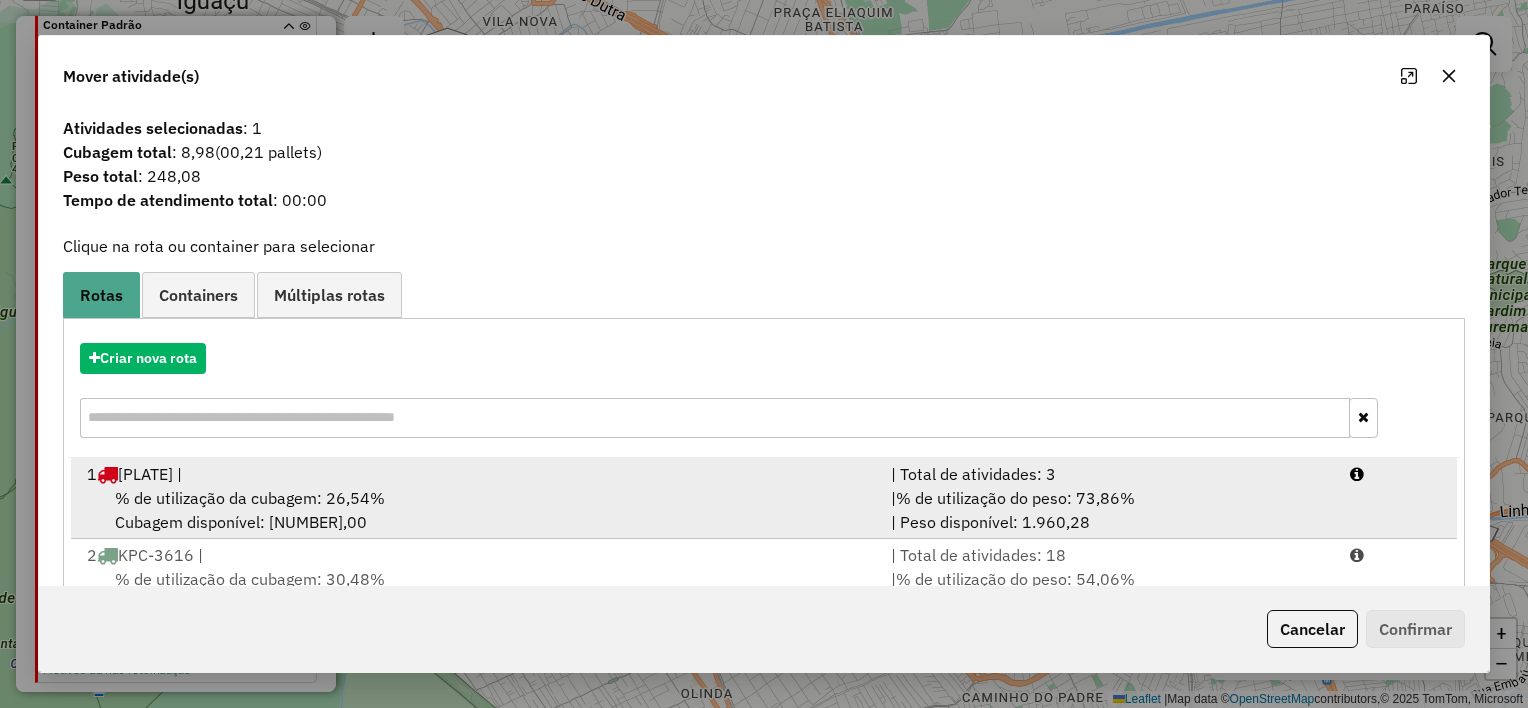 scroll, scrollTop: 4, scrollLeft: 0, axis: vertical 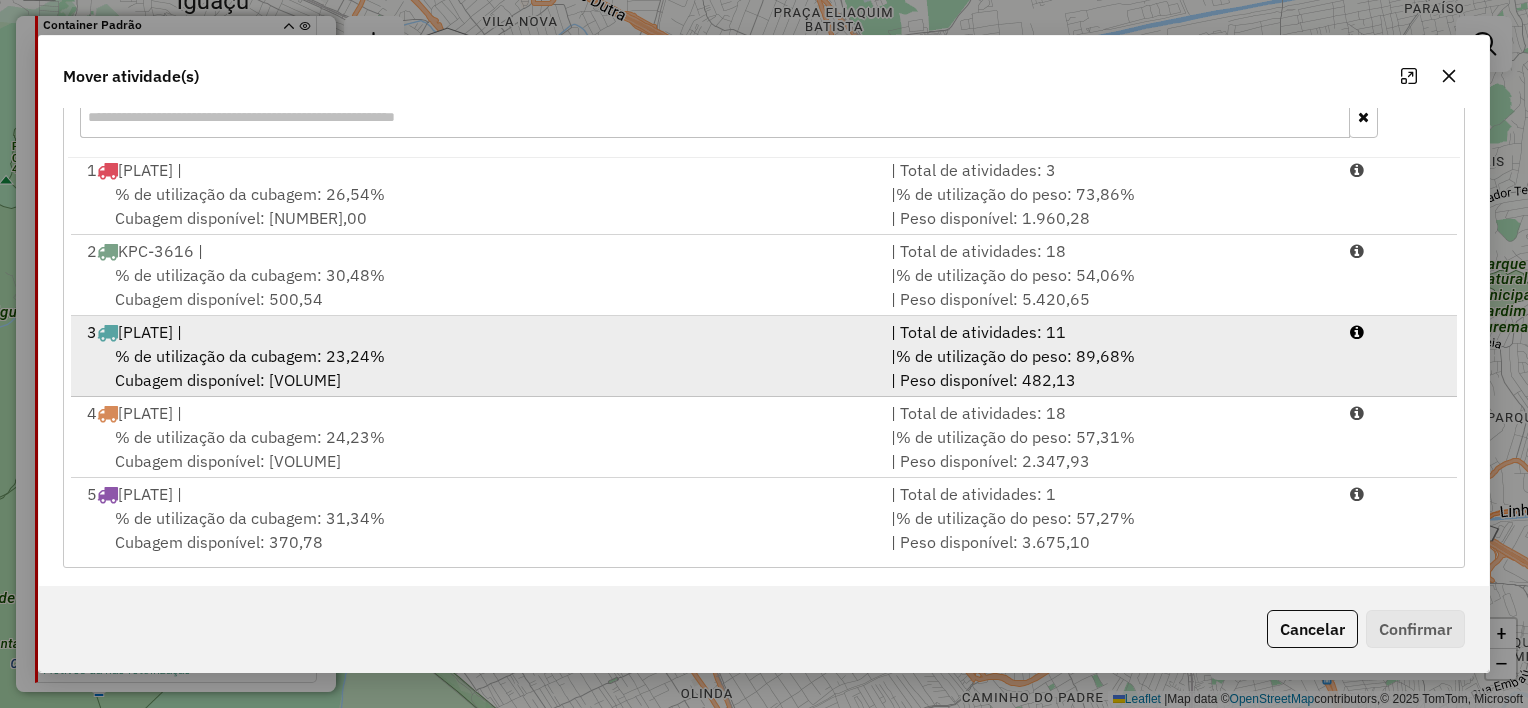 click on "% de utilização da cubagem: [PERCENTAGE]%  Cubagem disponível: [VOLUME]" at bounding box center [477, 368] 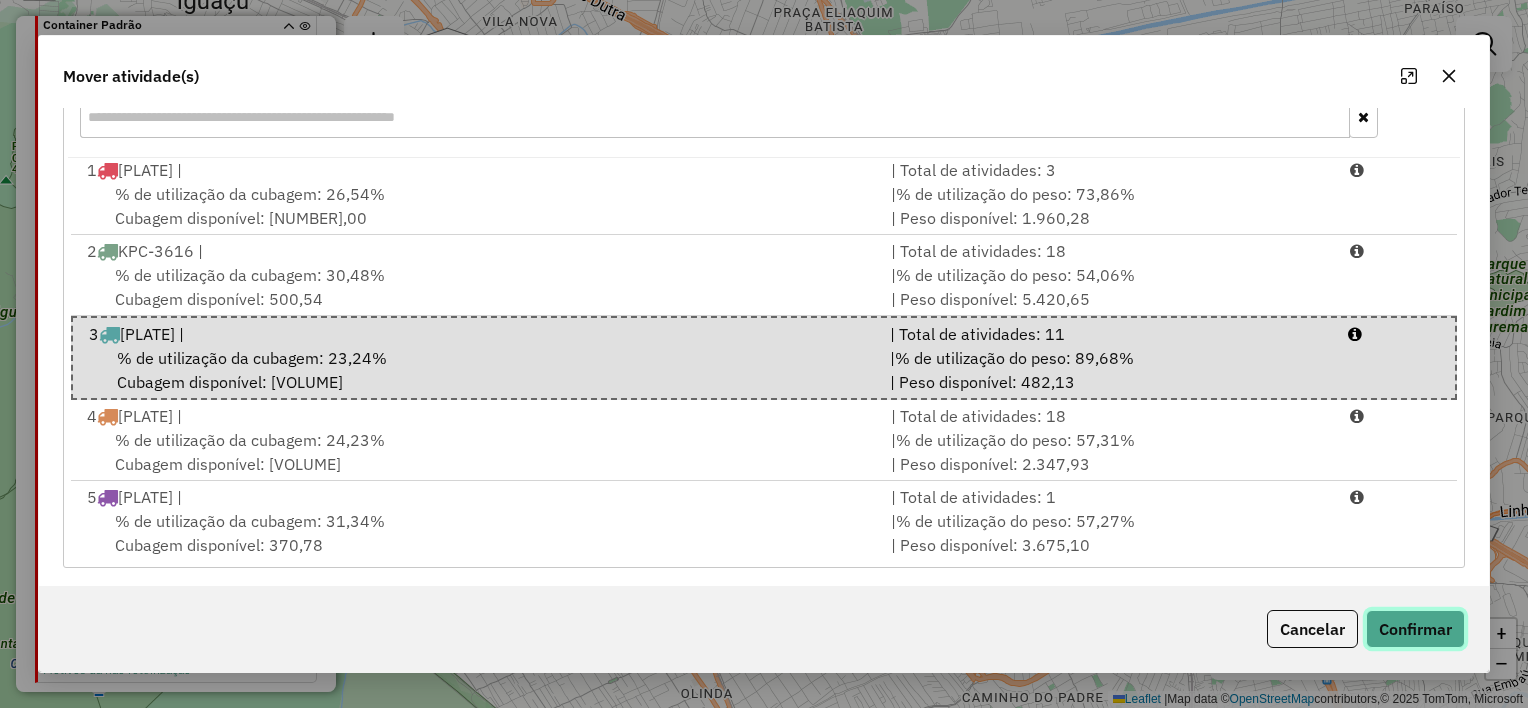 click on "Confirmar" 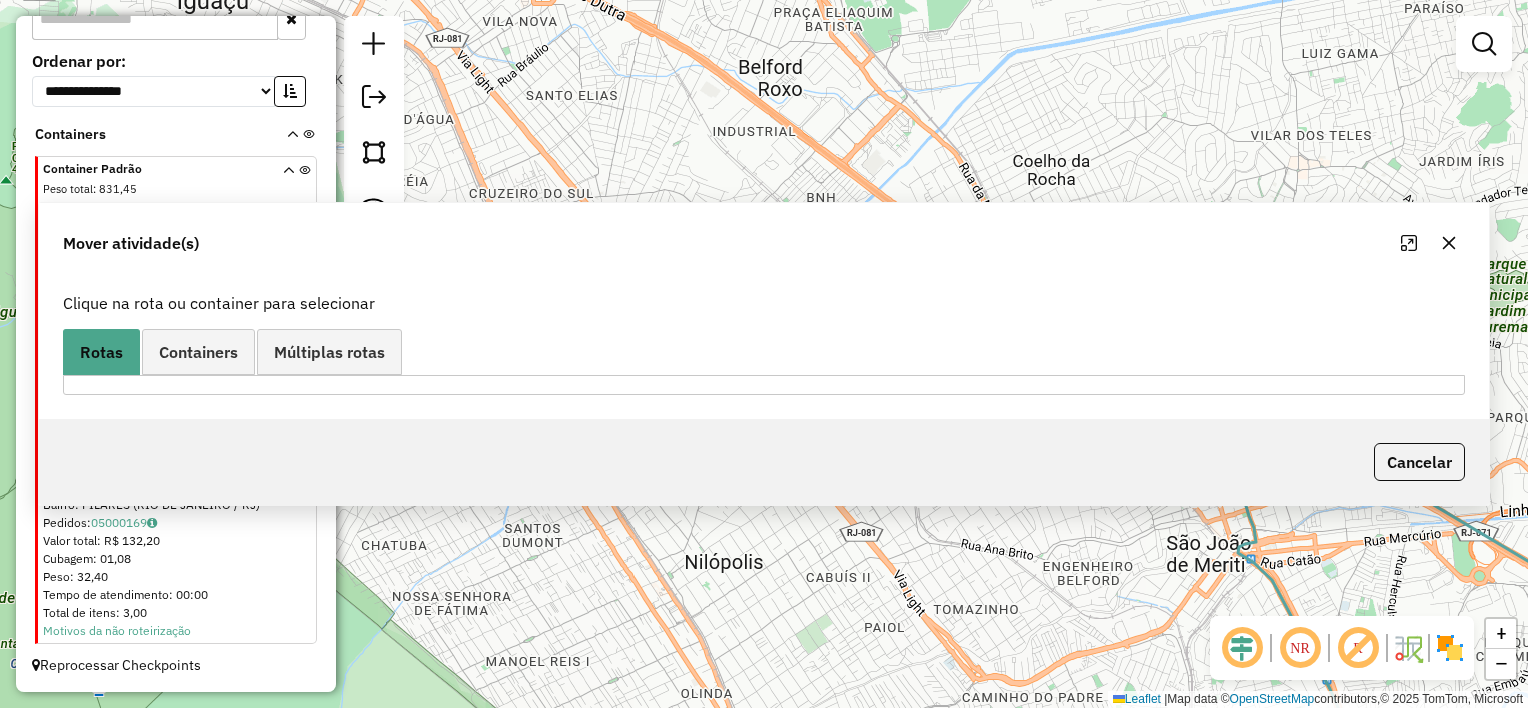 scroll, scrollTop: 1364, scrollLeft: 0, axis: vertical 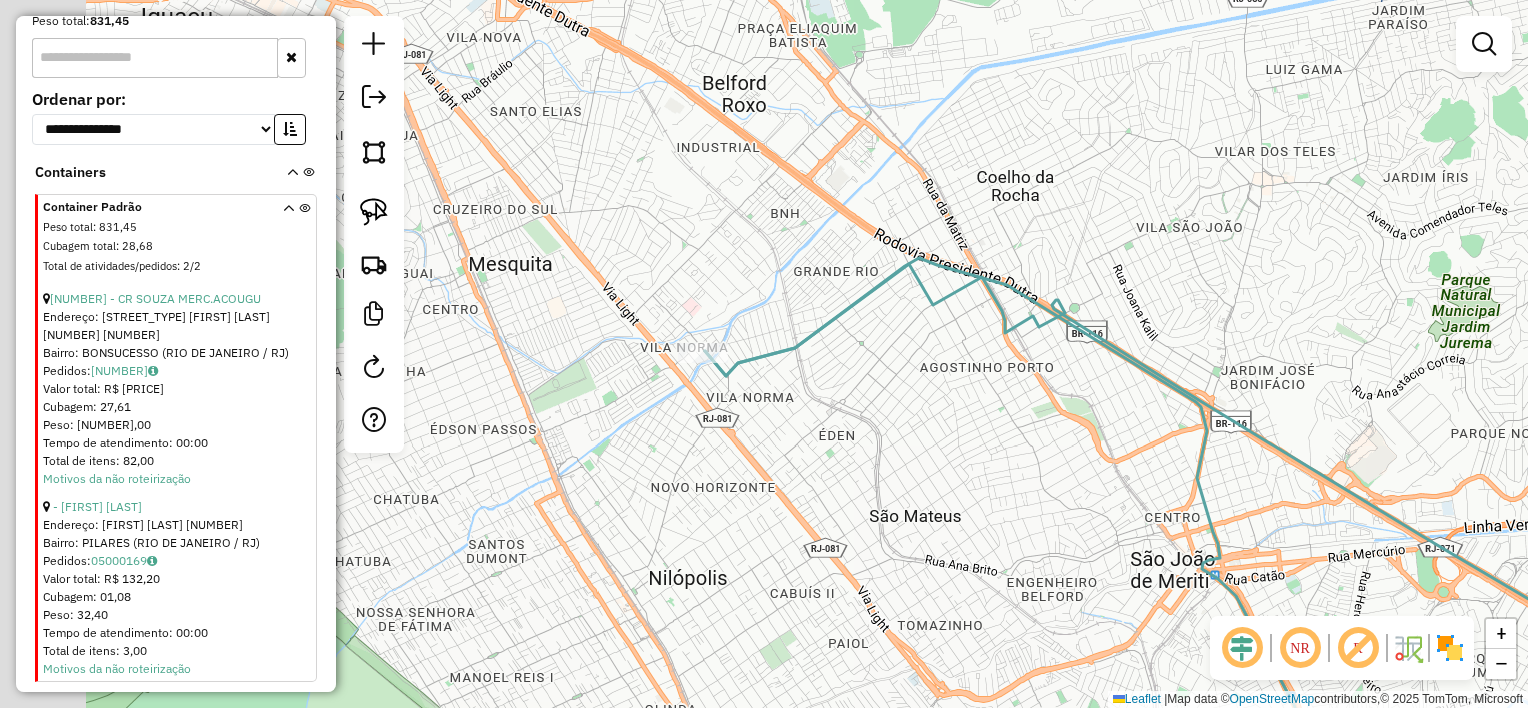 drag, startPoint x: 763, startPoint y: 450, endPoint x: 1132, endPoint y: 501, distance: 372.50772 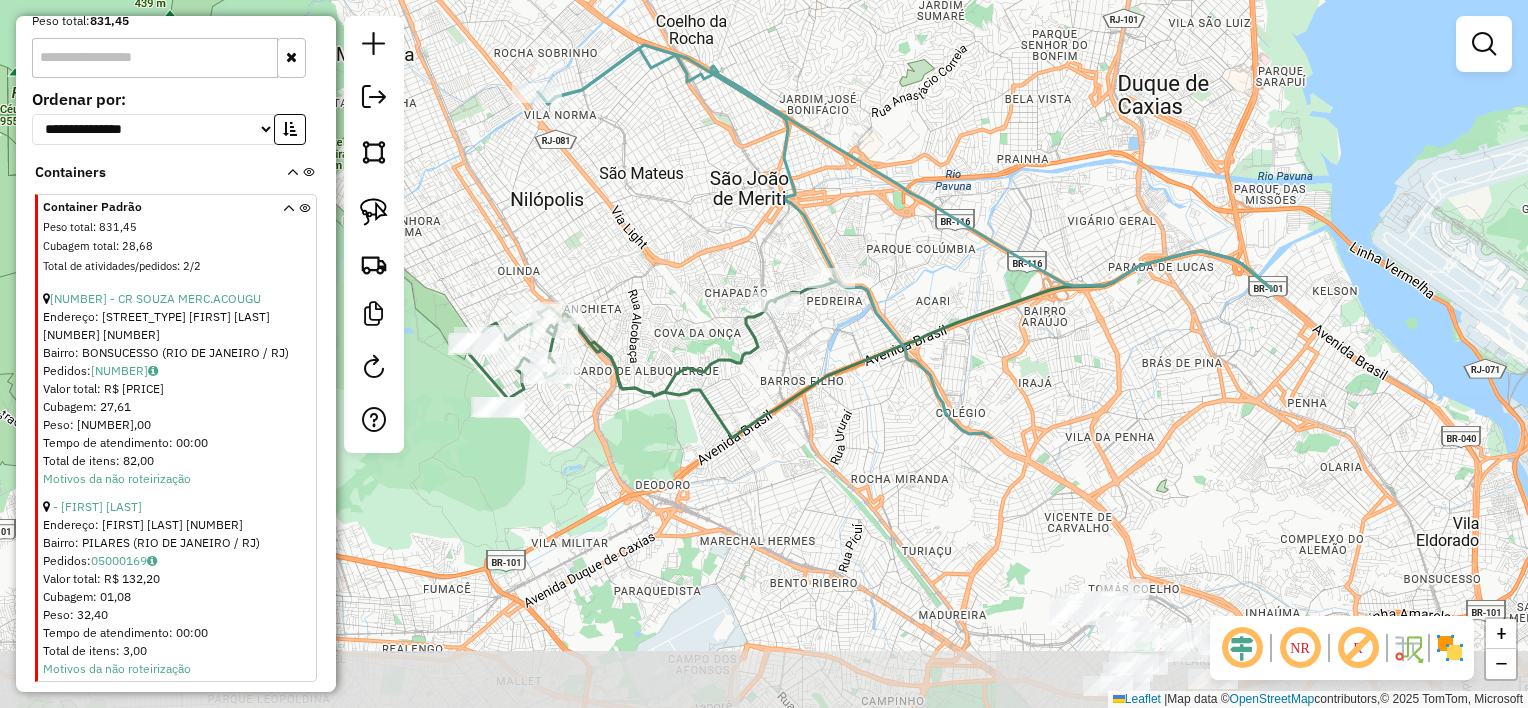 drag, startPoint x: 1227, startPoint y: 525, endPoint x: 848, endPoint y: 194, distance: 503.1918 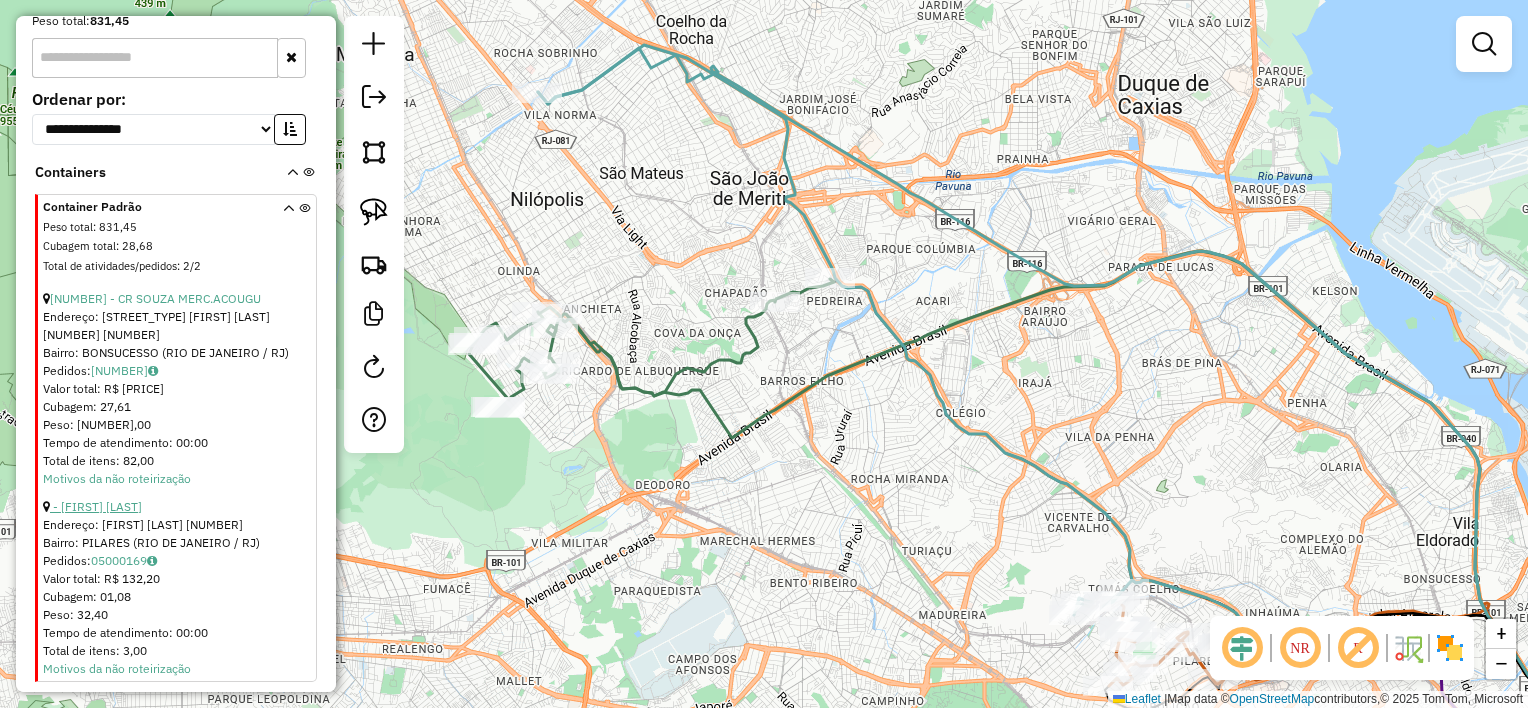 click on "- [FIRST] [LAST]" at bounding box center (96, 506) 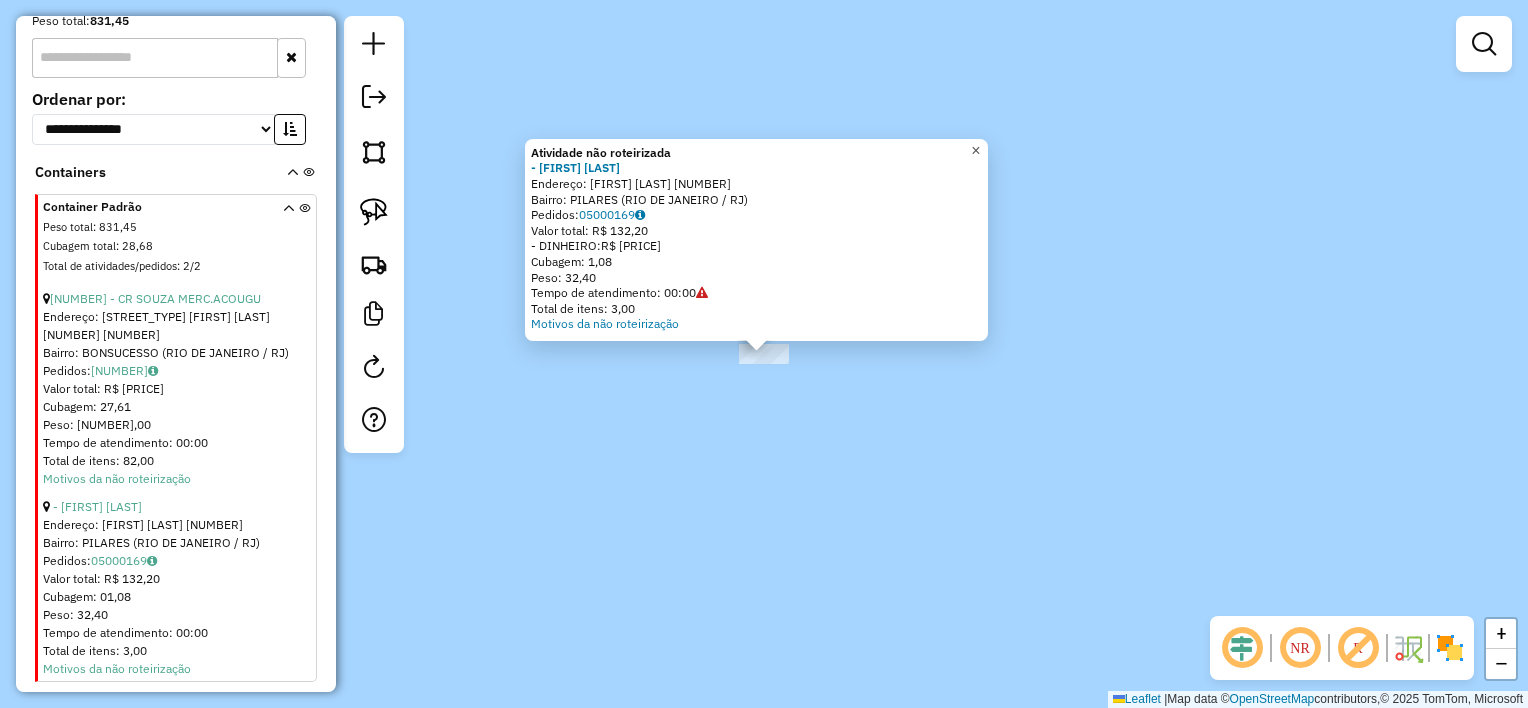 click on "×" 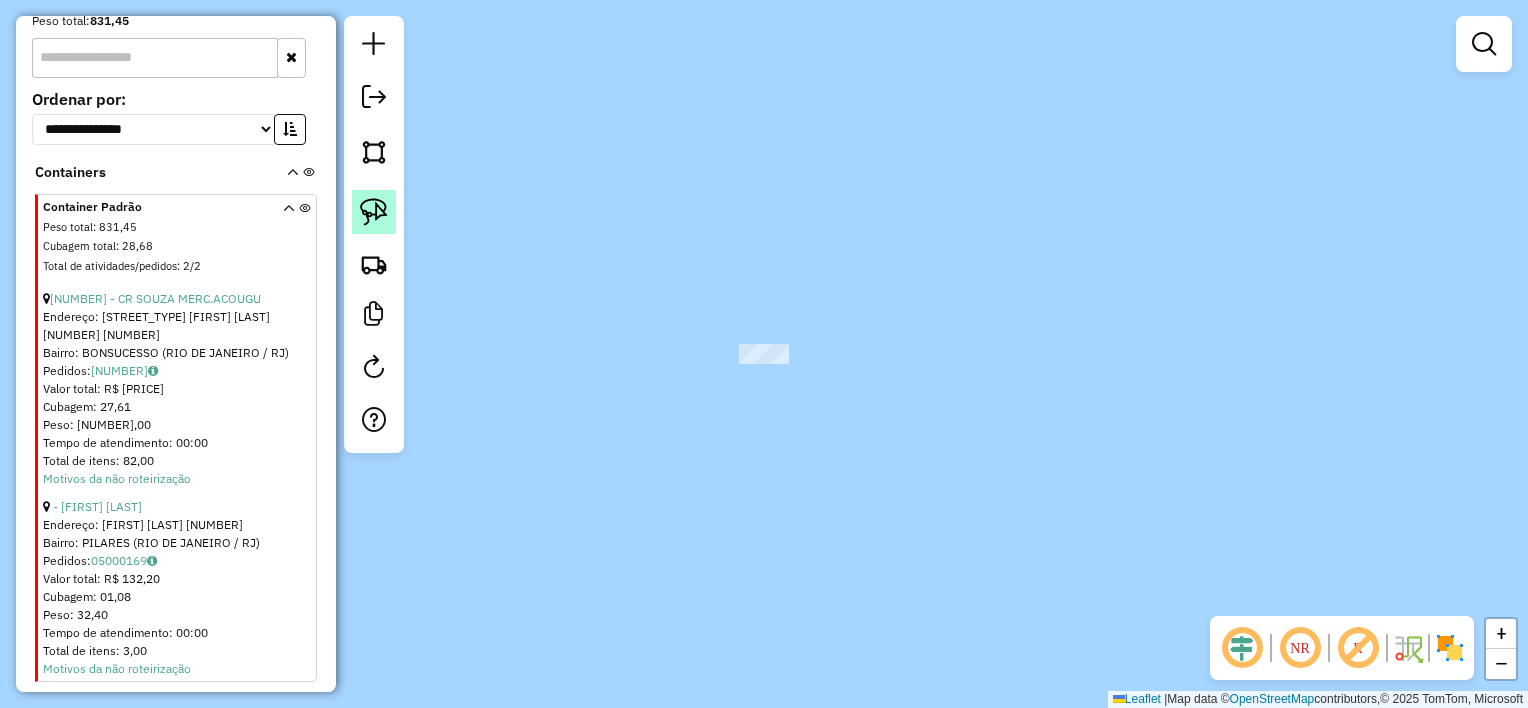 drag, startPoint x: 370, startPoint y: 208, endPoint x: 382, endPoint y: 209, distance: 12.0415945 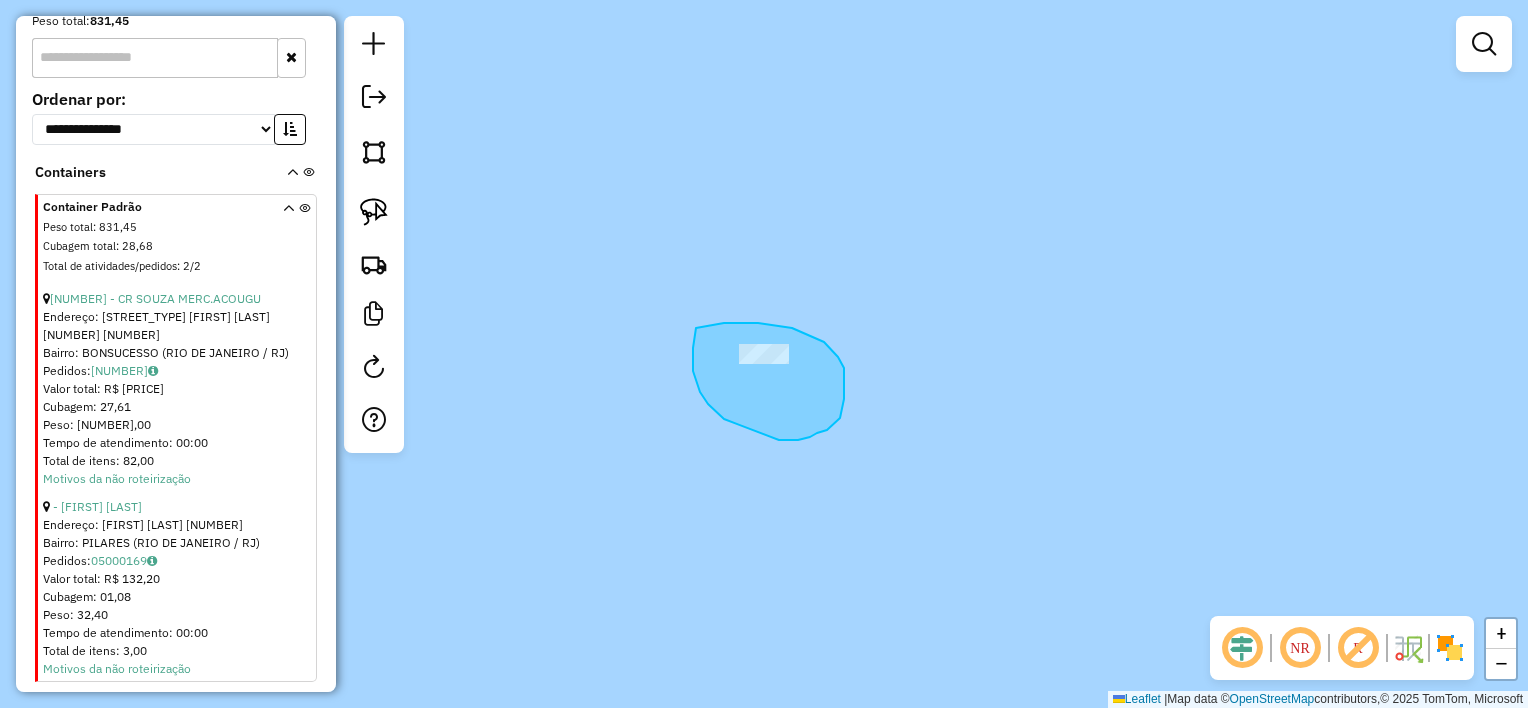 drag, startPoint x: 696, startPoint y: 328, endPoint x: 693, endPoint y: 345, distance: 17.262676 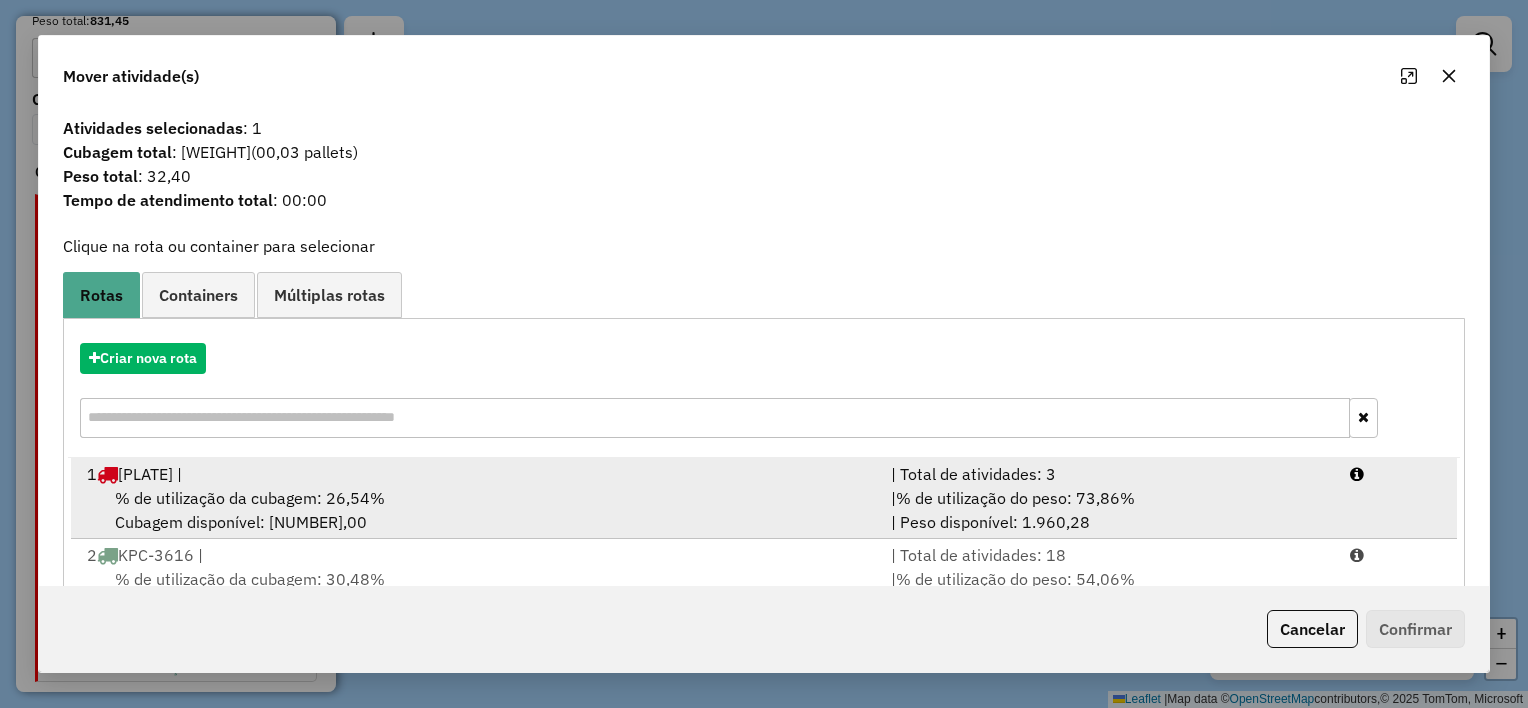 scroll, scrollTop: 4, scrollLeft: 0, axis: vertical 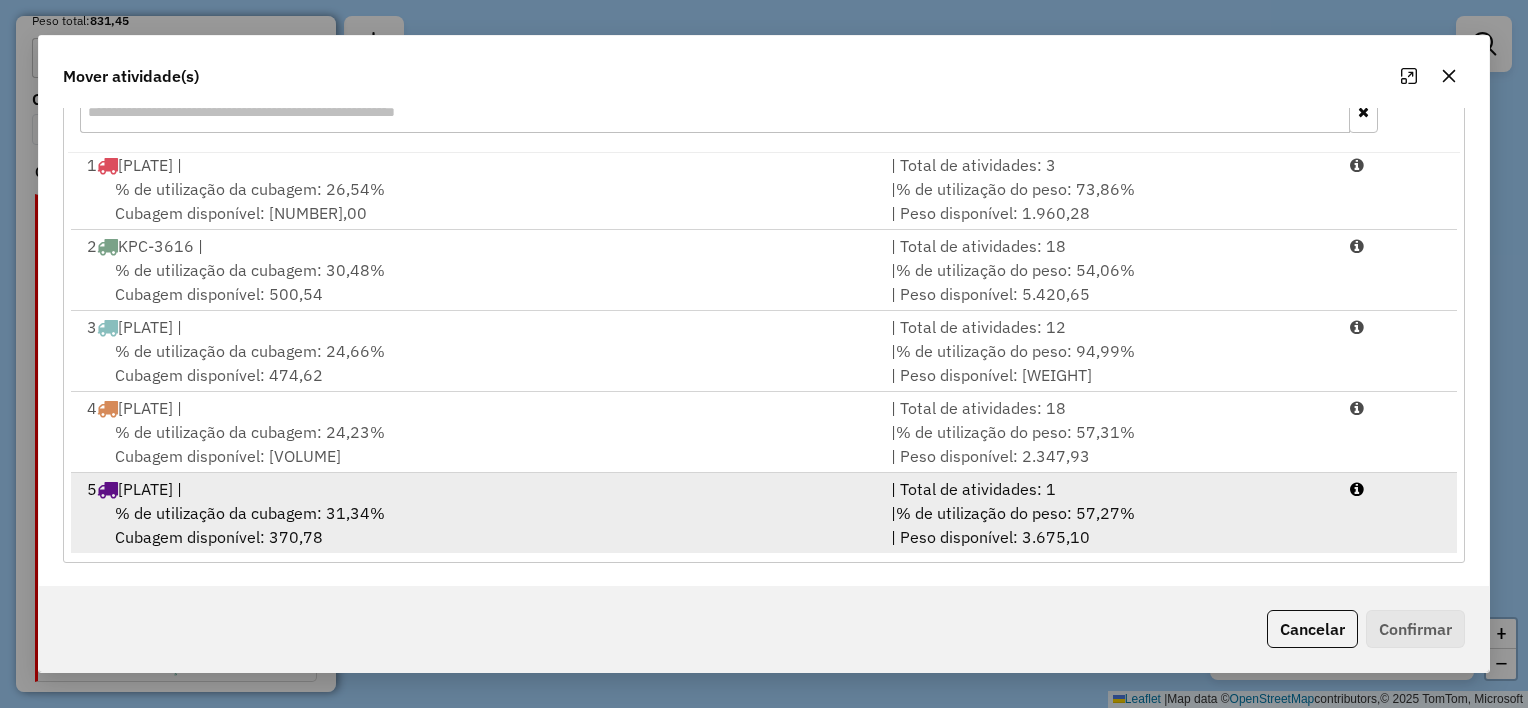 click on "% de utilização da cubagem: [PERCENTAGE]%  Cubagem disponível: [VOLUME]" at bounding box center (477, 525) 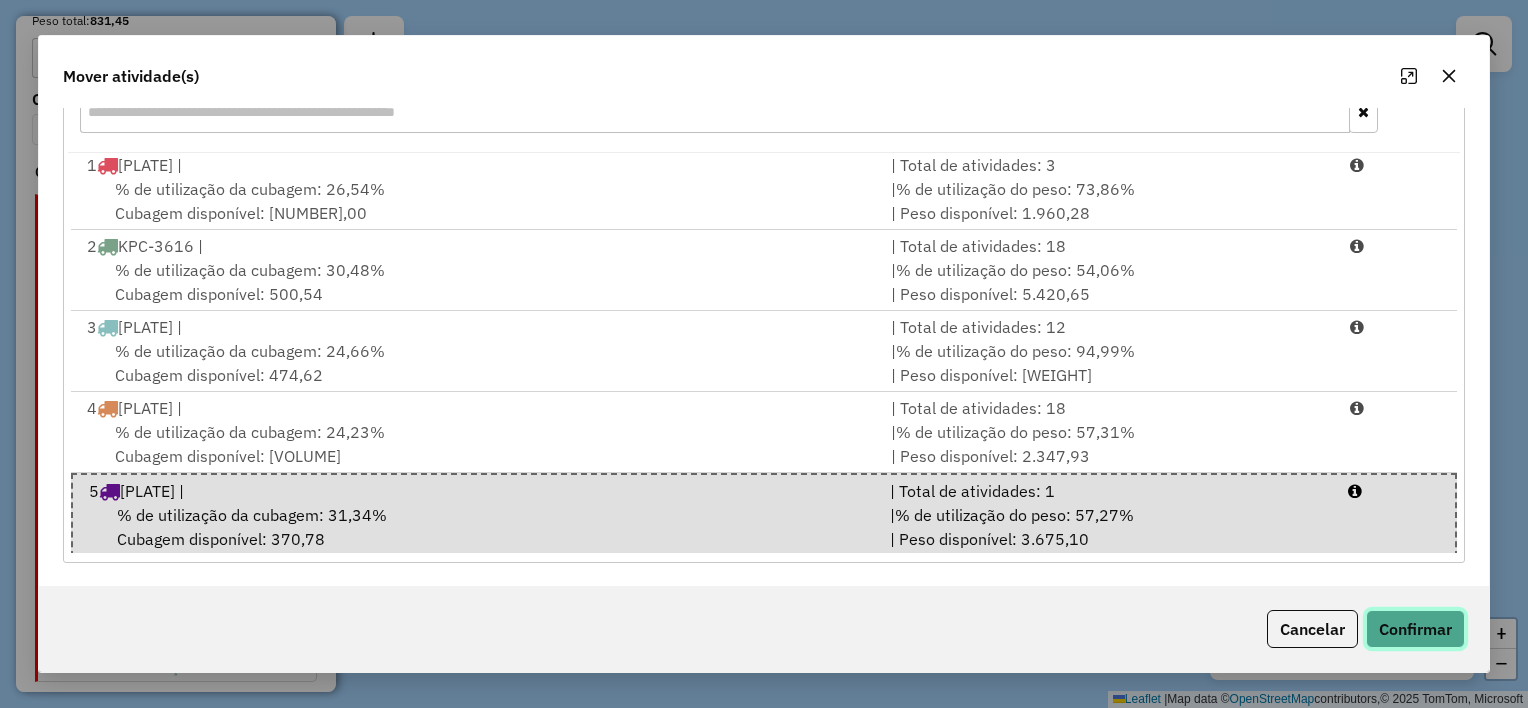 click on "Confirmar" 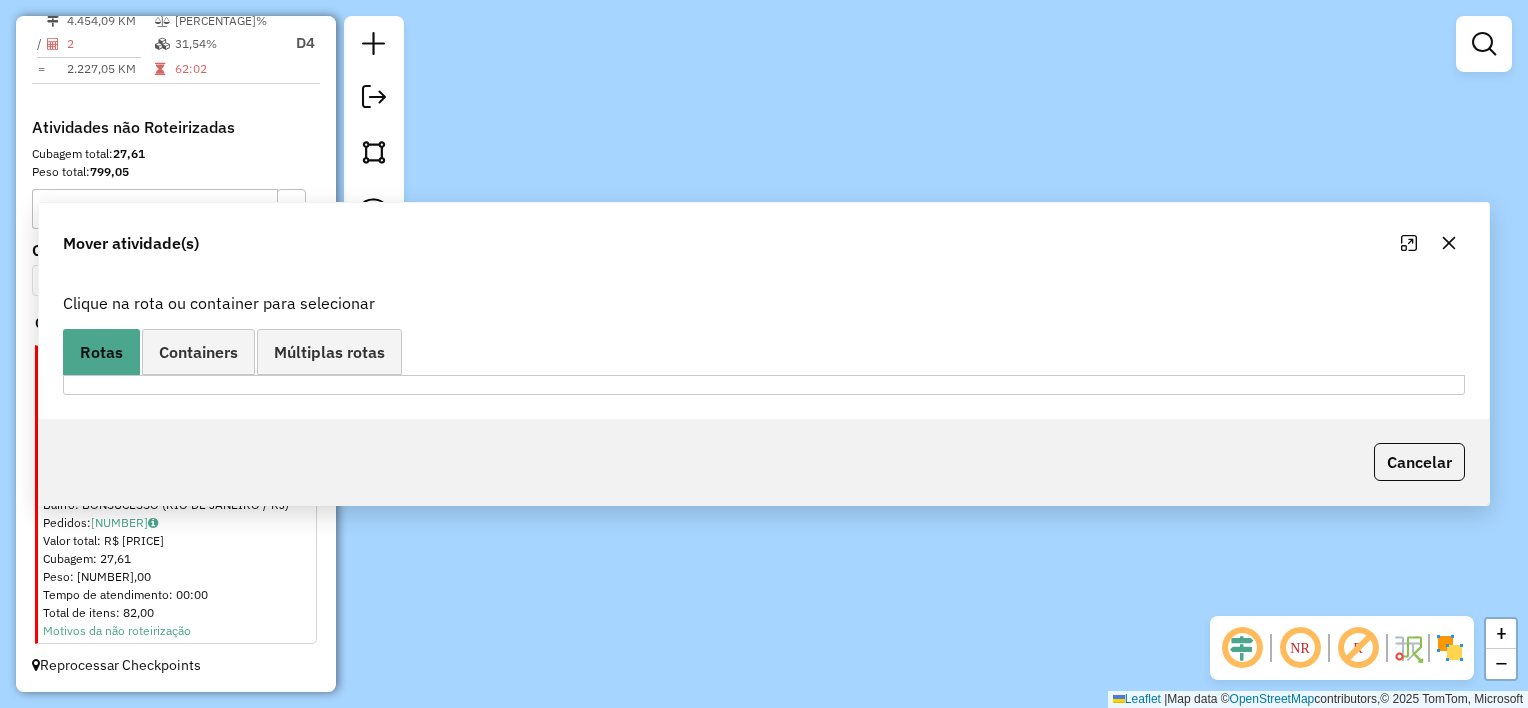 scroll, scrollTop: 1178, scrollLeft: 0, axis: vertical 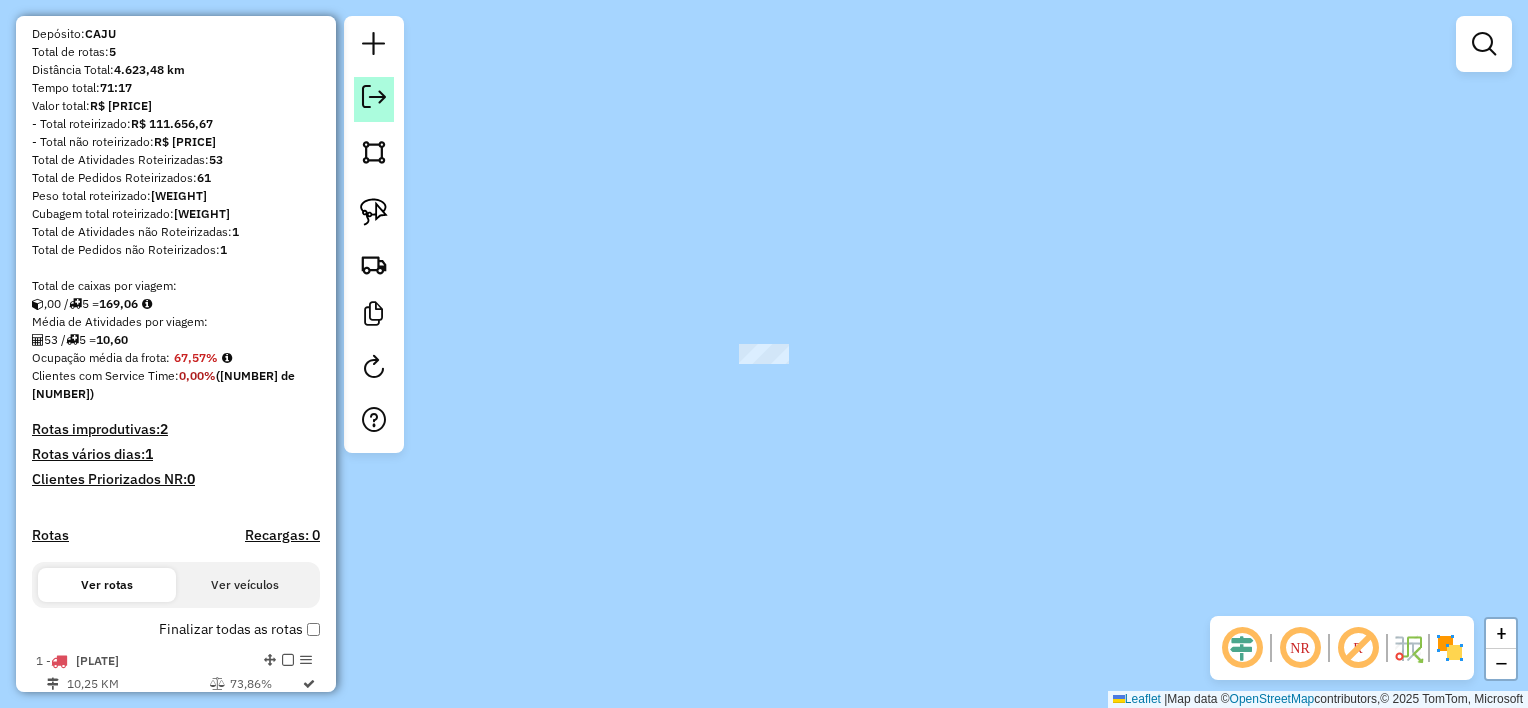 click 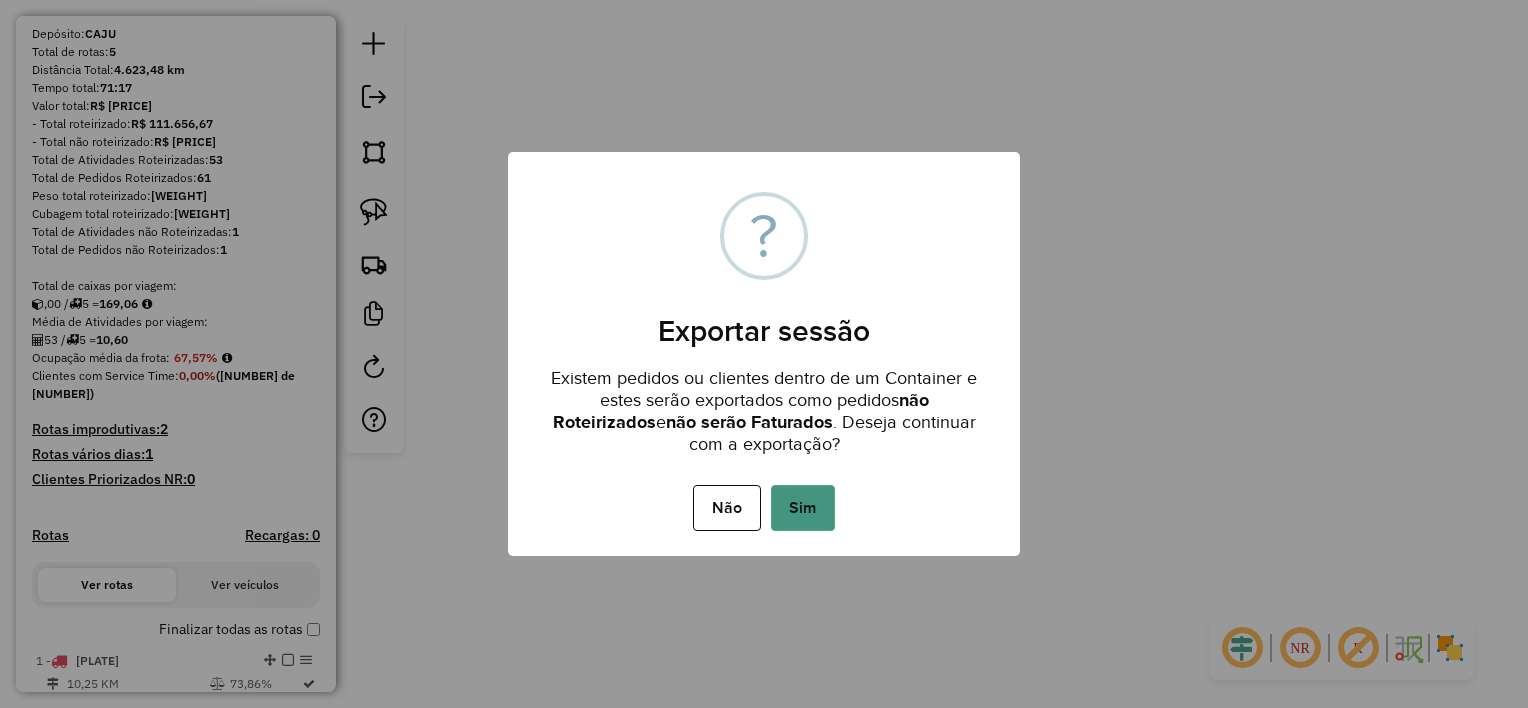 click on "Sim" at bounding box center [803, 508] 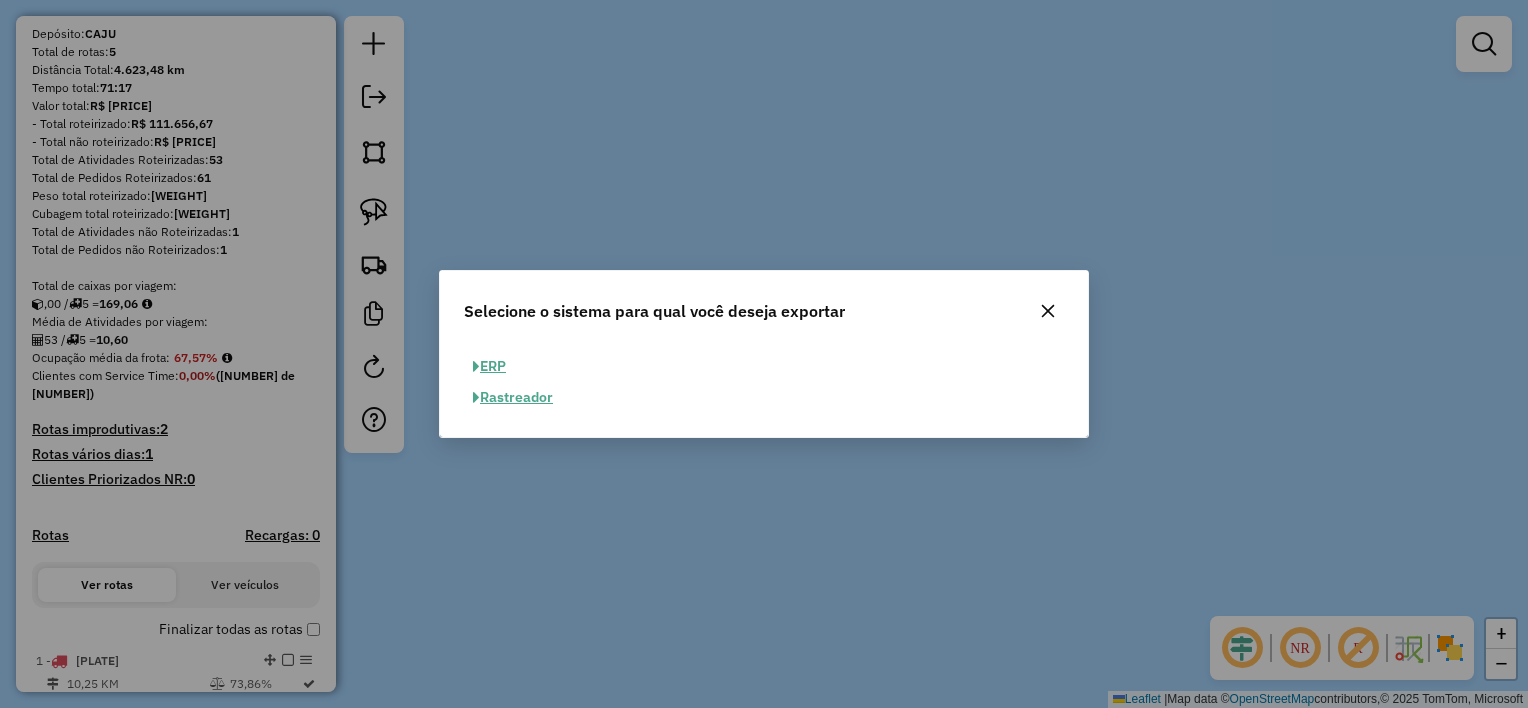 click on "ERP" 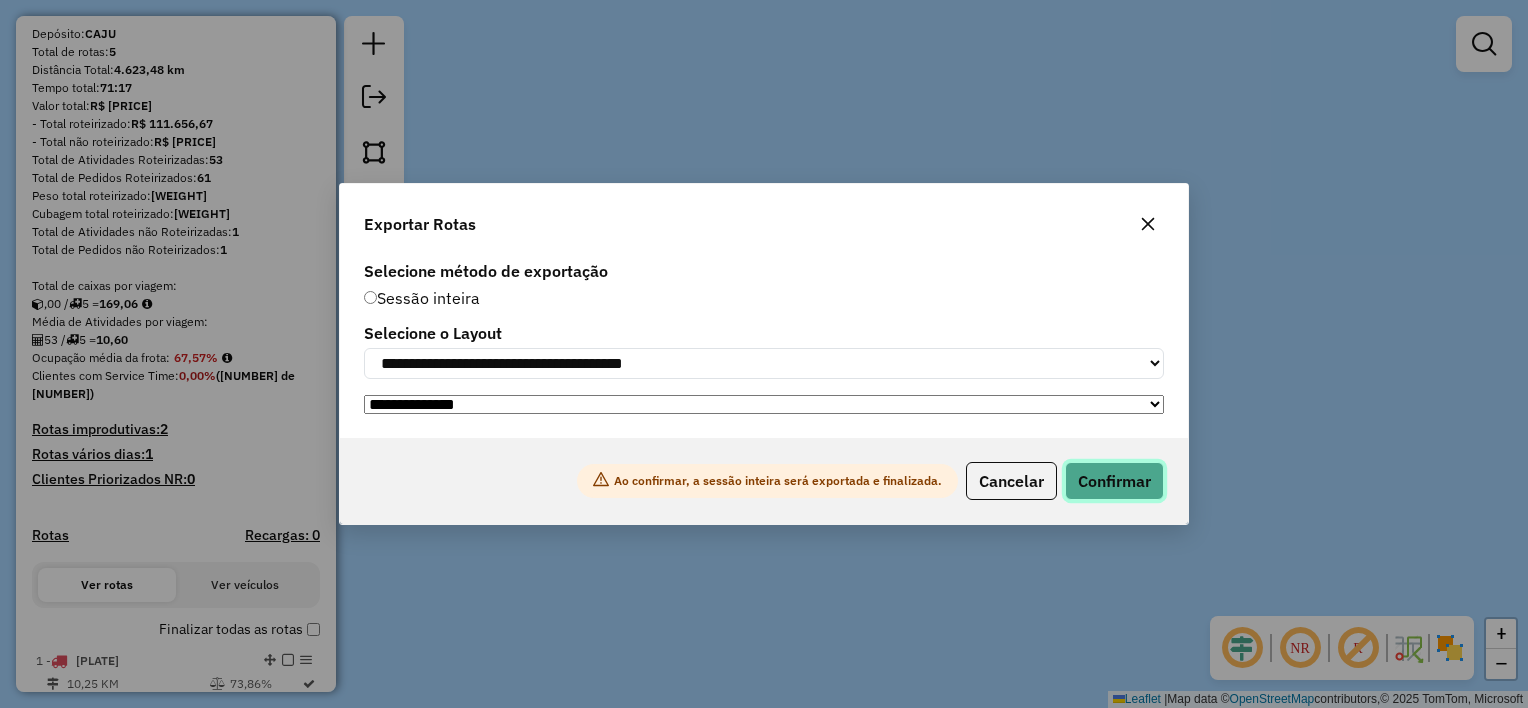 click on "Confirmar" 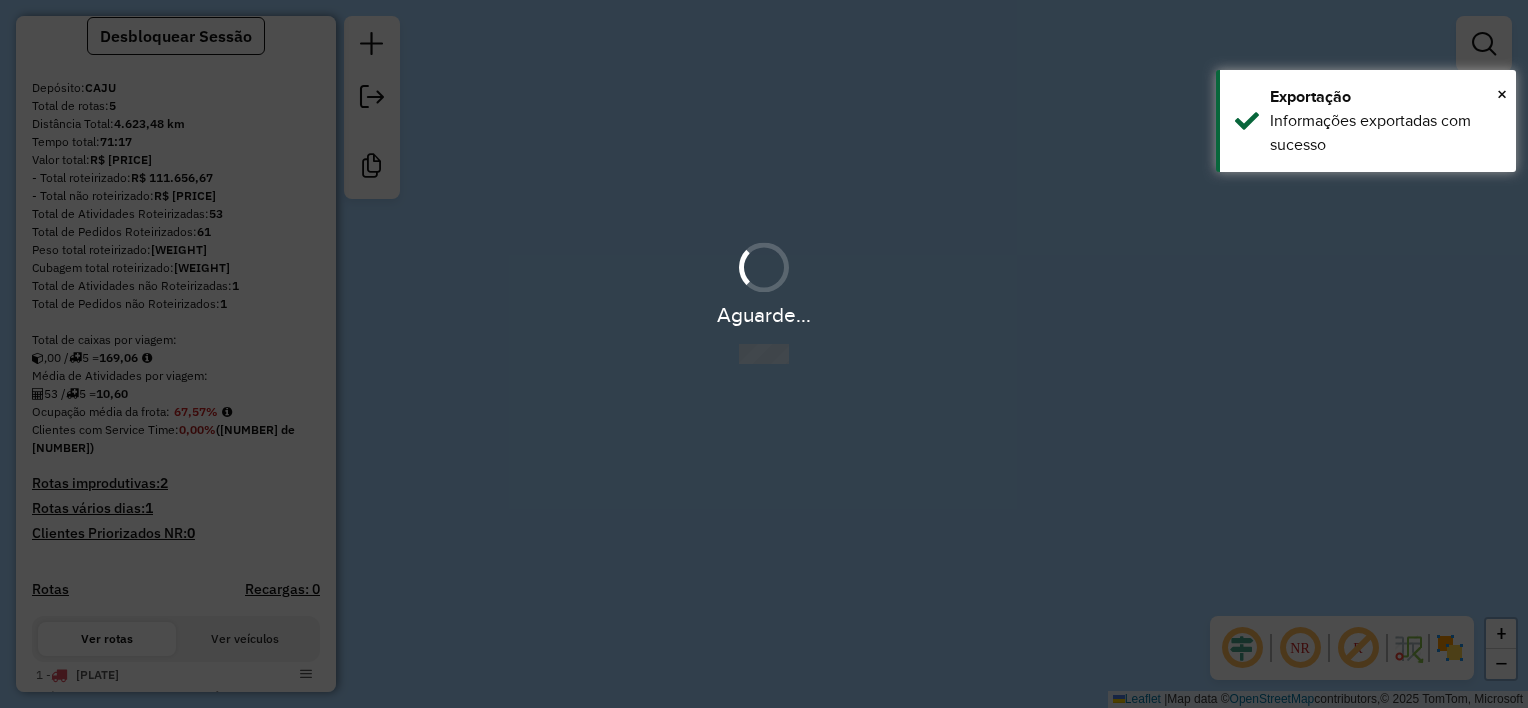scroll, scrollTop: 232, scrollLeft: 0, axis: vertical 